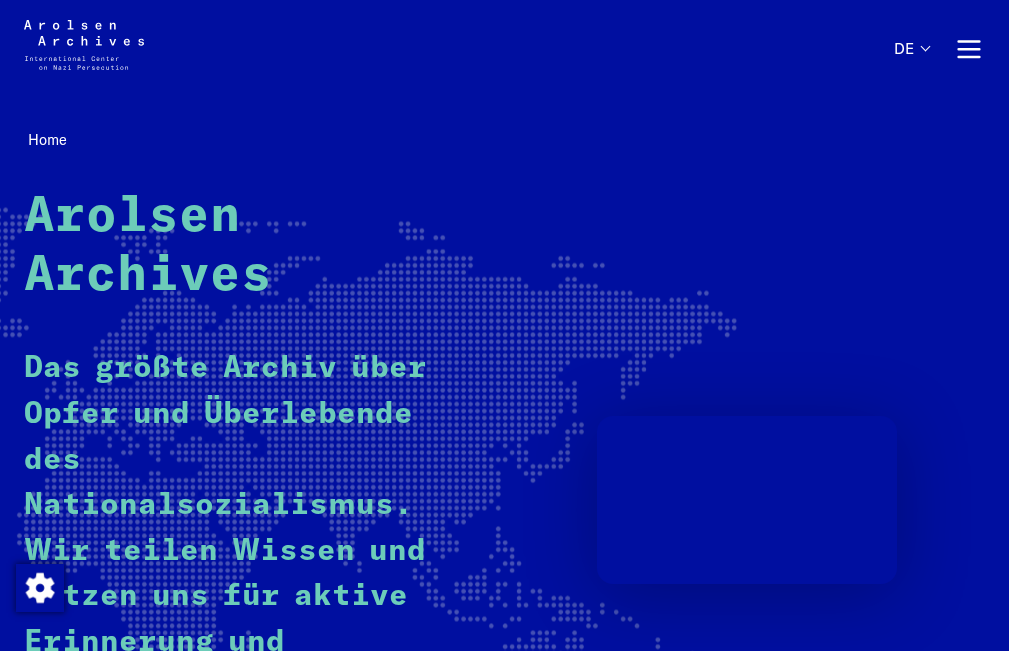 scroll, scrollTop: 0, scrollLeft: 0, axis: both 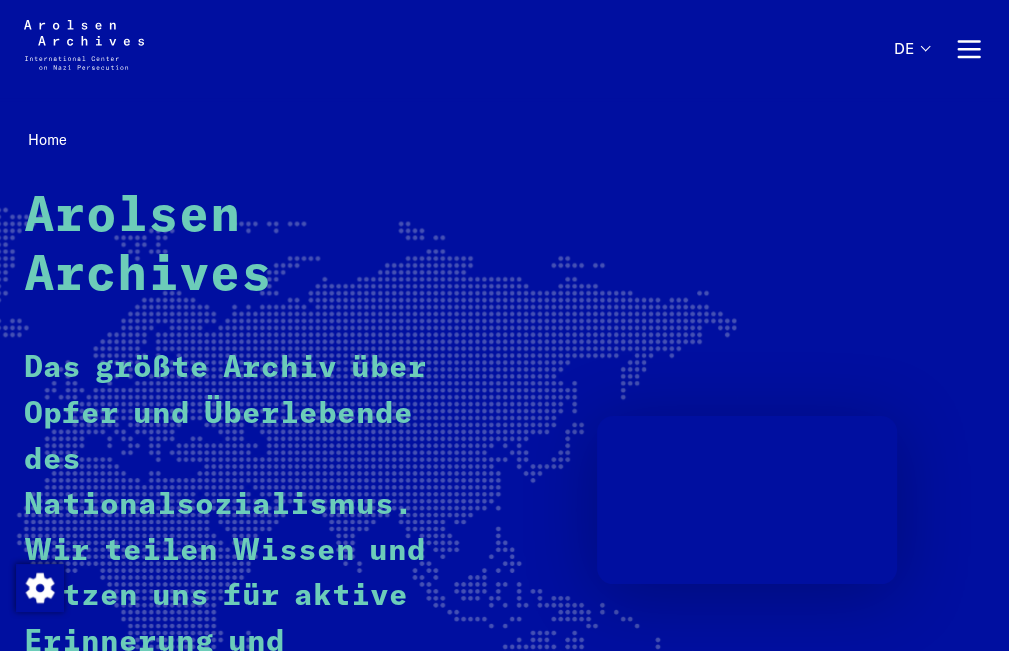 click on "de" at bounding box center [0, 0] 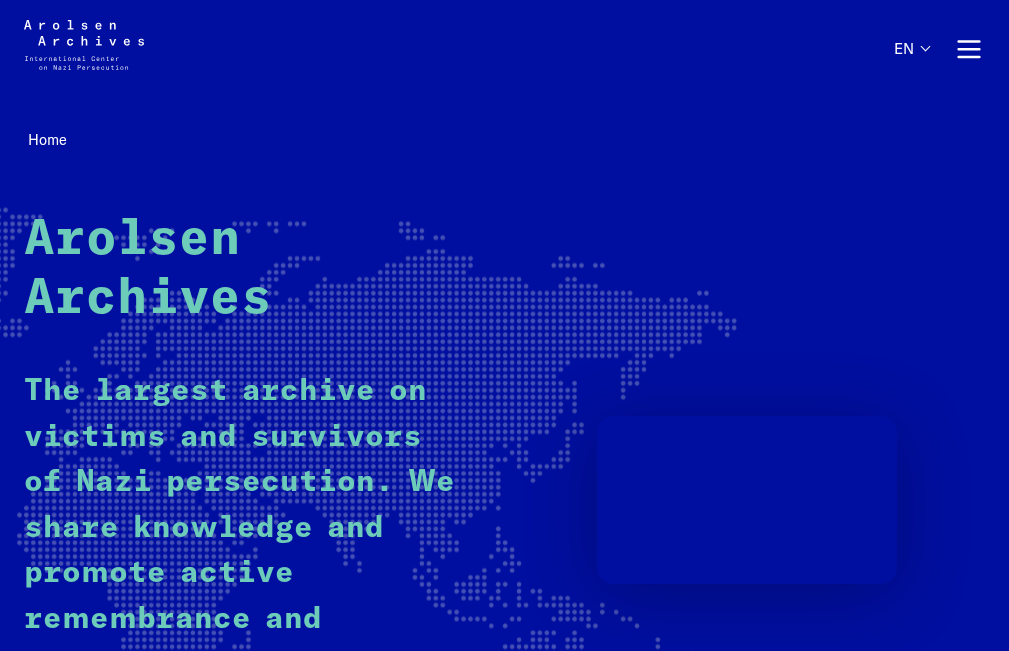 scroll, scrollTop: 0, scrollLeft: 0, axis: both 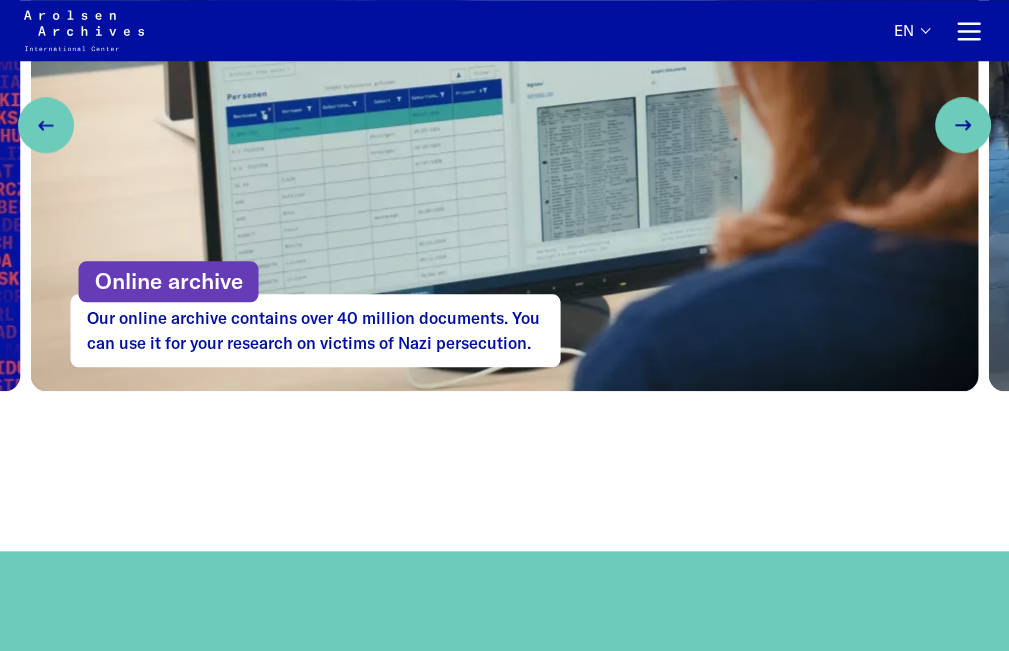 click on "Online archive" at bounding box center [169, 282] 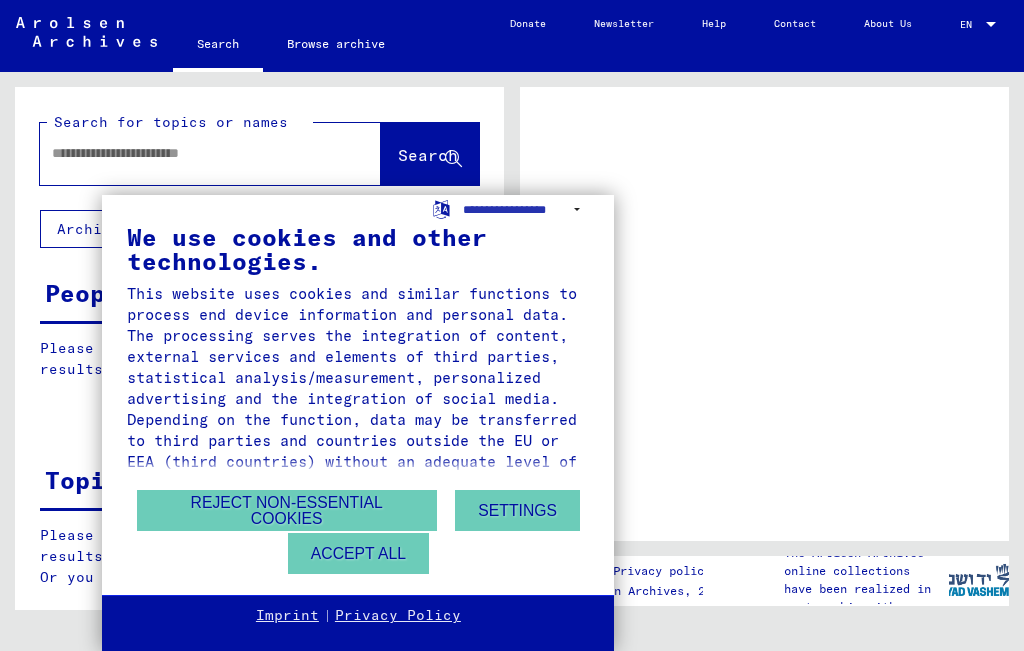 scroll, scrollTop: 0, scrollLeft: 0, axis: both 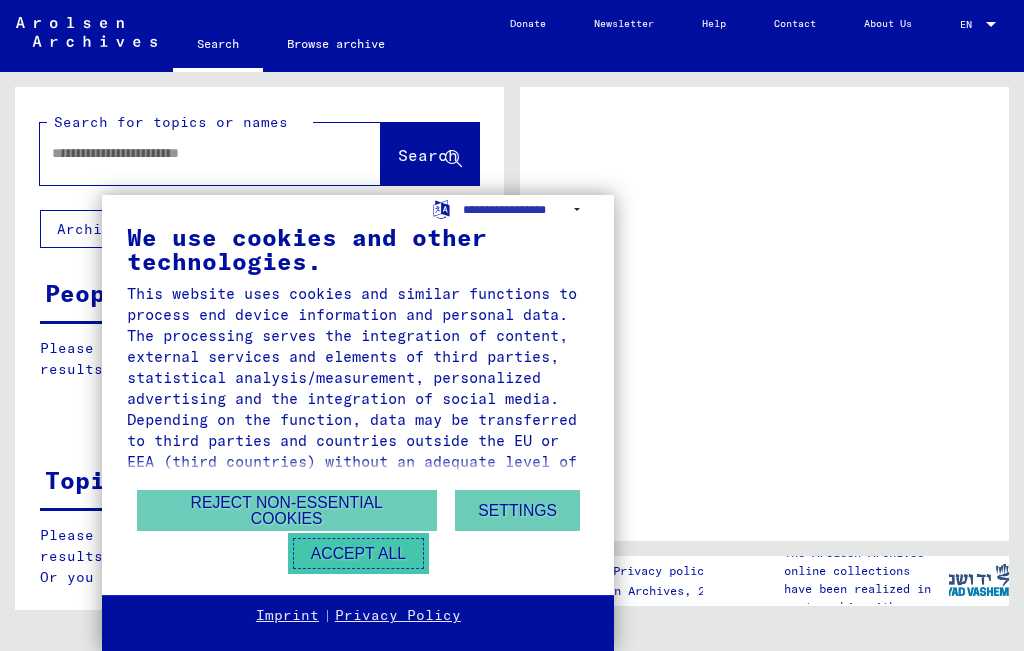 click on "Accept all" at bounding box center [358, 553] 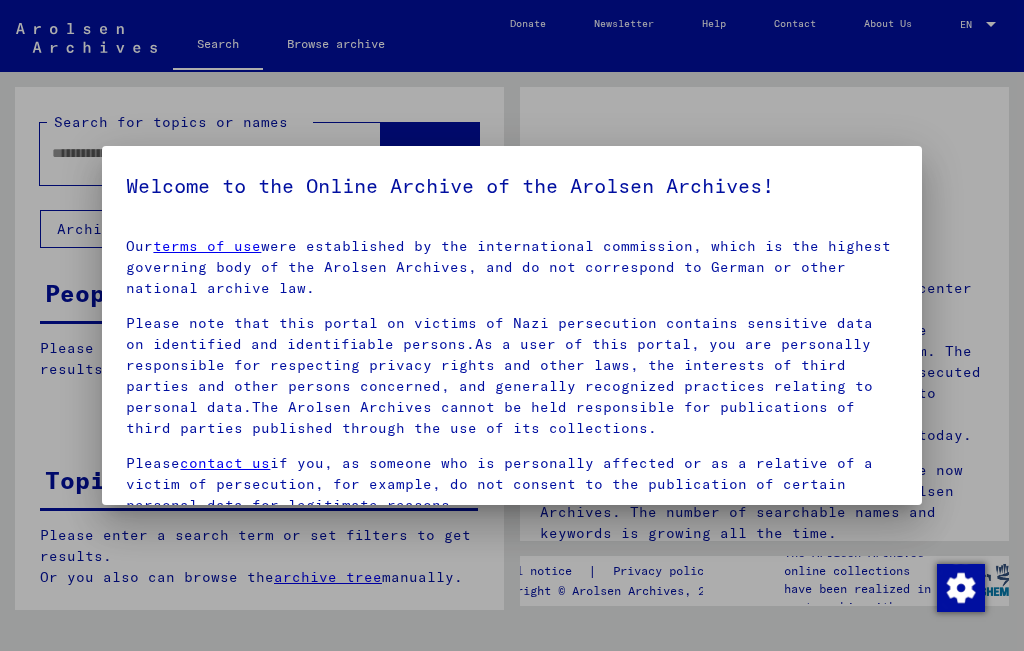 scroll, scrollTop: 164, scrollLeft: 0, axis: vertical 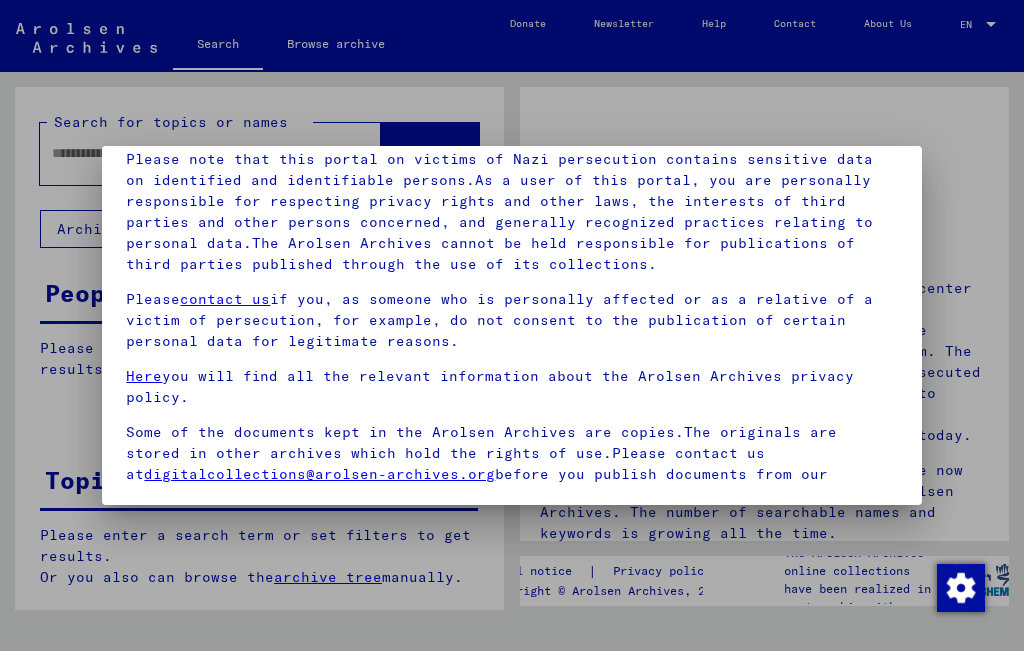 click at bounding box center (512, 325) 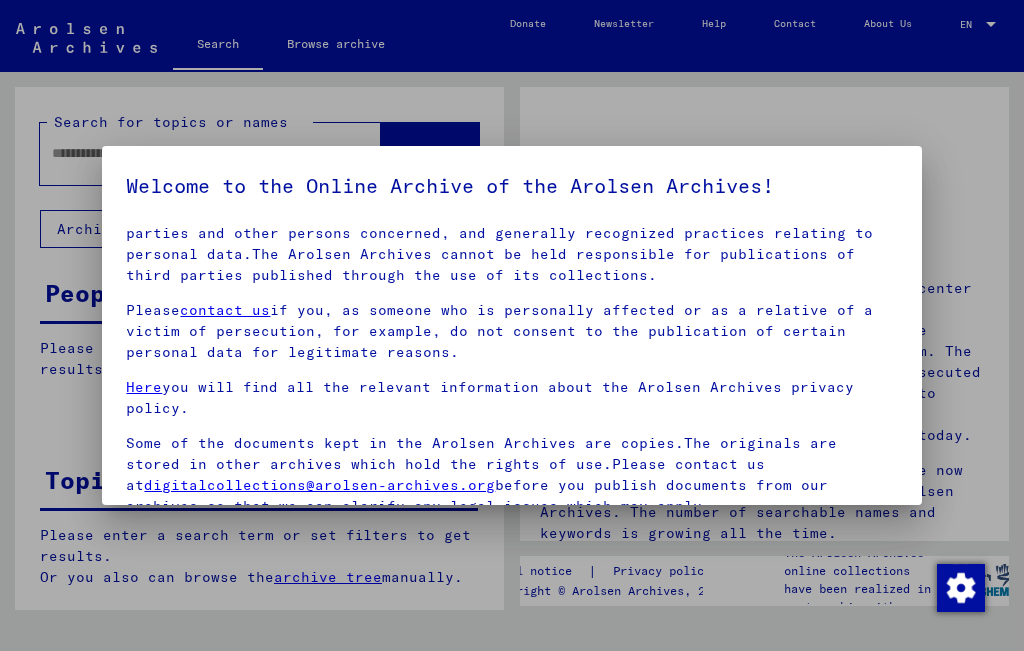 scroll, scrollTop: 182, scrollLeft: 0, axis: vertical 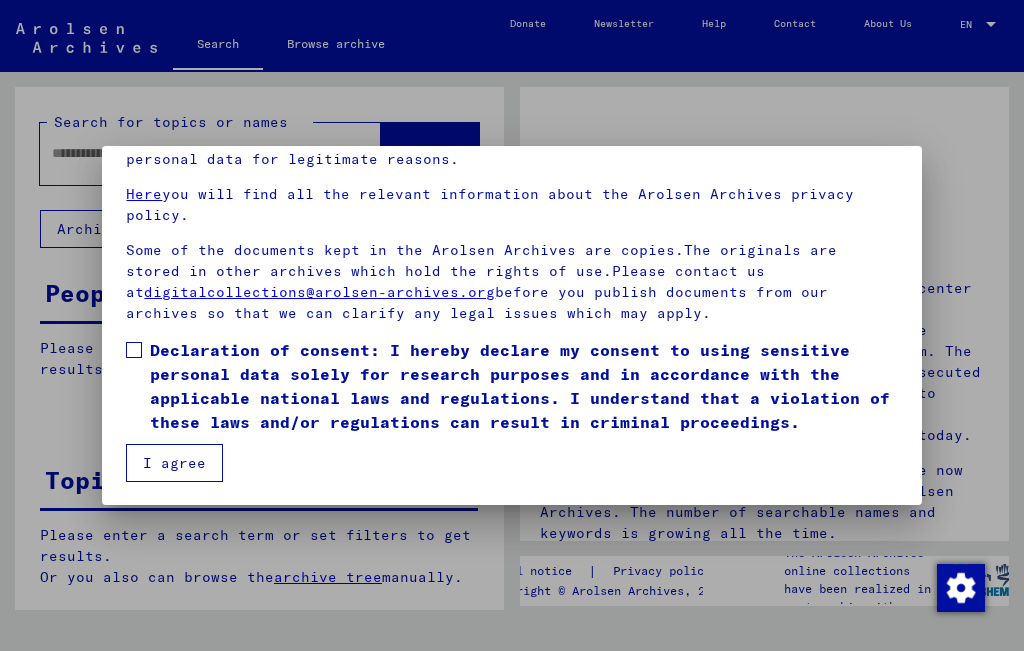 click on "Our terms of use were established by the international commission, which is the highest governing body of the Arolsen Archives, and do not correspond to German or other national archive law. Please note that this portal on victims of Nazi persecution contains sensitive data on identified and identifiable persons.As a user of this portal, you are personally responsible for respecting privacy rights and other laws, the interests of third parties and other persons concerned, and generally recognized practices relating to personal data.The Arolsen Archives cannot be held responsible for publications of third parties published through the use of its collections. Please contact us if you, as someone who is personally affected or as a relative of a victim of persecution, for example, do not consent to the publication of certain personal data for legitimate reasons. Here you will find all the relevant information about the Arolsen Archives privacy policy. digitalcollections@arolsen-archives.org I agree" at bounding box center (511, 269) 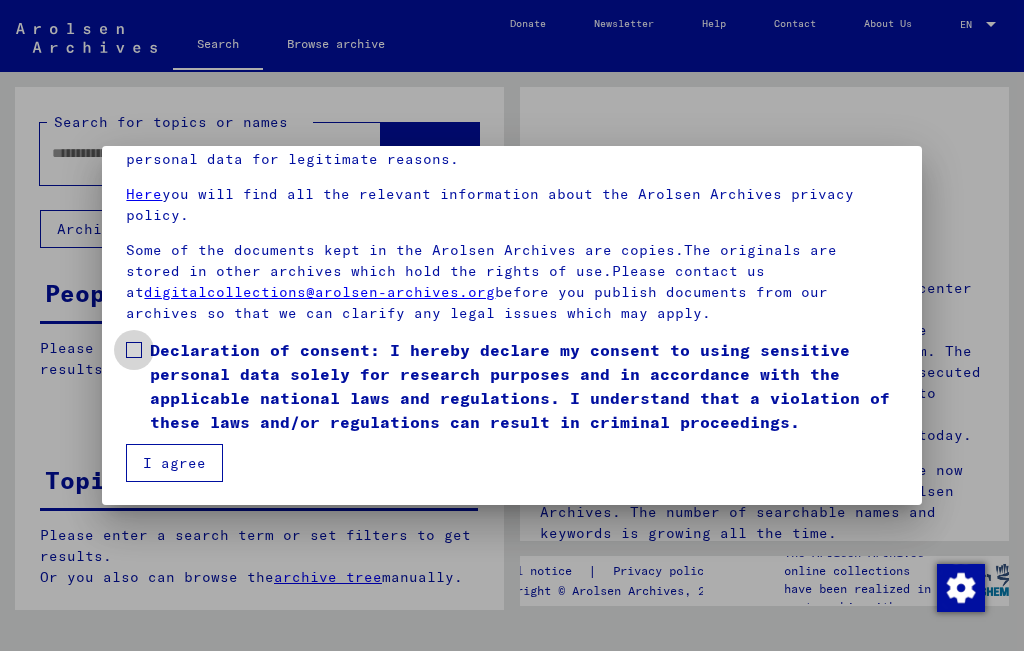 click at bounding box center (134, 350) 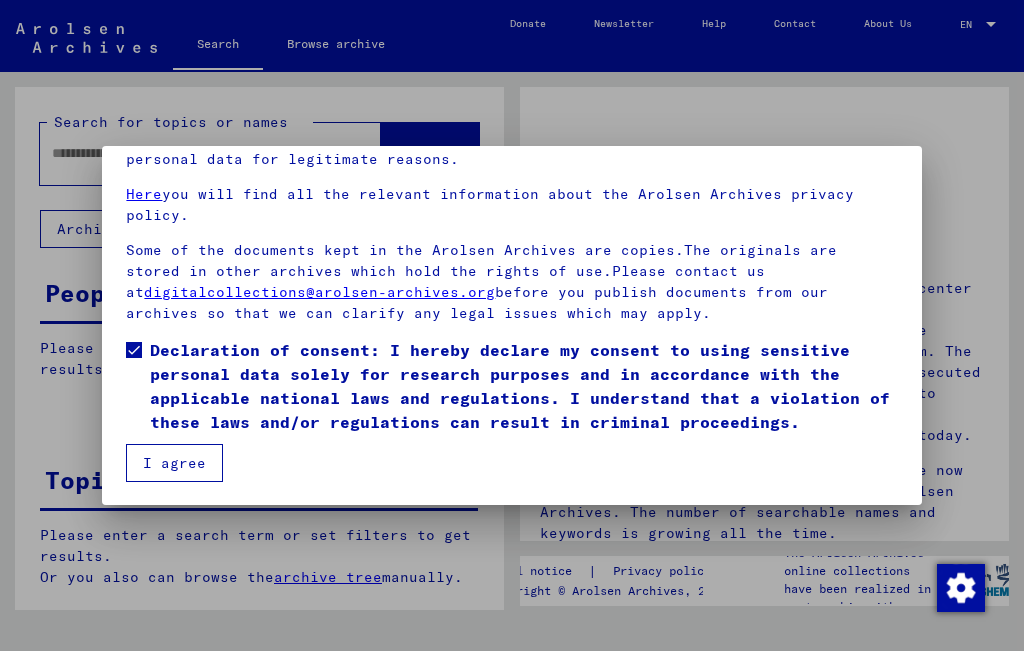 click on "I agree" at bounding box center [174, 463] 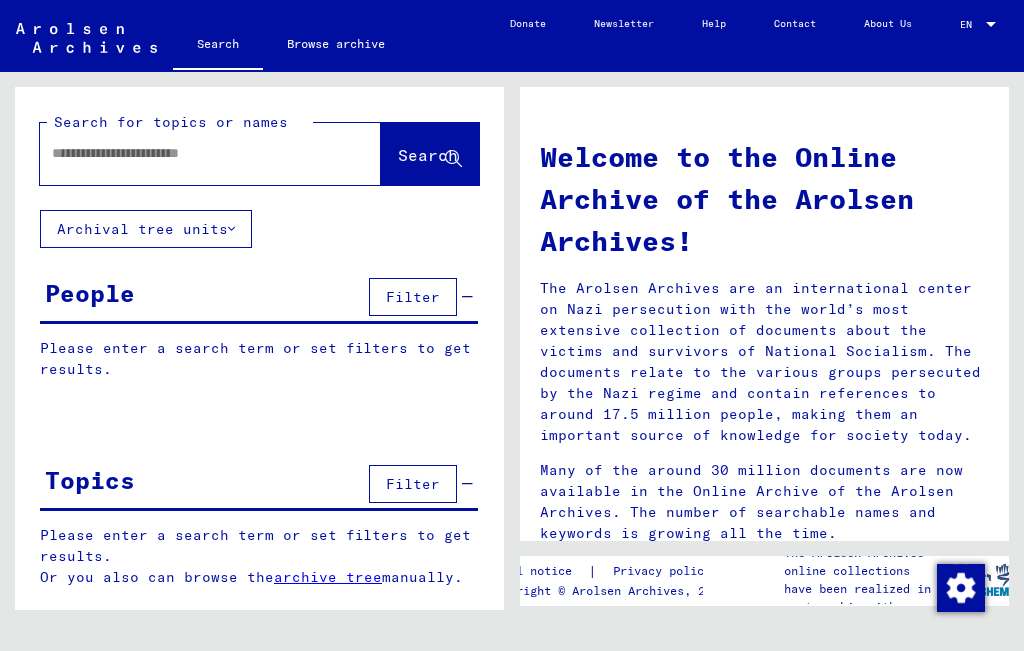 click at bounding box center [186, 153] 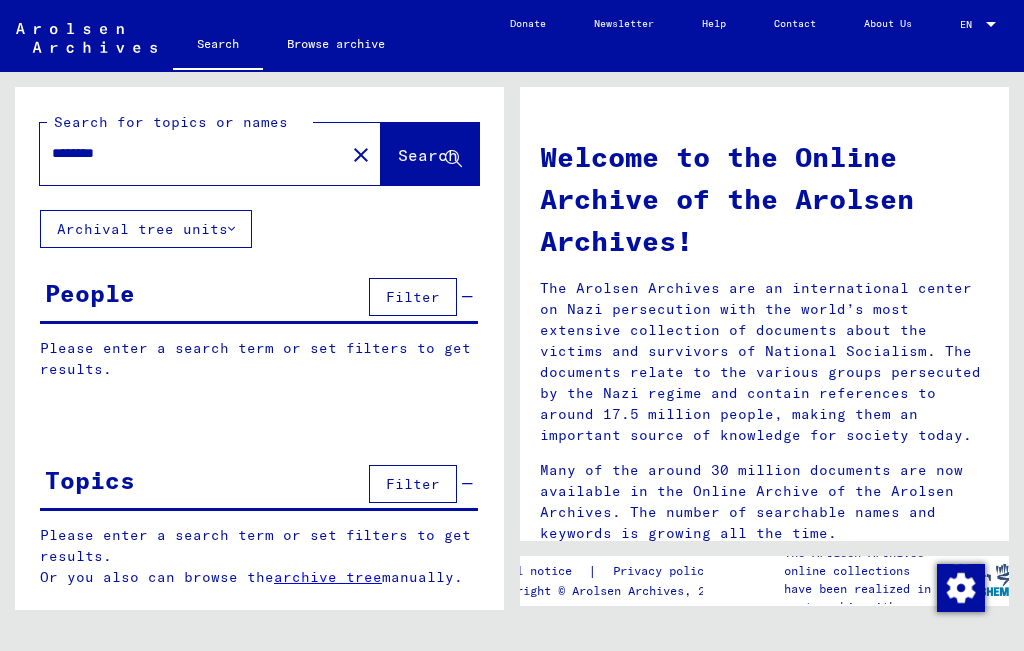 type on "*******" 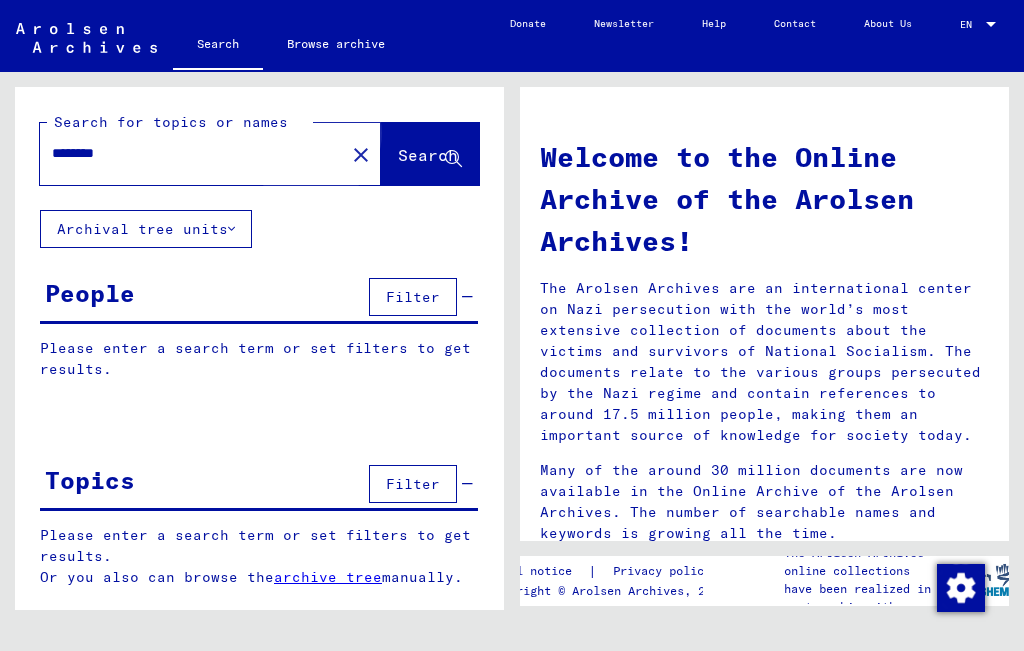 click on "Search" 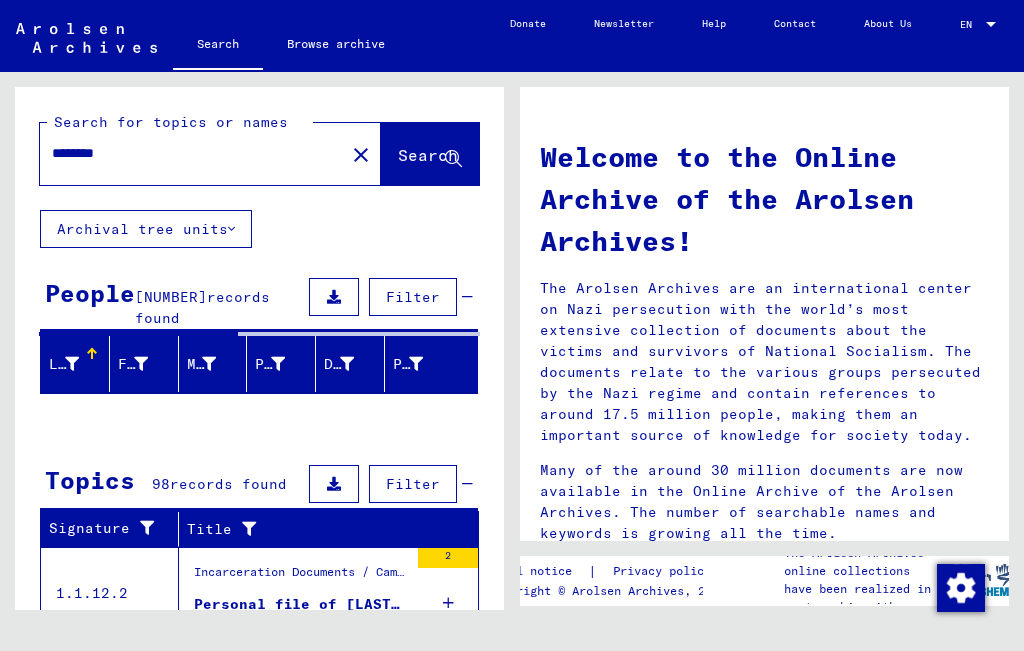 type 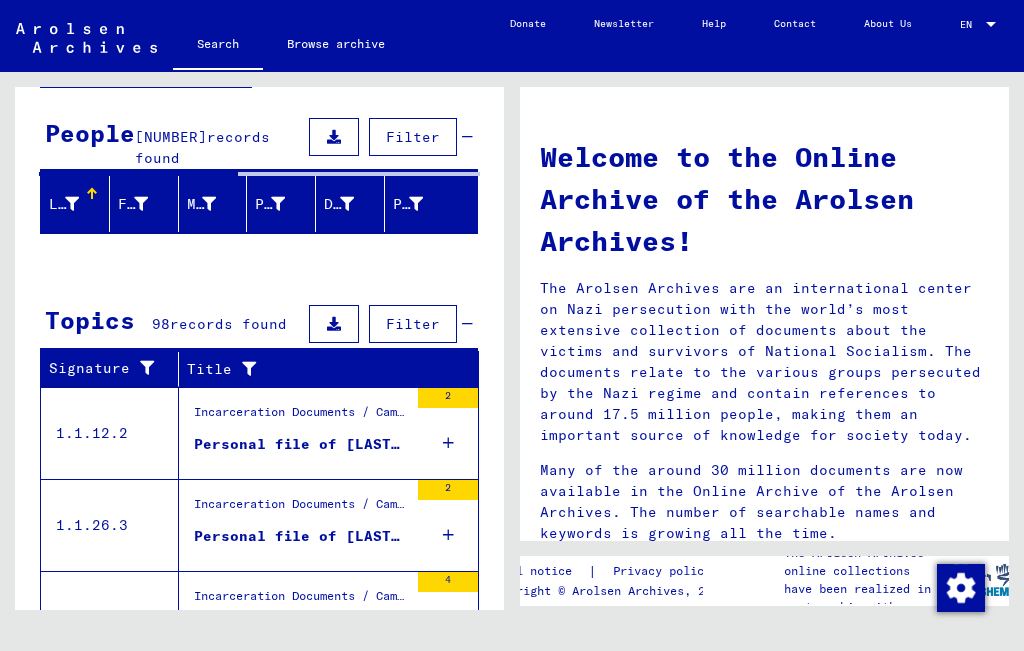 scroll, scrollTop: 0, scrollLeft: 0, axis: both 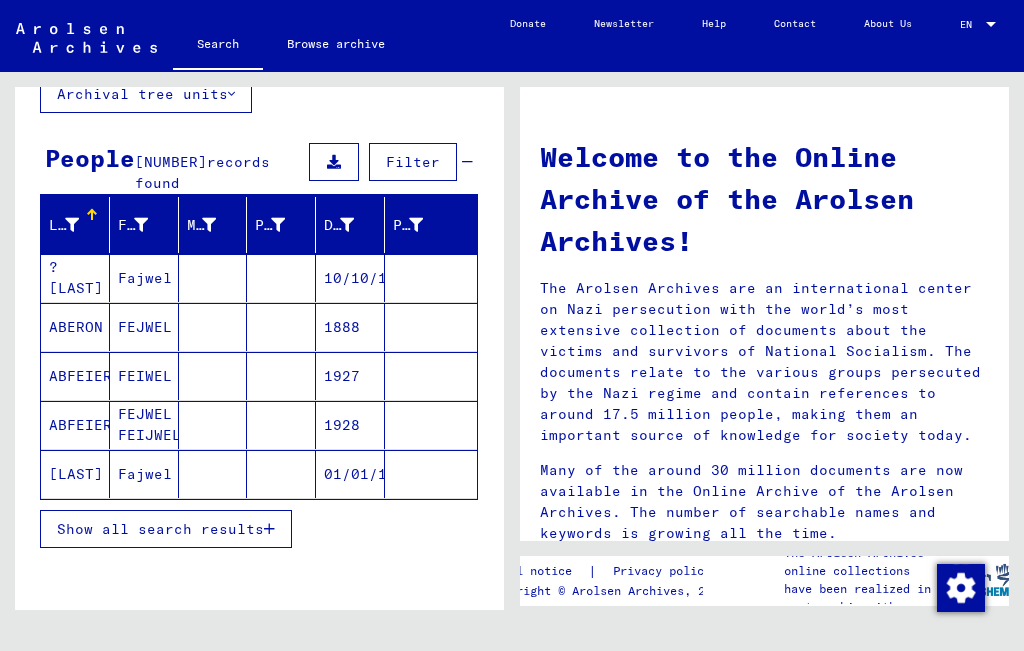 click on "Show all search results" at bounding box center (160, 529) 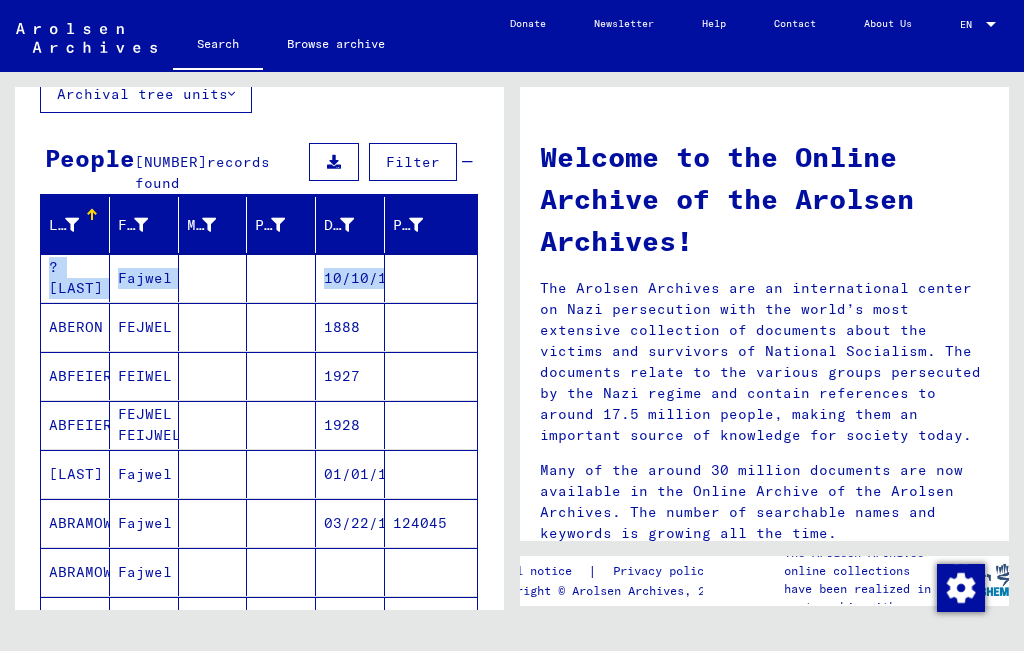 drag, startPoint x: 508, startPoint y: 219, endPoint x: 495, endPoint y: 268, distance: 50.695168 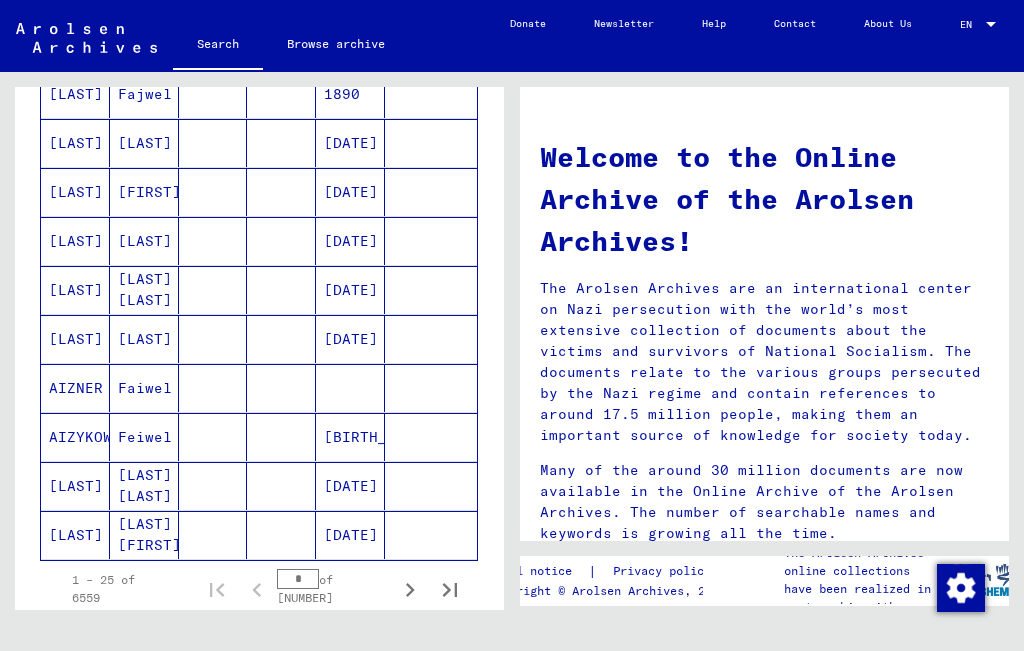scroll, scrollTop: 1095, scrollLeft: 0, axis: vertical 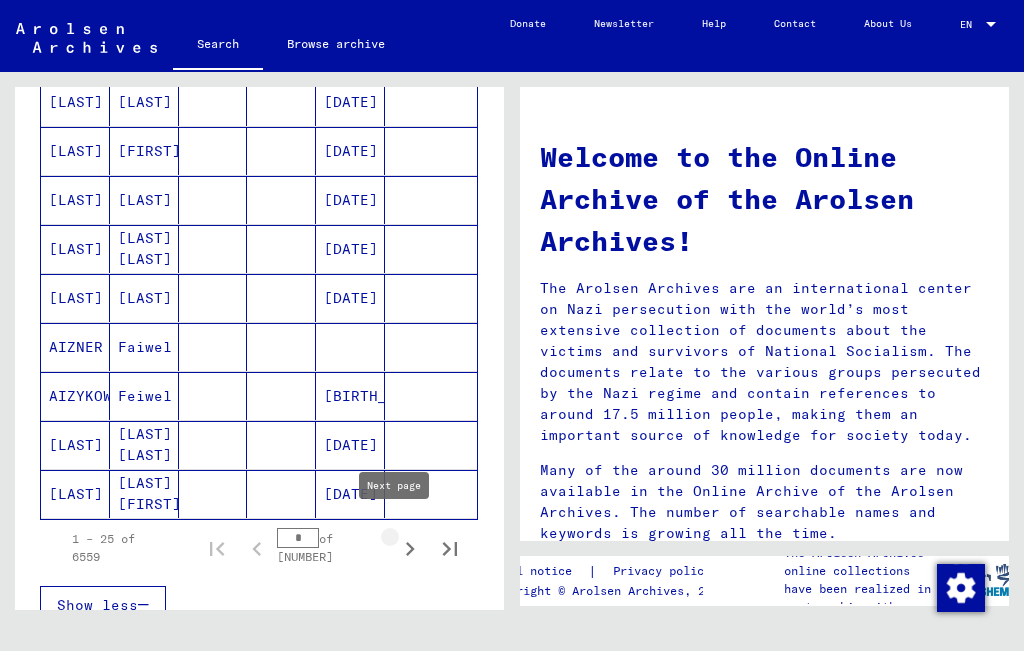 click 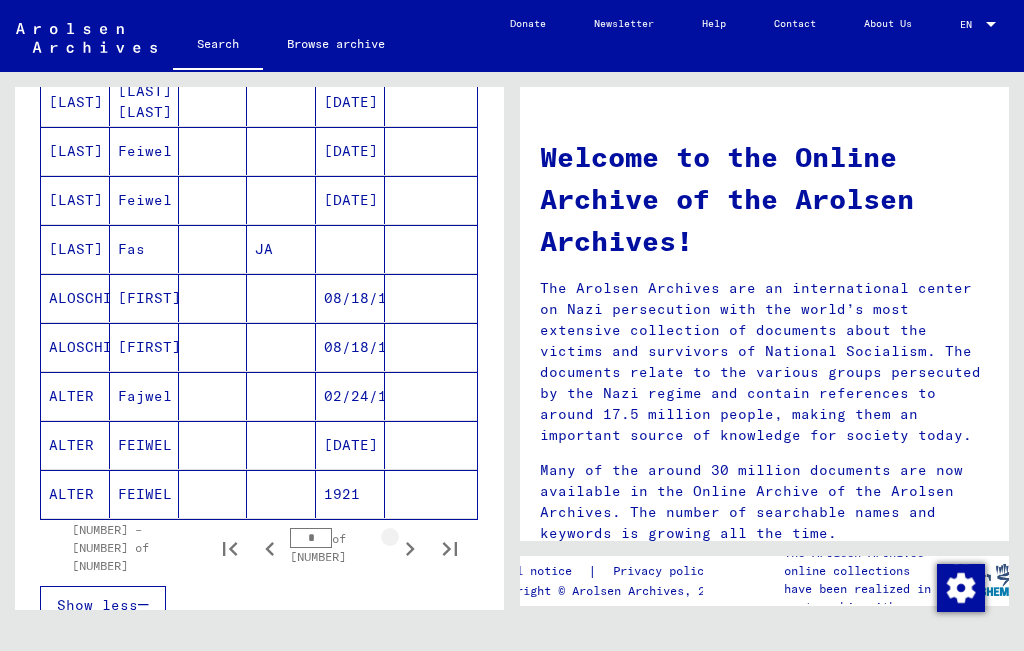 click 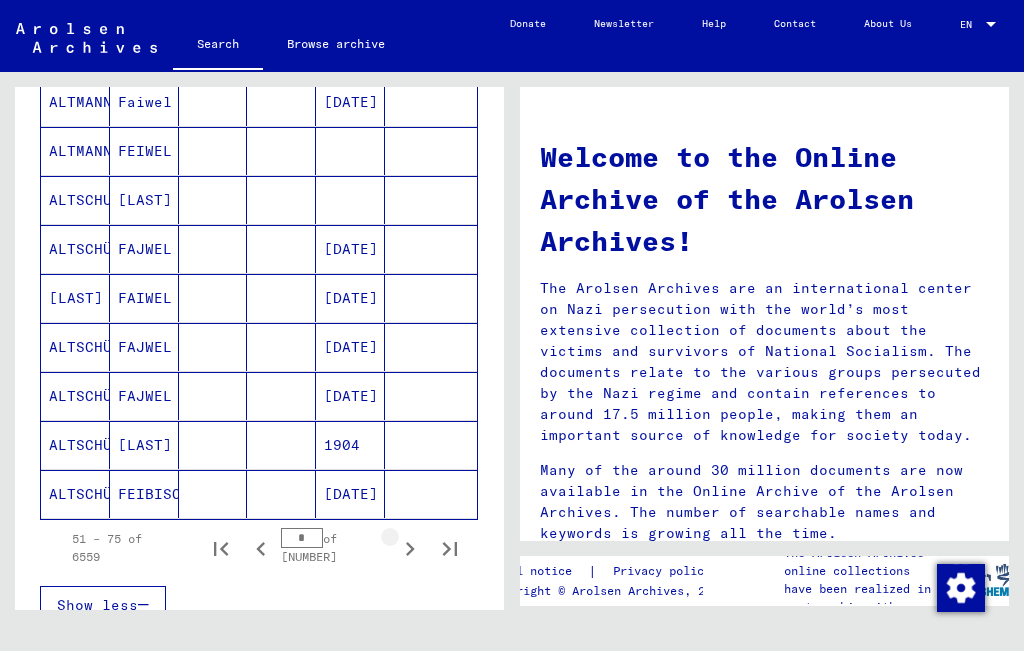 click 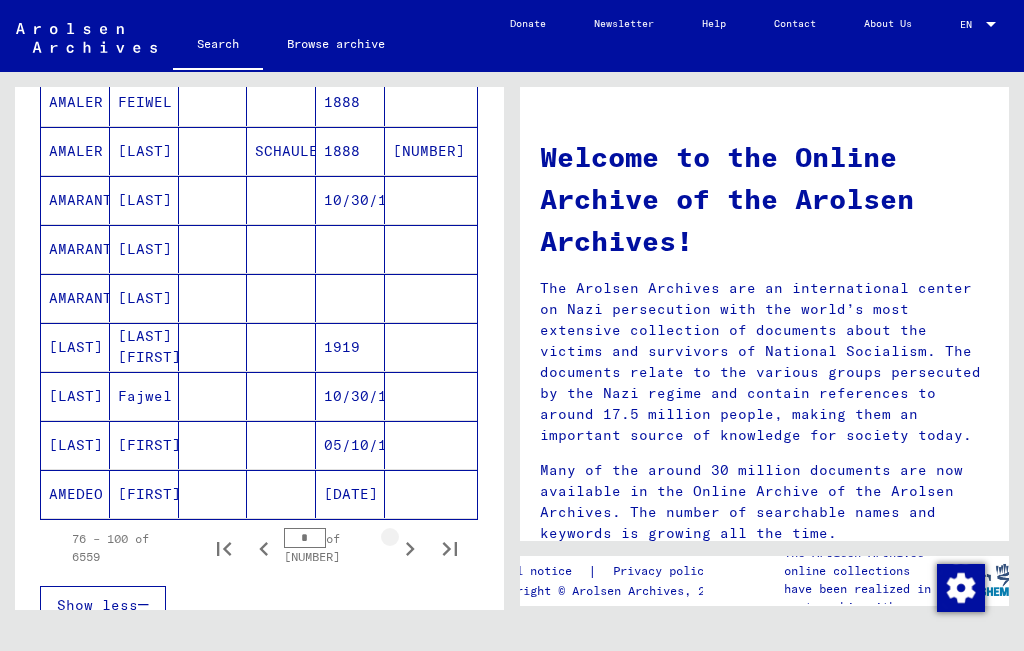 click 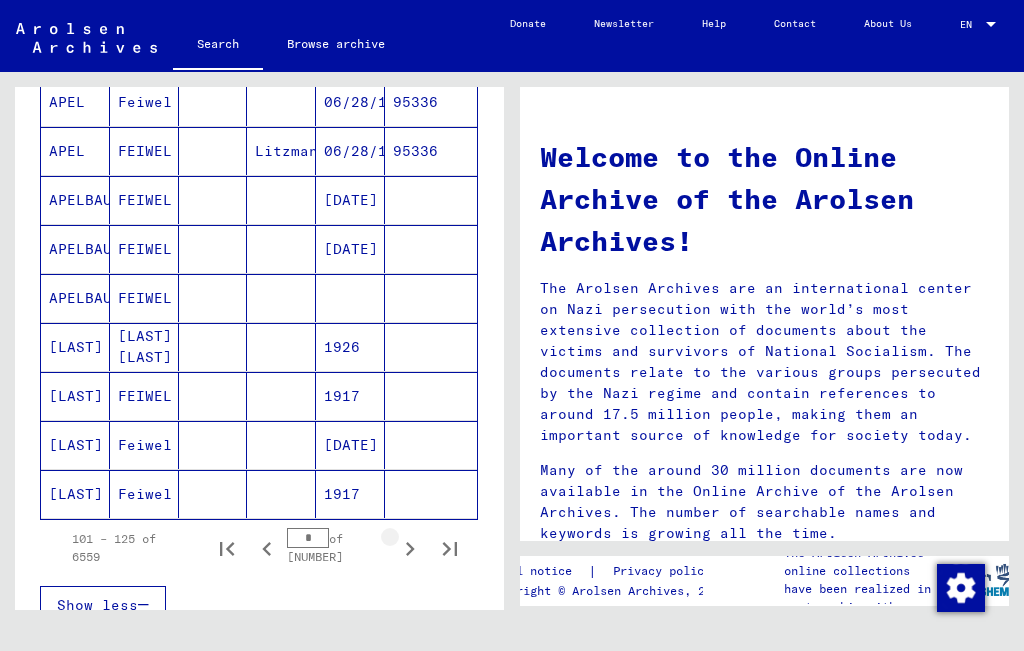 click 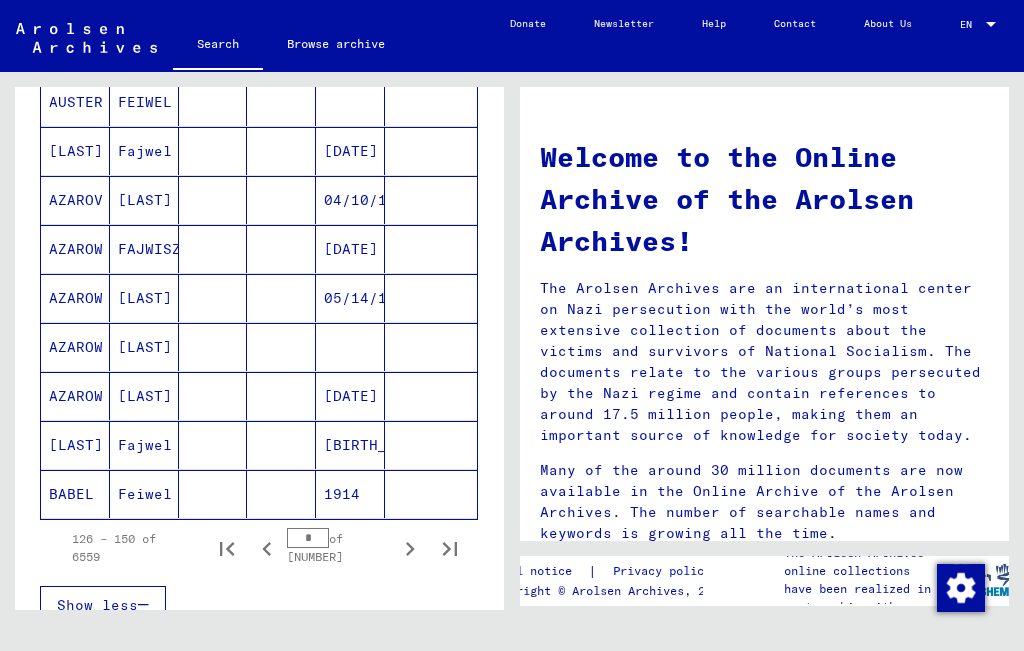 click 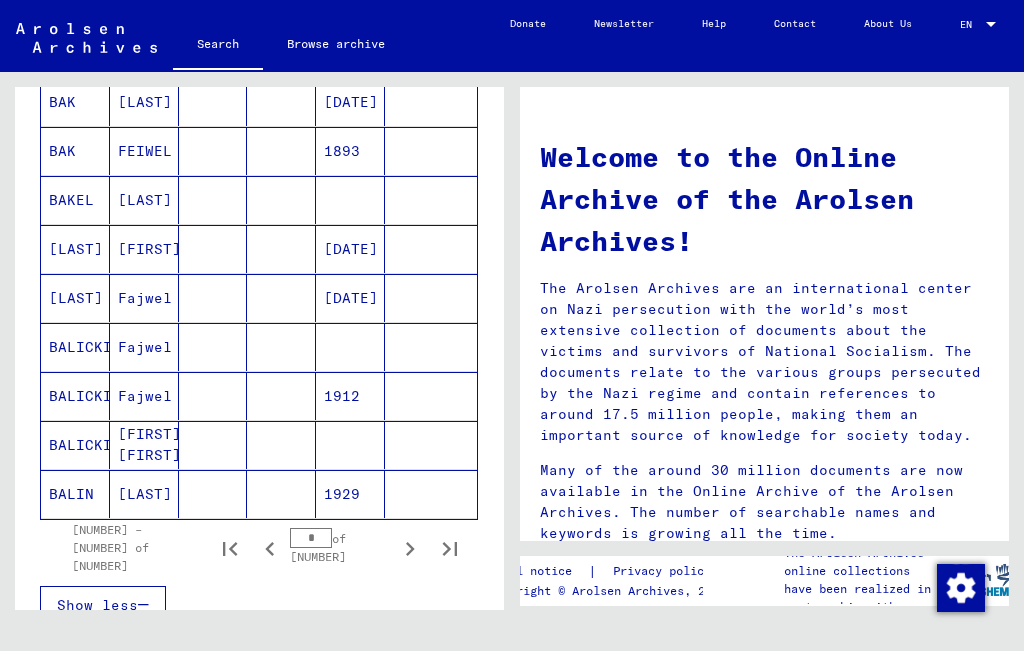 scroll, scrollTop: 0, scrollLeft: 0, axis: both 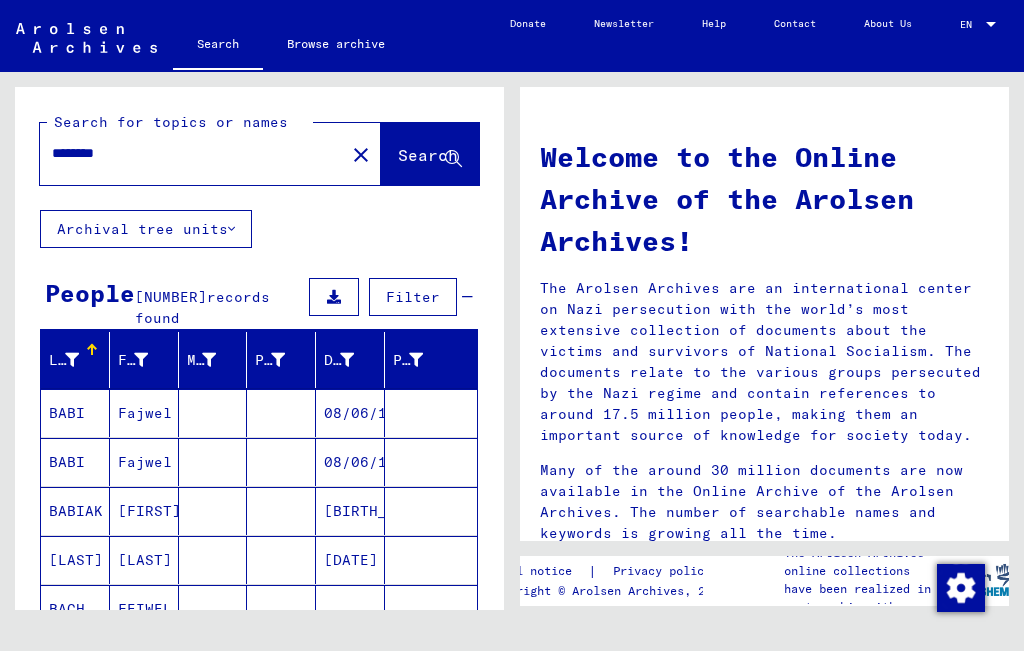 click on "*******" at bounding box center [186, 153] 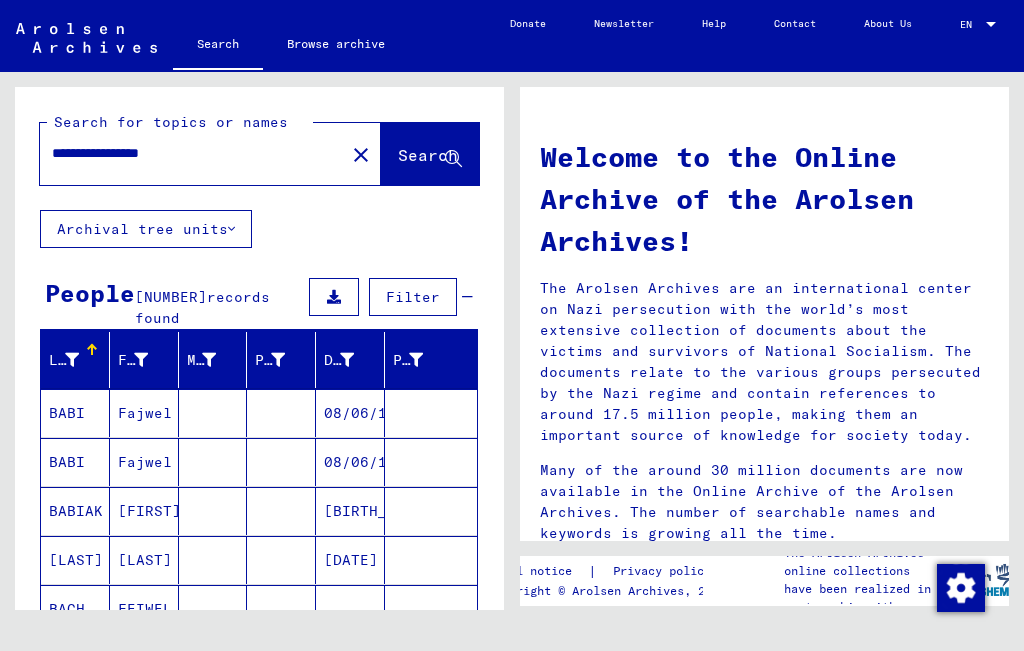 type on "**********" 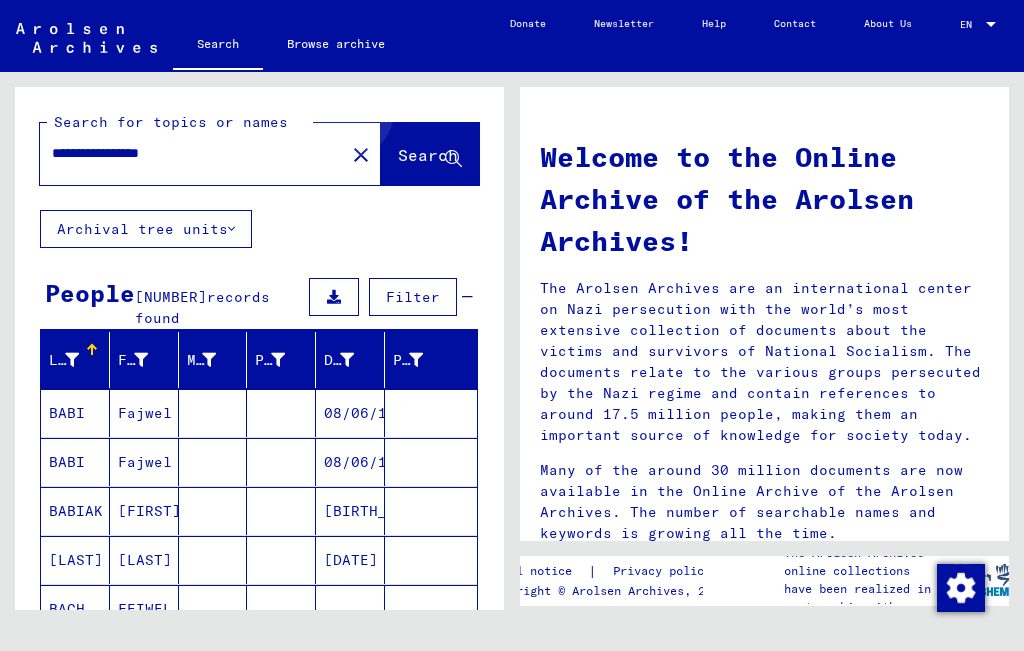 click on "Search" 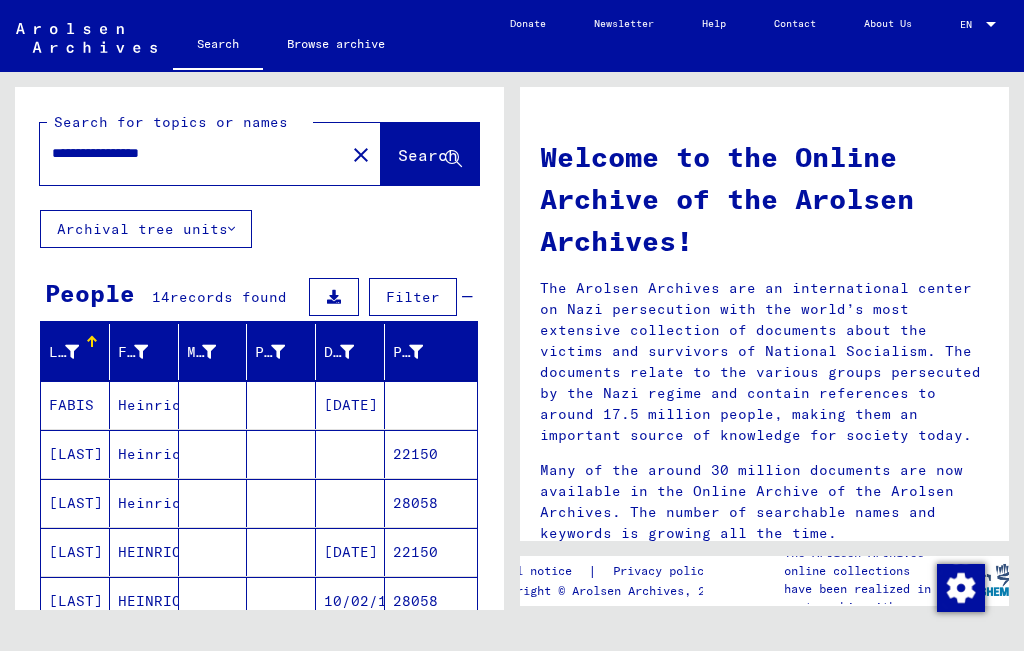 click on "FABIS" at bounding box center [75, 454] 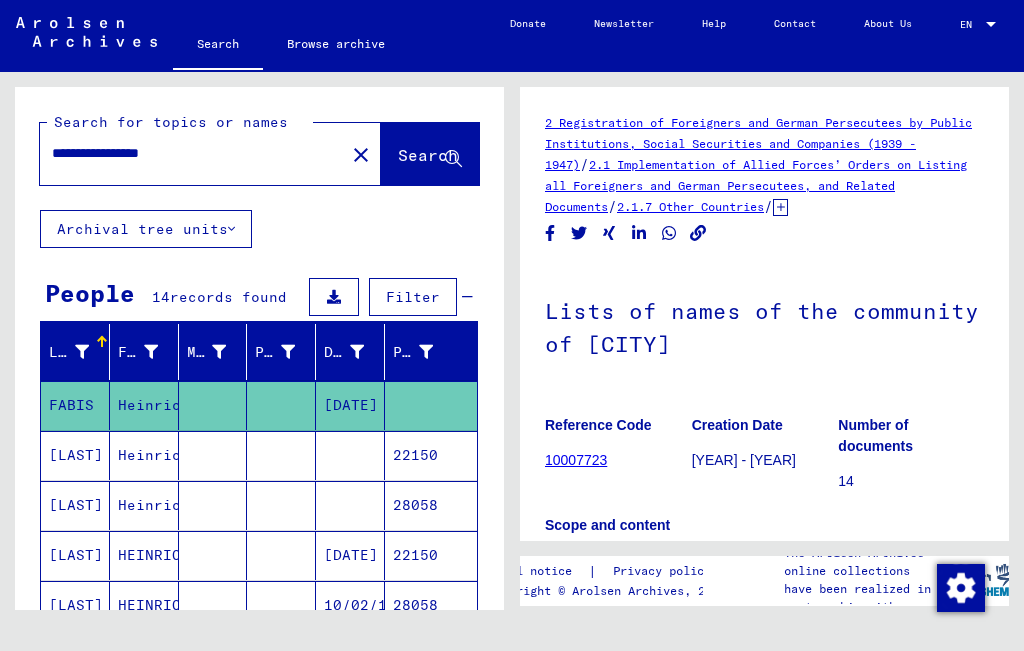 scroll, scrollTop: 0, scrollLeft: 0, axis: both 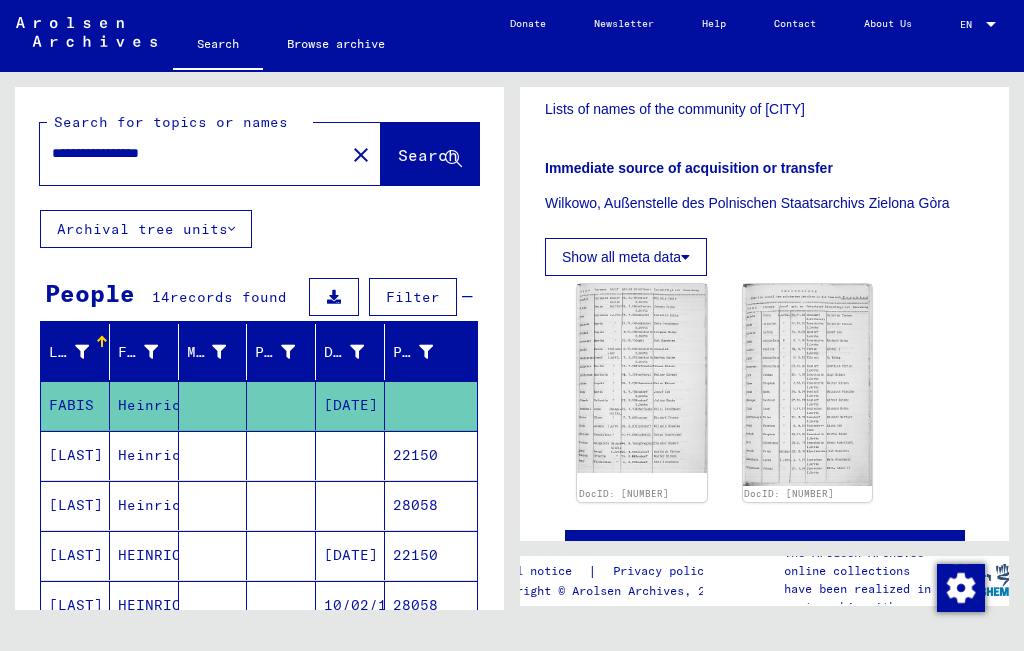 click on "[LAST]" at bounding box center (75, 505) 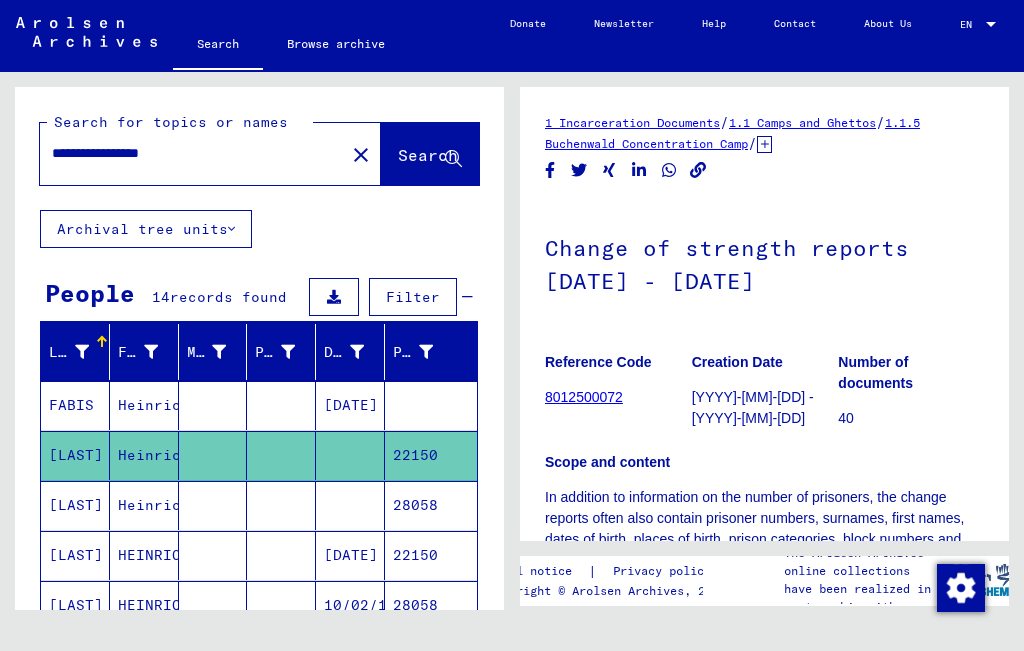 scroll, scrollTop: 0, scrollLeft: 0, axis: both 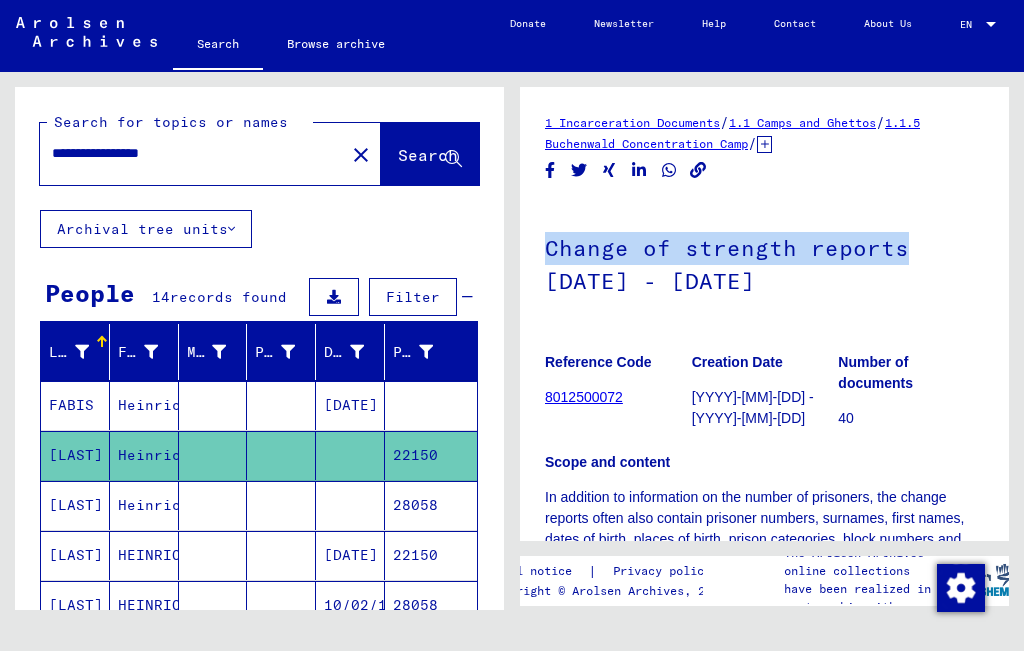 drag, startPoint x: 1013, startPoint y: 172, endPoint x: 1014, endPoint y: 199, distance: 27.018513 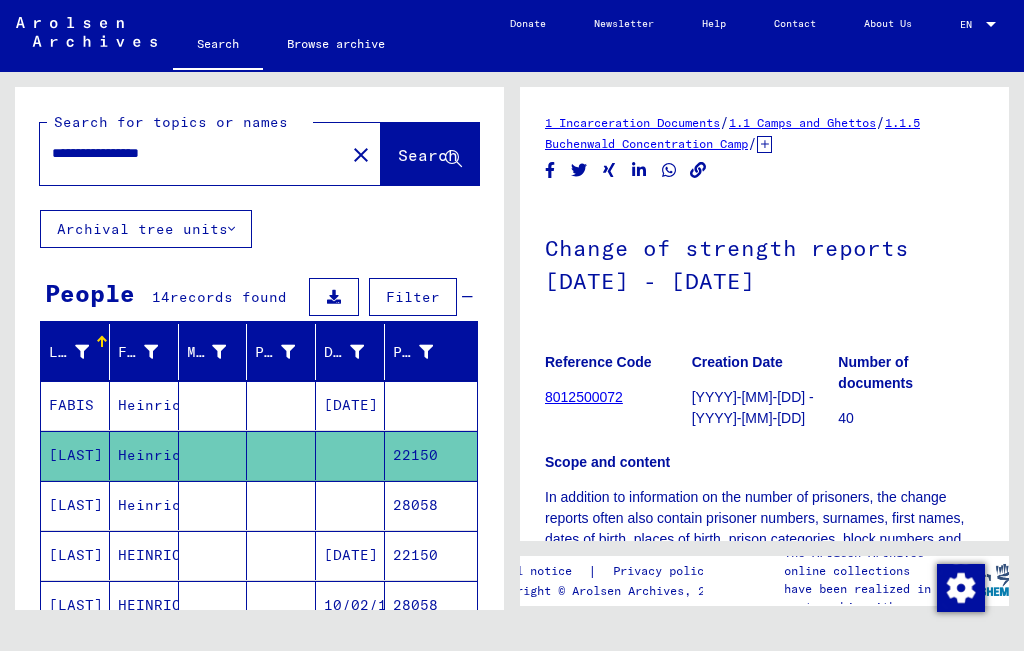 click on "1 Incarceration Documents   /   1.1 Camps and Ghettos   /   1.1.5 Buchenwald Concentration Camp   /   1.1.5.1 List Material Buchenwald   /   Reports detailing changes concerning prisoners in Concentration Camp      Buchenwald (men), 1938   /  Change of strength reports 26.11.1938 - 02.12.1938 Reference Code 8012500072 Creation Date 1938-11-26 - 1938-12-02 Number of documents 40 Scope and content In addition to information on the number of prisoners, the change reports      often also contain prisoner numbers, surnames, first names, dates of      birth, places of birth, prison categories, block numbers and remarks.      Contains attachments to the change report (list of names), including      releases of "Aktionsjuden", names of relatives of deceased prisoners, lists      of the administrator of personal effects on unused and reassigned prisoner      numbers as well as of numbers of released, transferred and deceased      prisoners. Show all meta data  DocID: 5278157 DocID: 5278157" 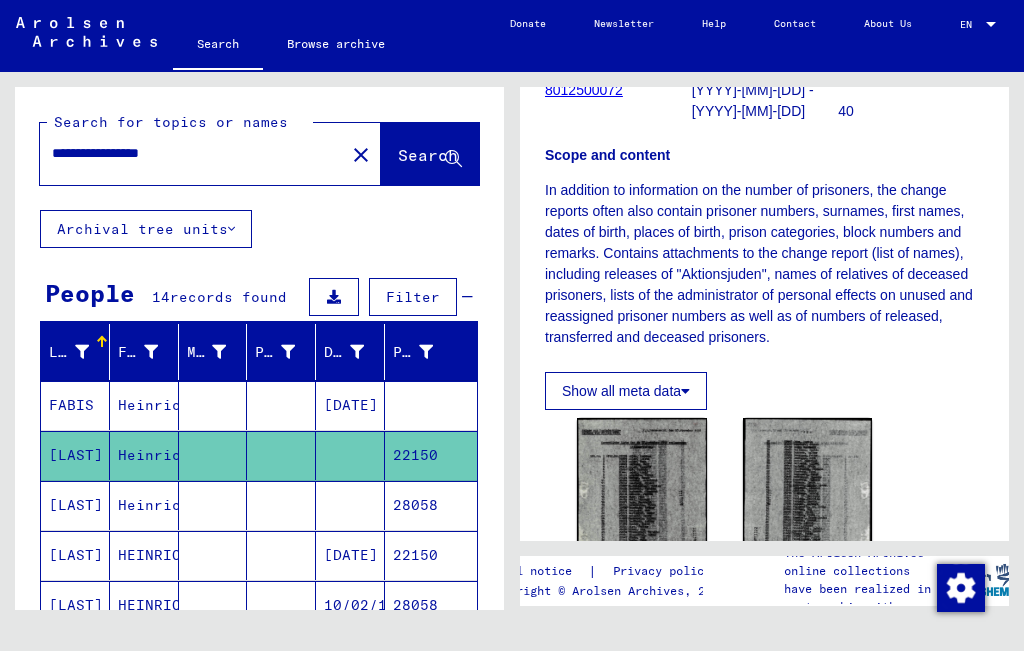 scroll, scrollTop: 304, scrollLeft: 0, axis: vertical 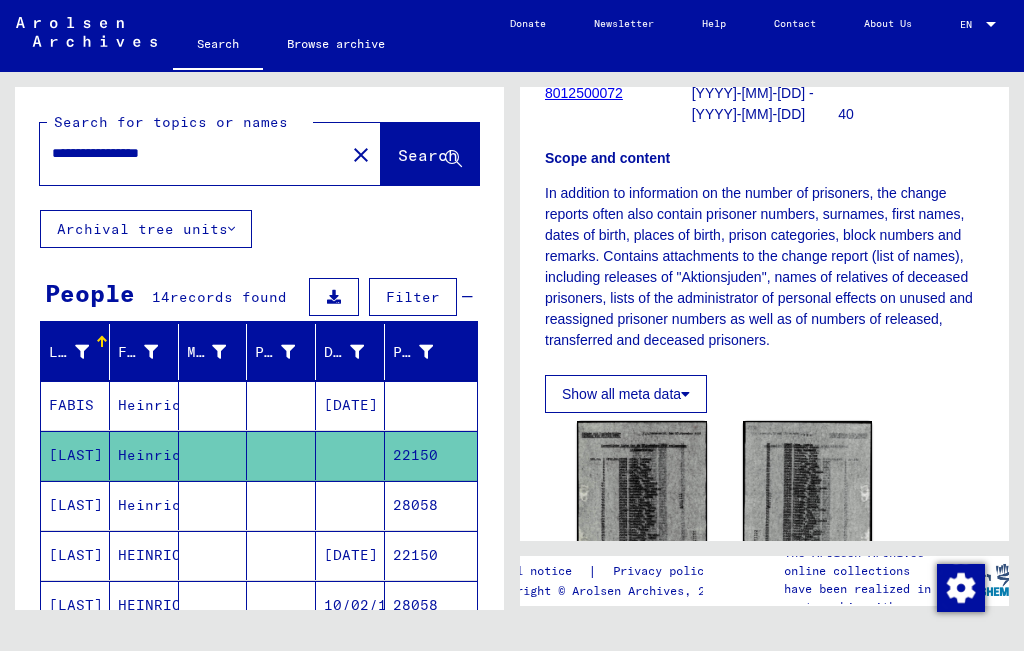 click at bounding box center [281, 555] 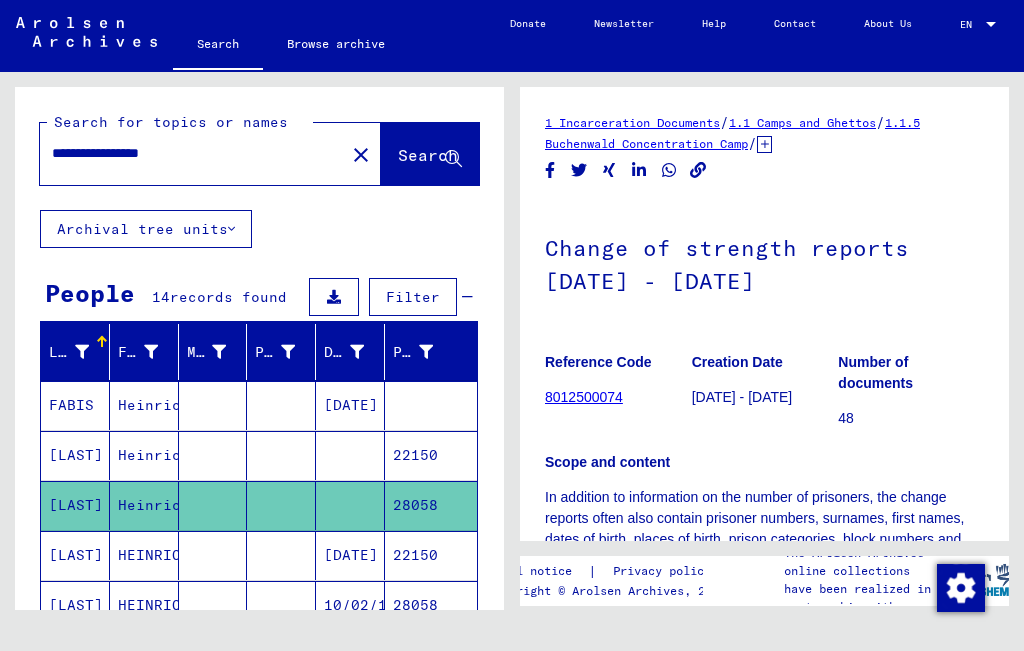 scroll, scrollTop: 0, scrollLeft: 0, axis: both 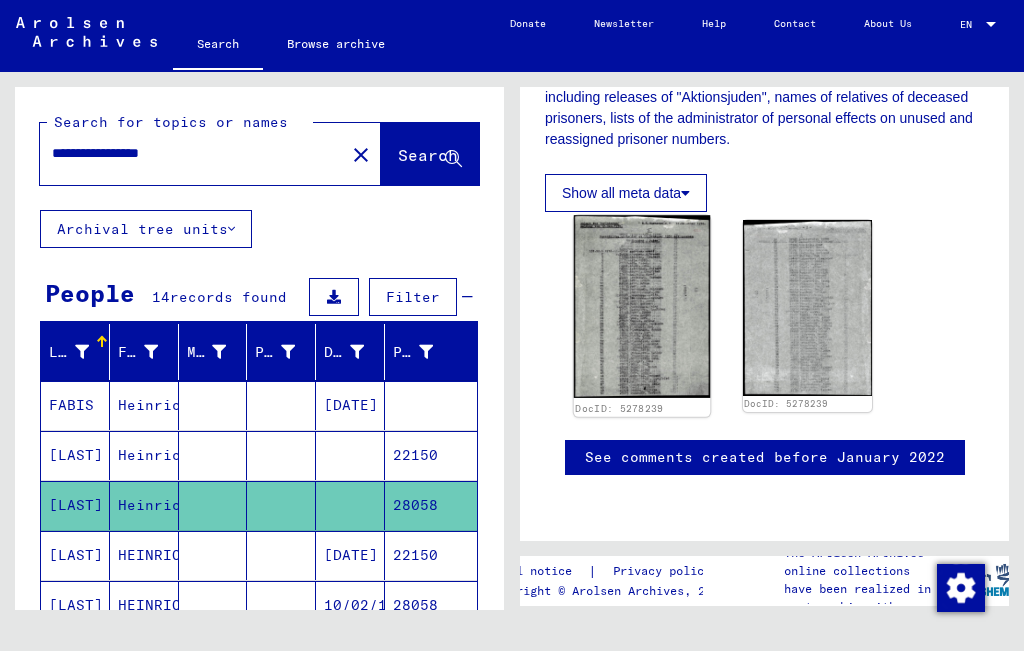 click 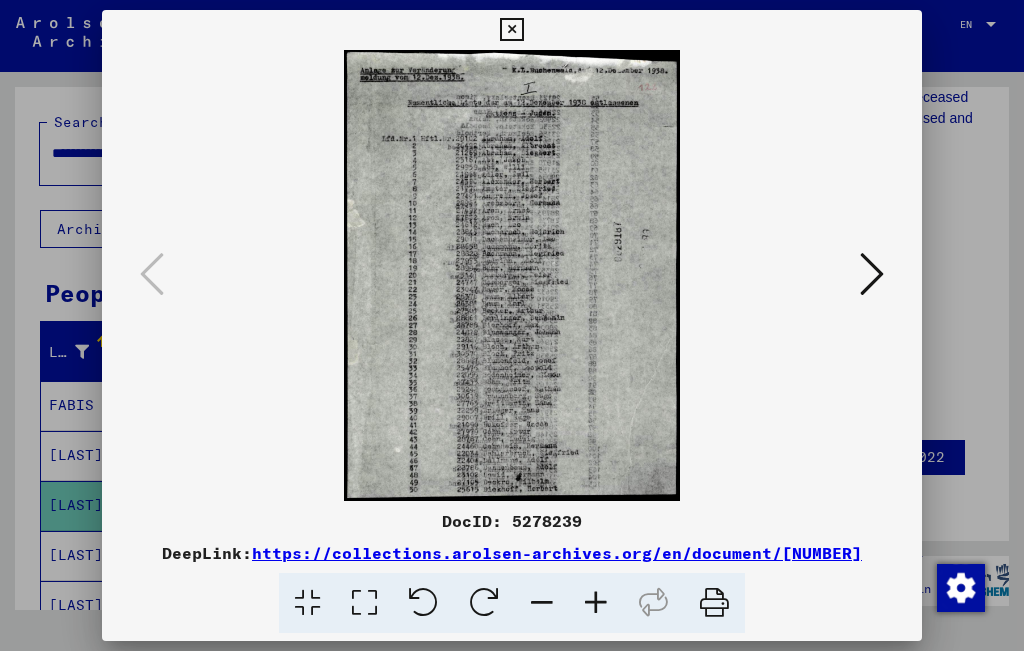 click at bounding box center (596, 603) 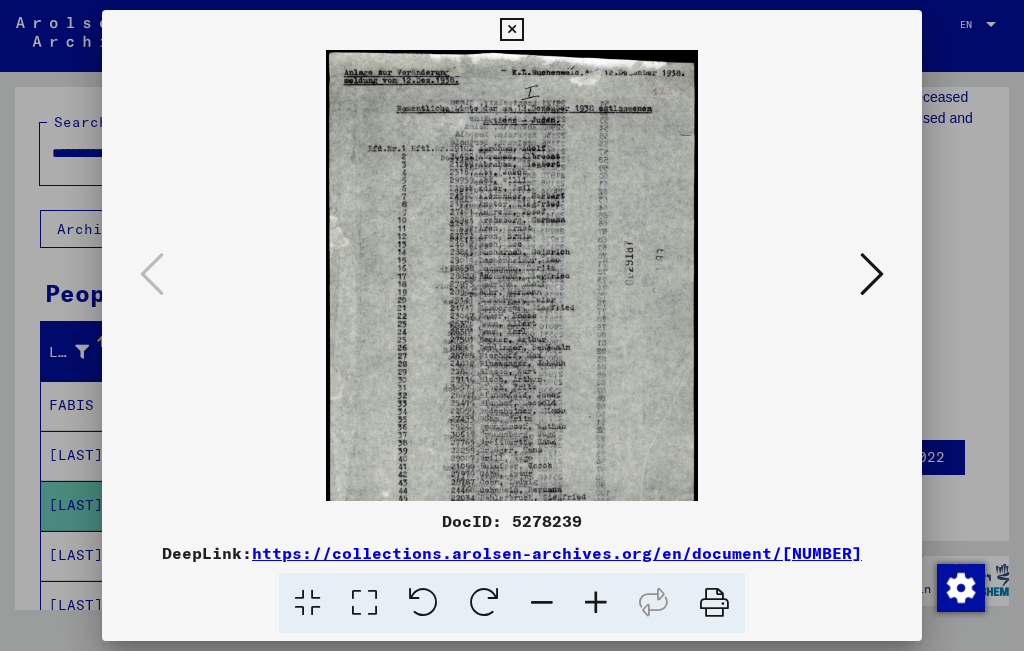 click at bounding box center [596, 603] 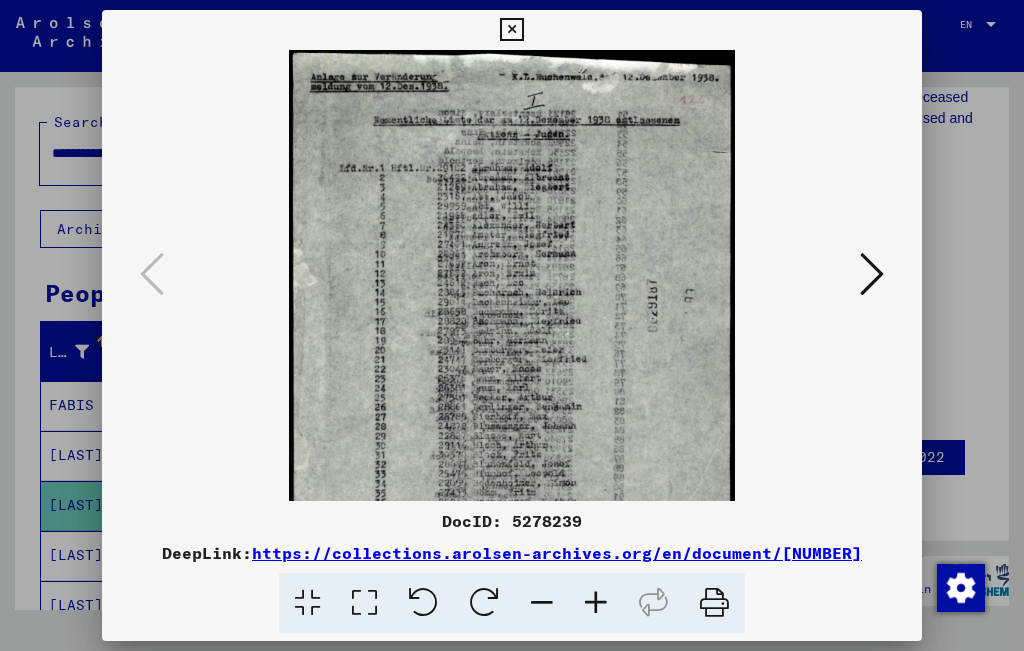 click at bounding box center (596, 603) 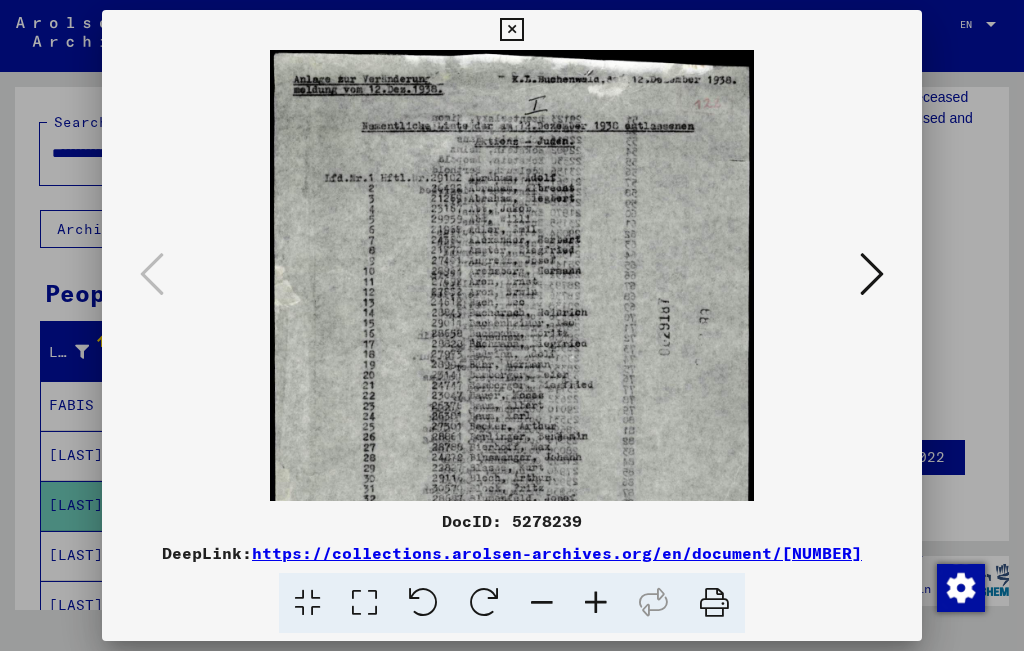 click at bounding box center (596, 603) 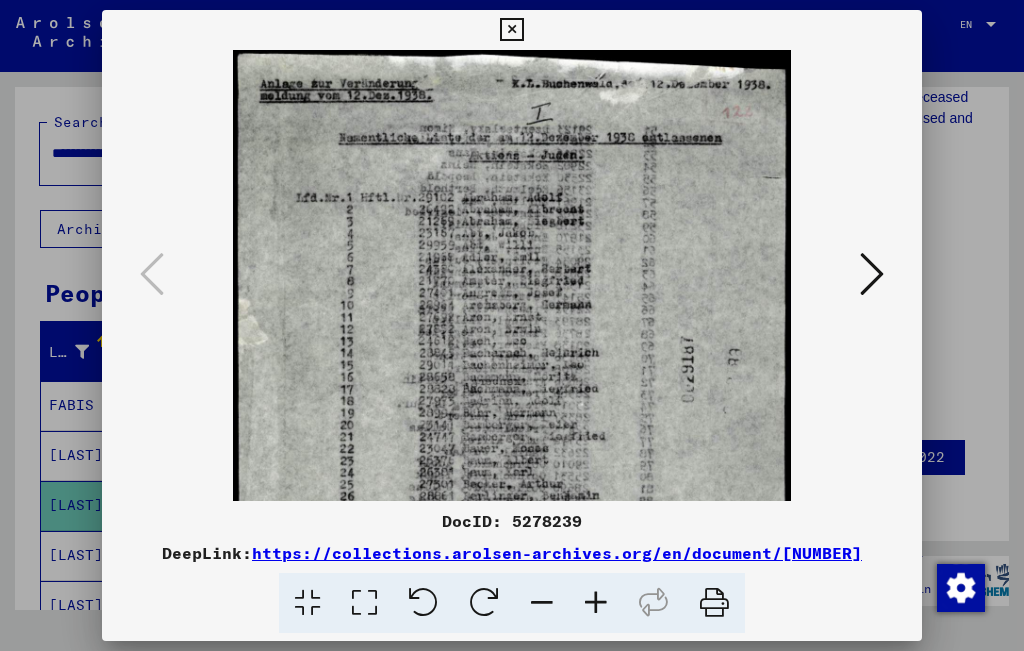 click at bounding box center (596, 603) 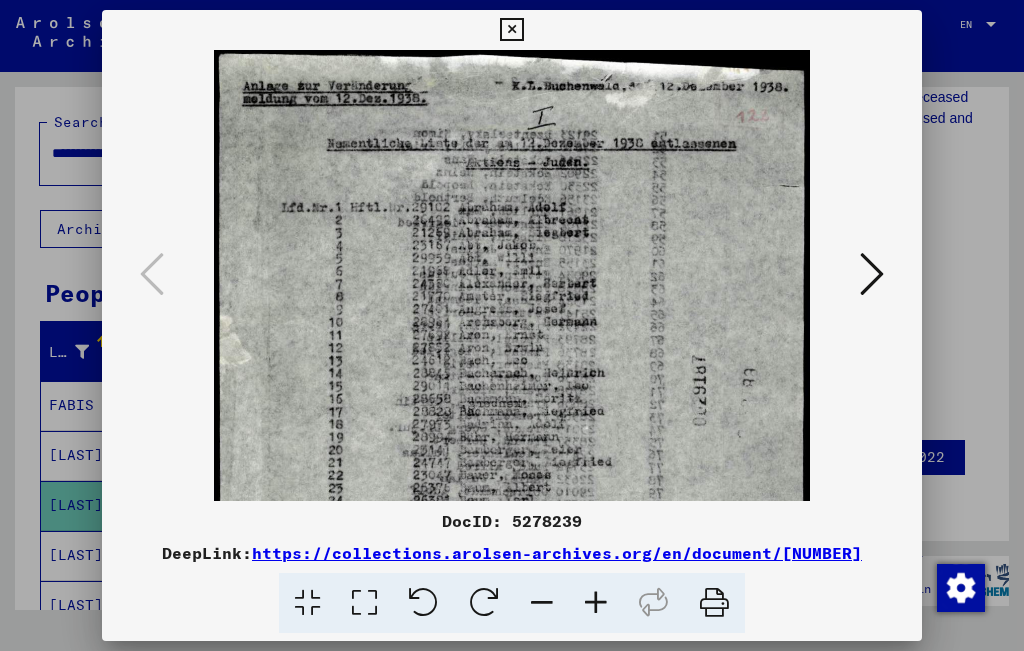 click at bounding box center [512, 325] 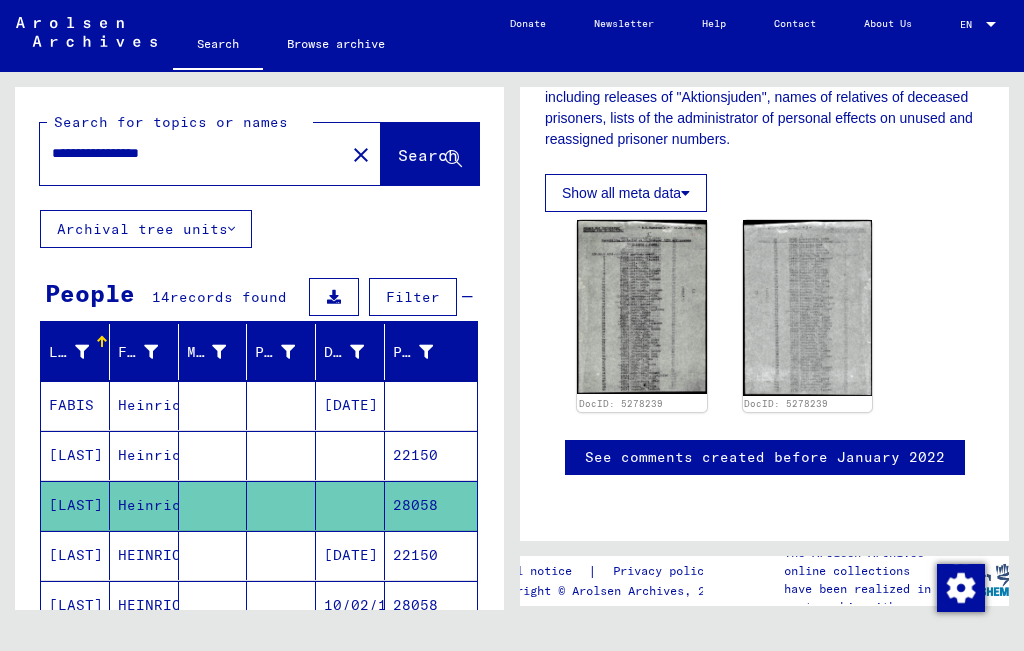 click at bounding box center (213, 605) 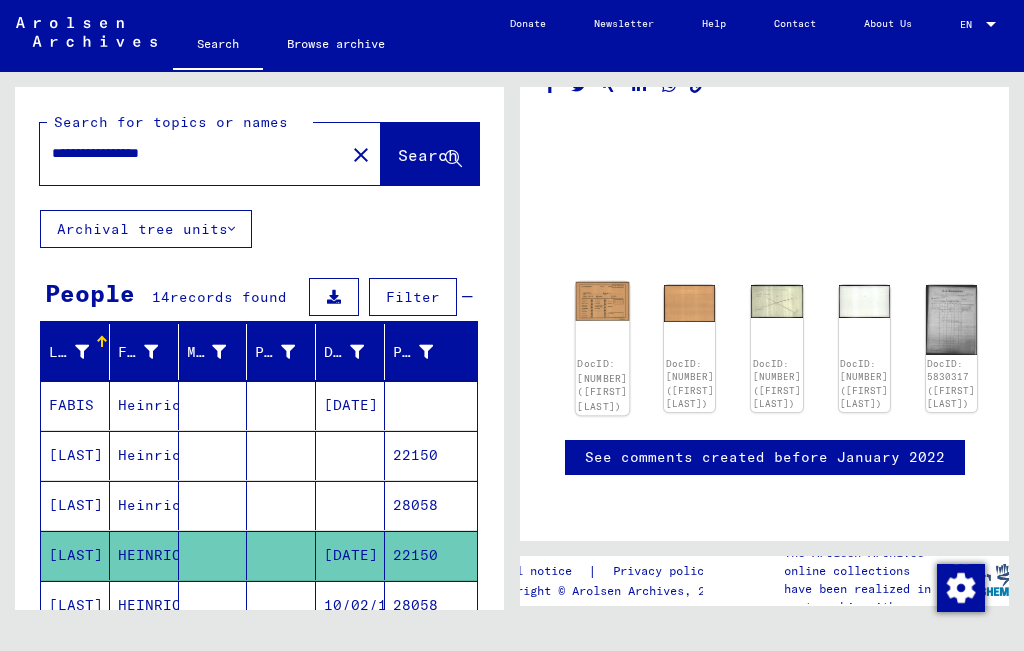 click 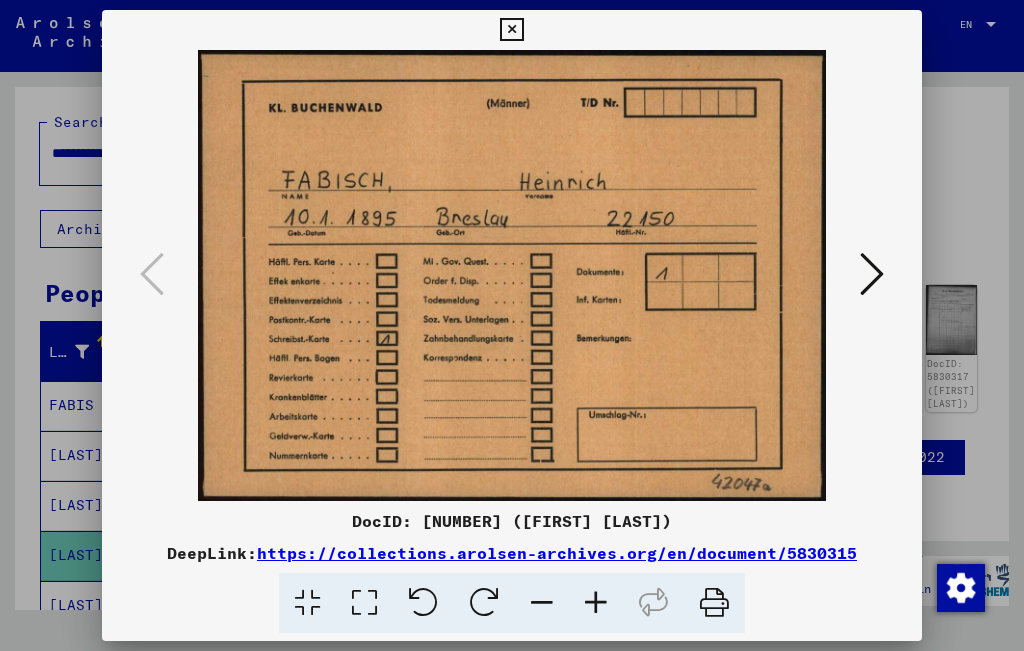 click at bounding box center [872, 274] 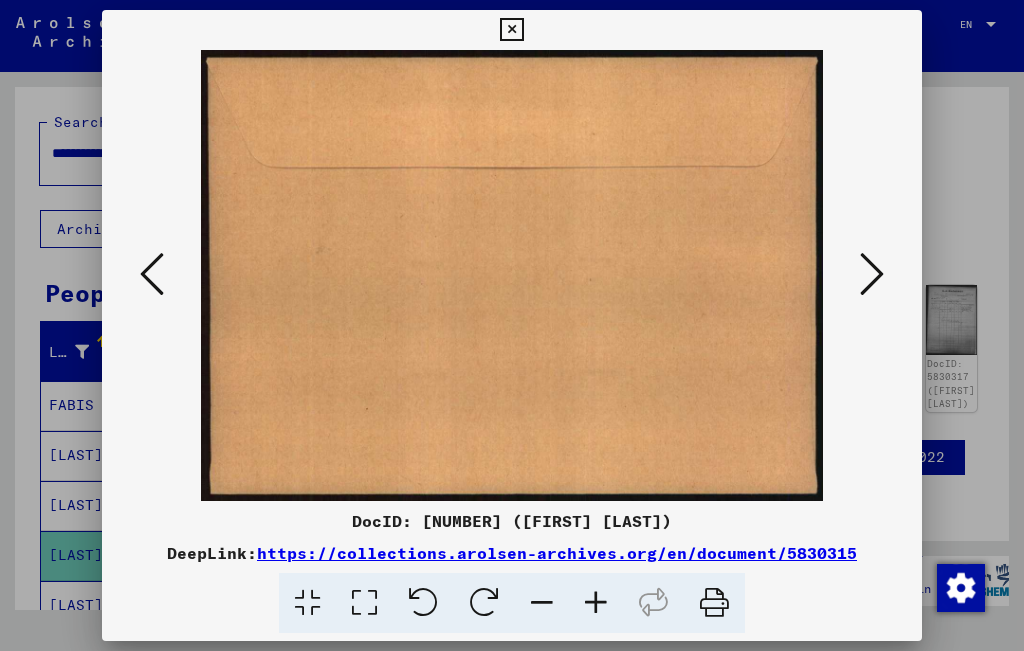 click at bounding box center [872, 274] 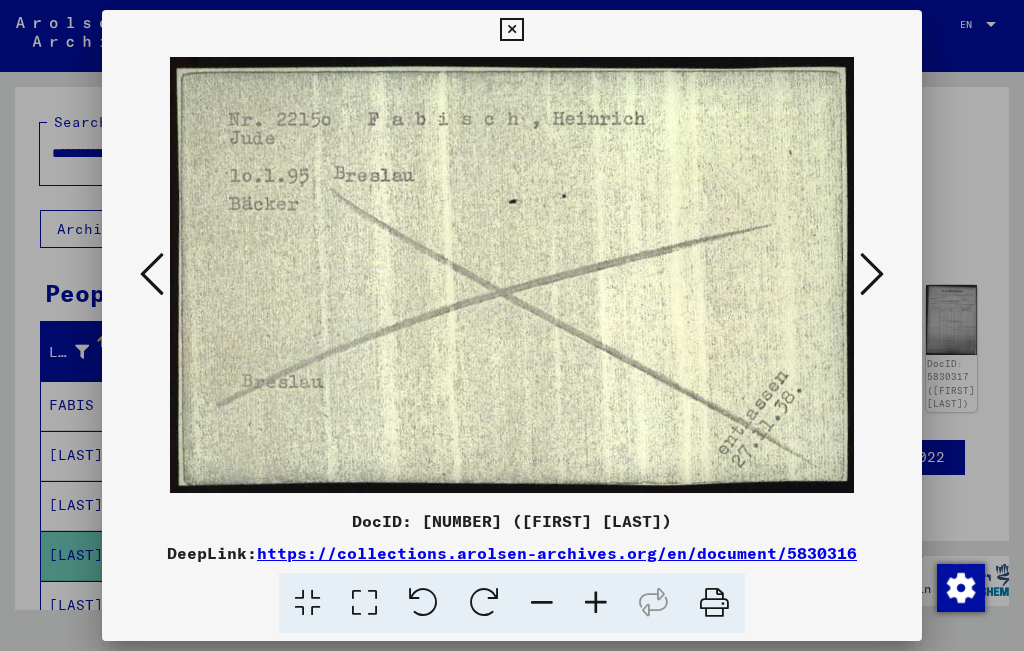 click at bounding box center [714, 603] 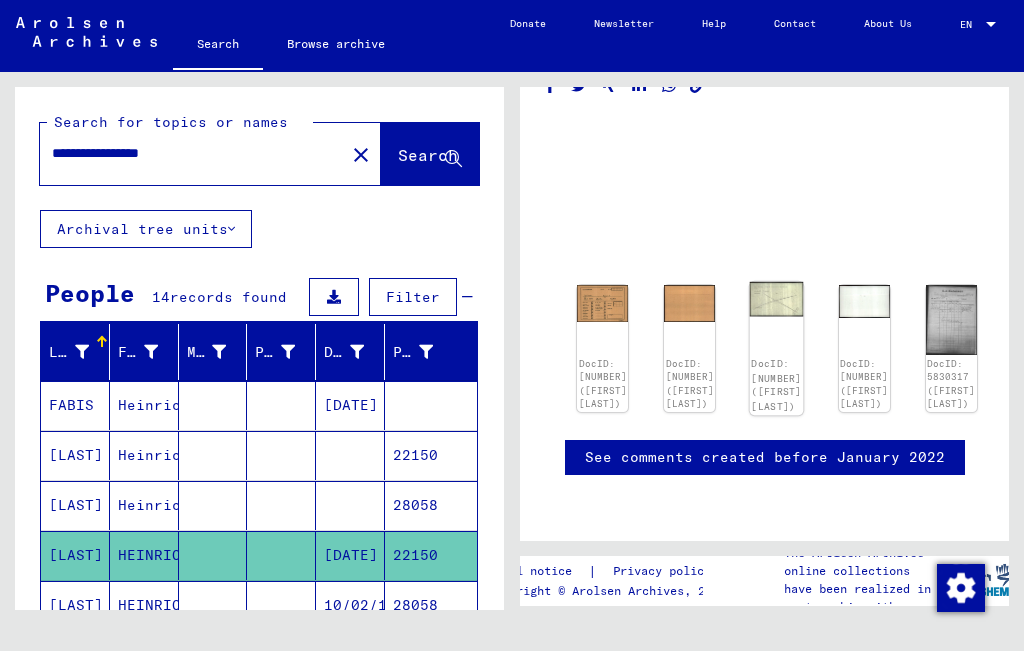 click 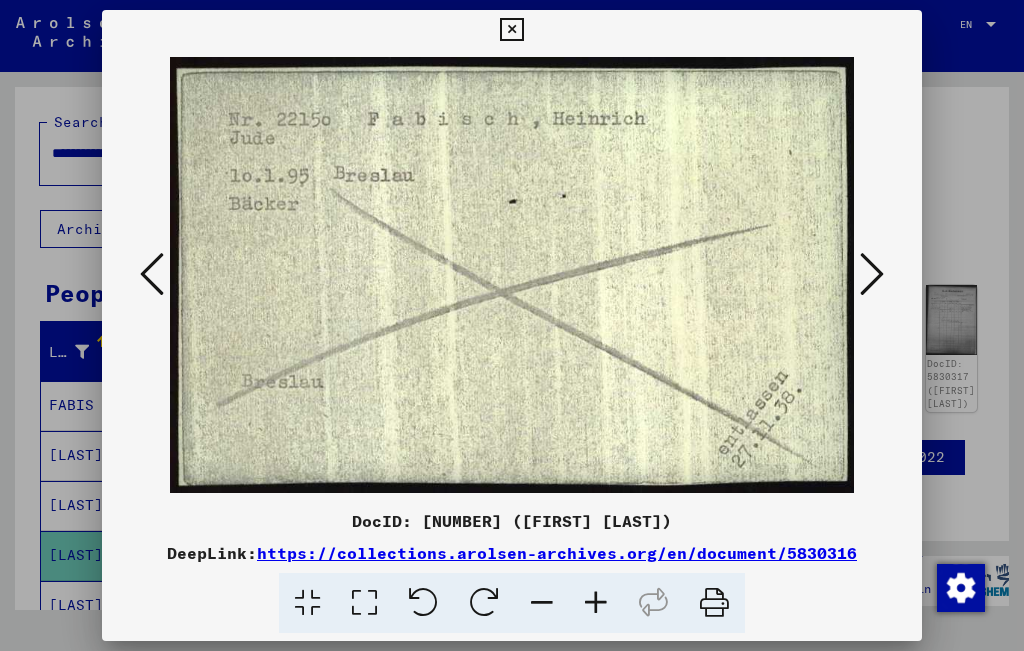 click at bounding box center [511, 275] 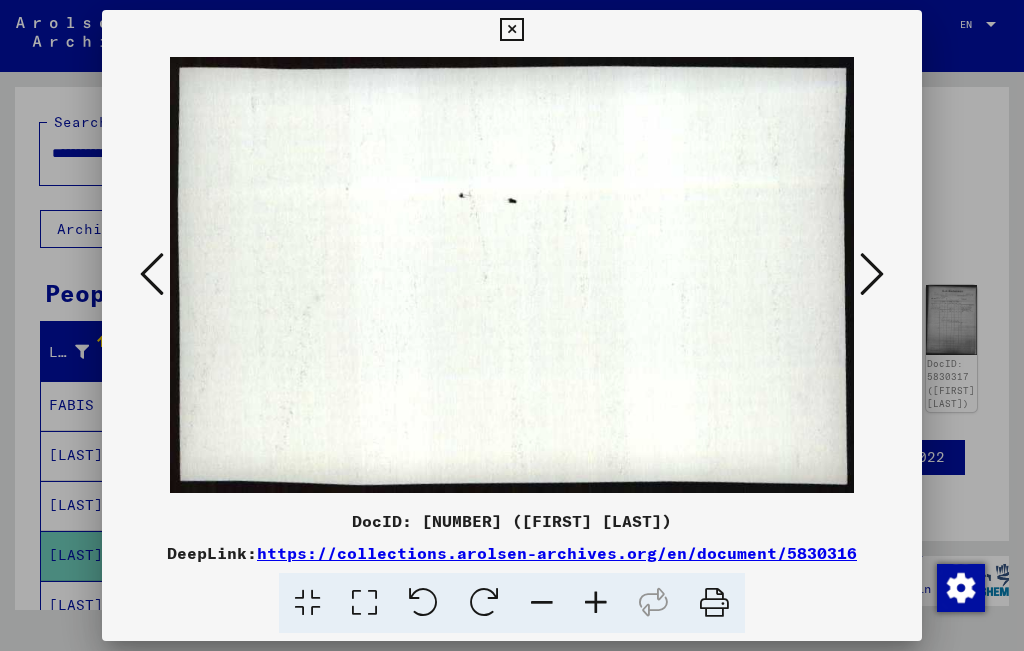 click at bounding box center [872, 275] 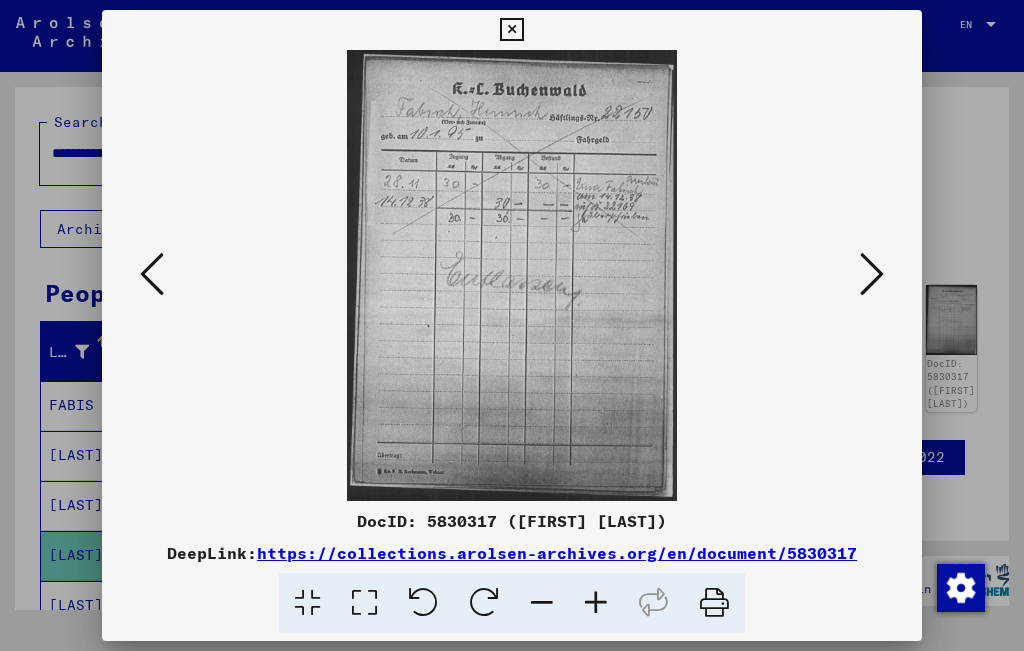 click at bounding box center (596, 603) 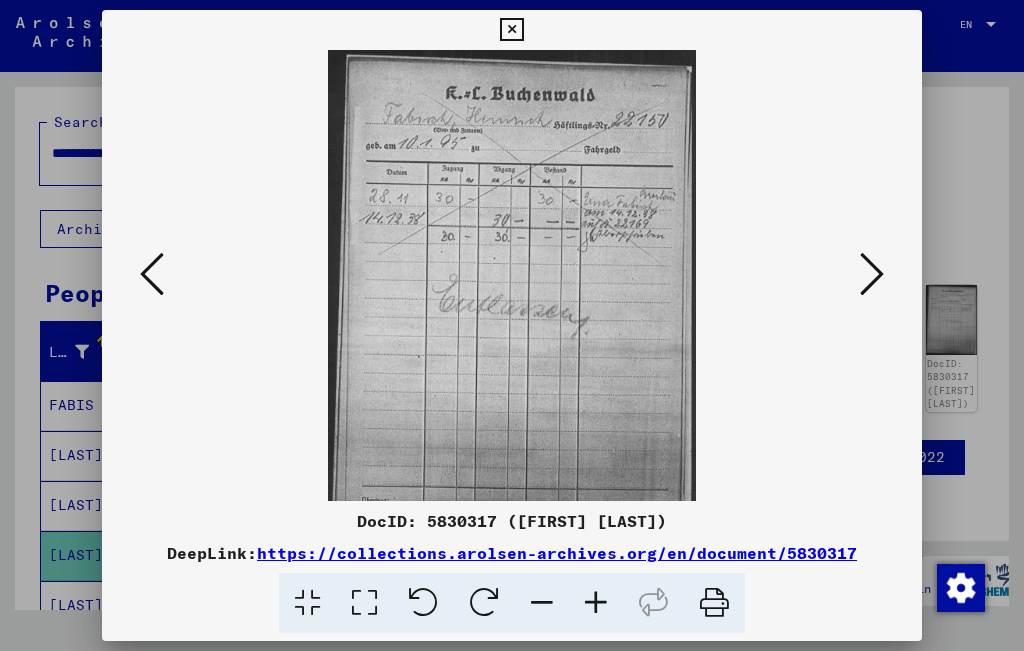click at bounding box center [596, 603] 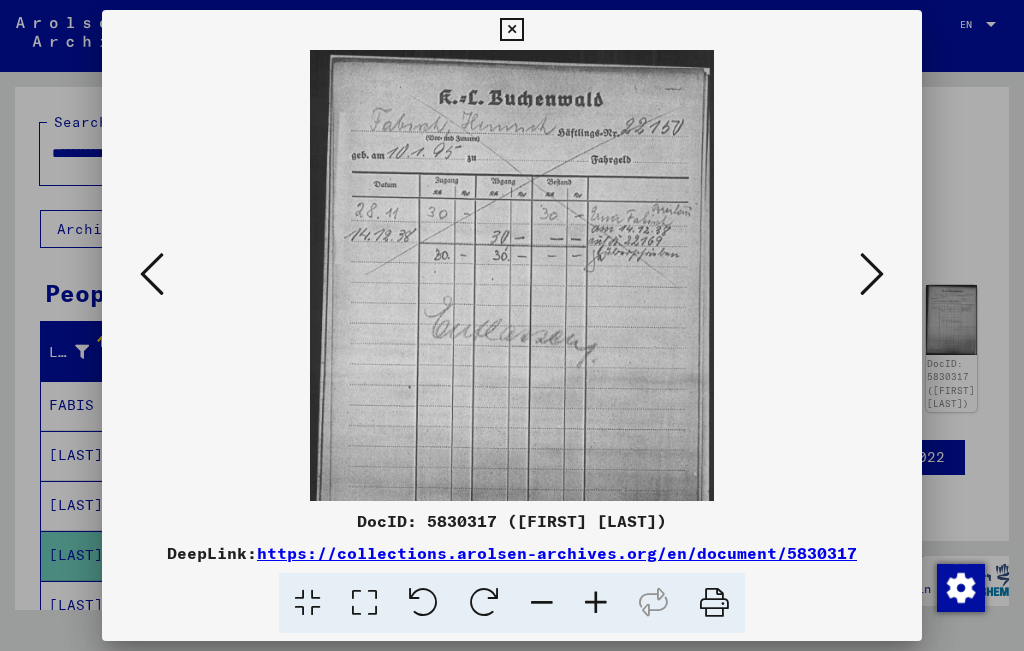 click at bounding box center [596, 603] 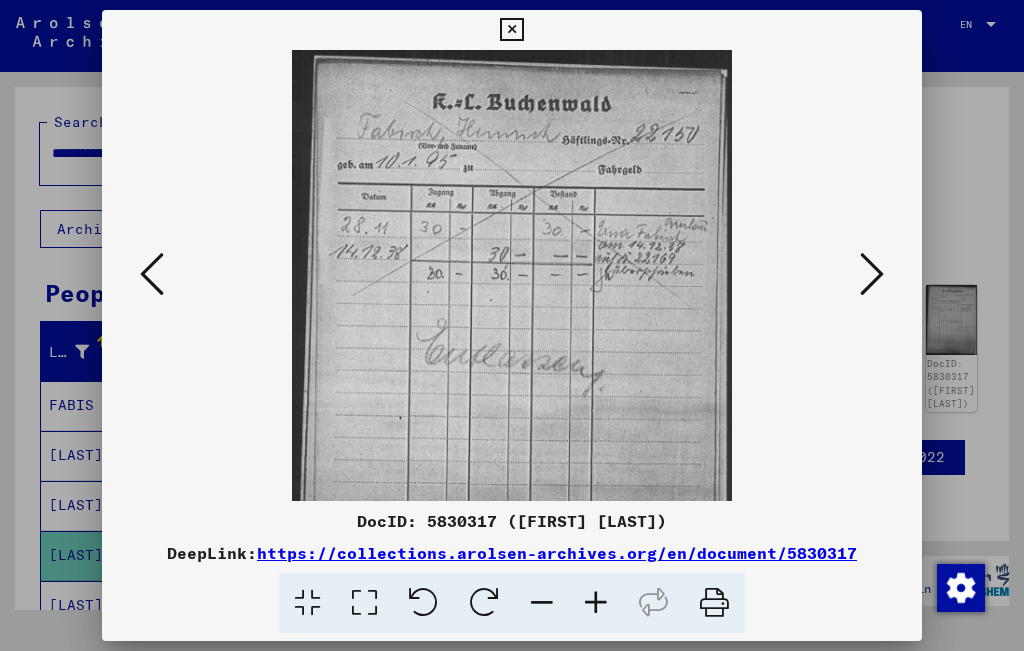 click at bounding box center [596, 603] 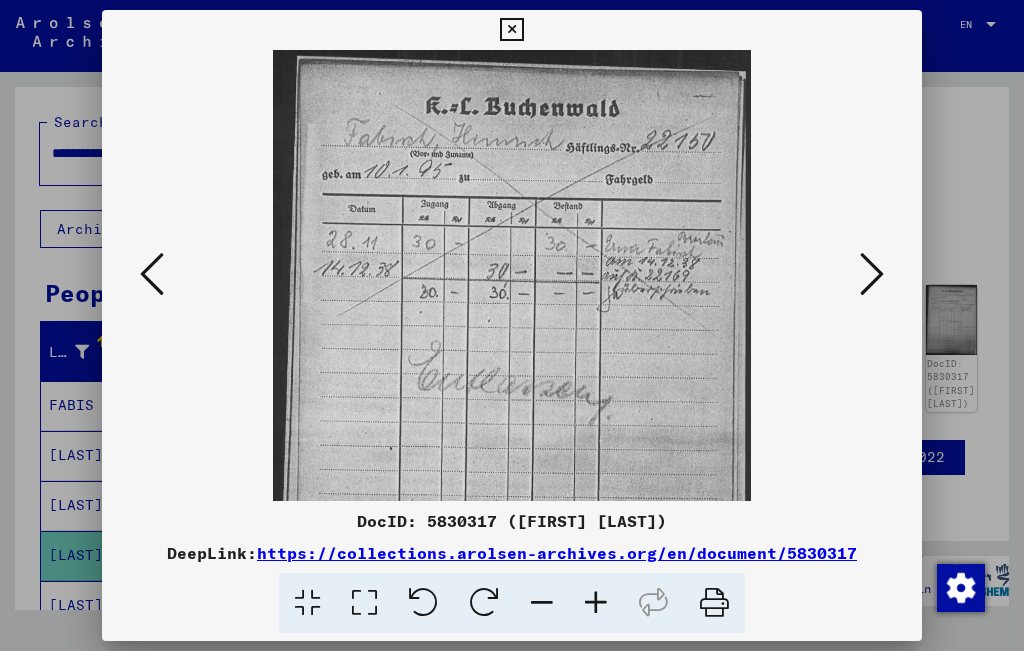 click at bounding box center [596, 603] 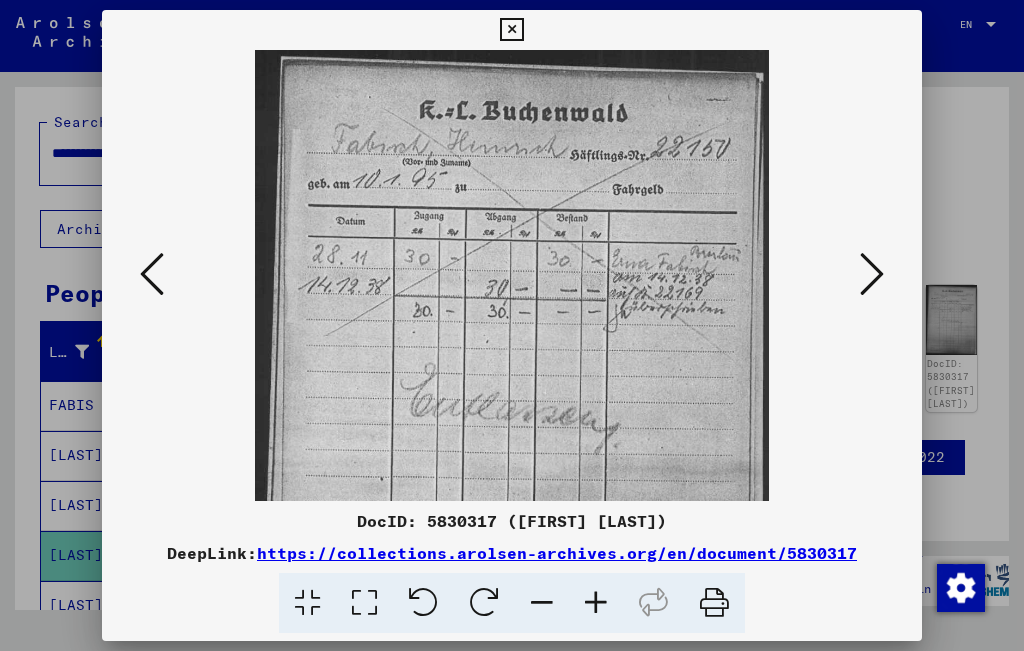 click at bounding box center [596, 603] 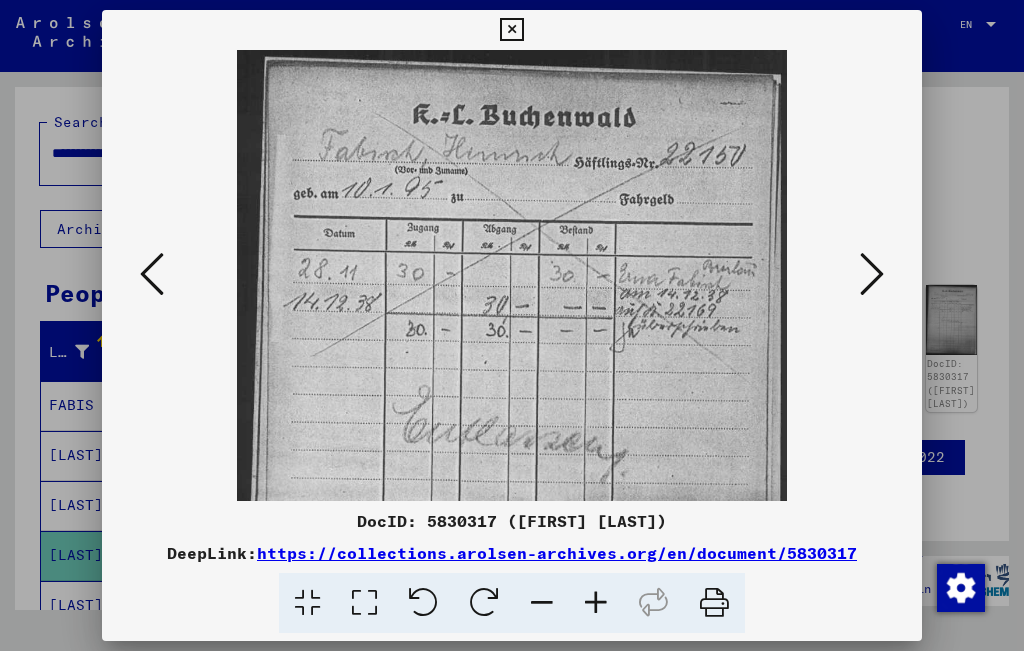 click at bounding box center (596, 603) 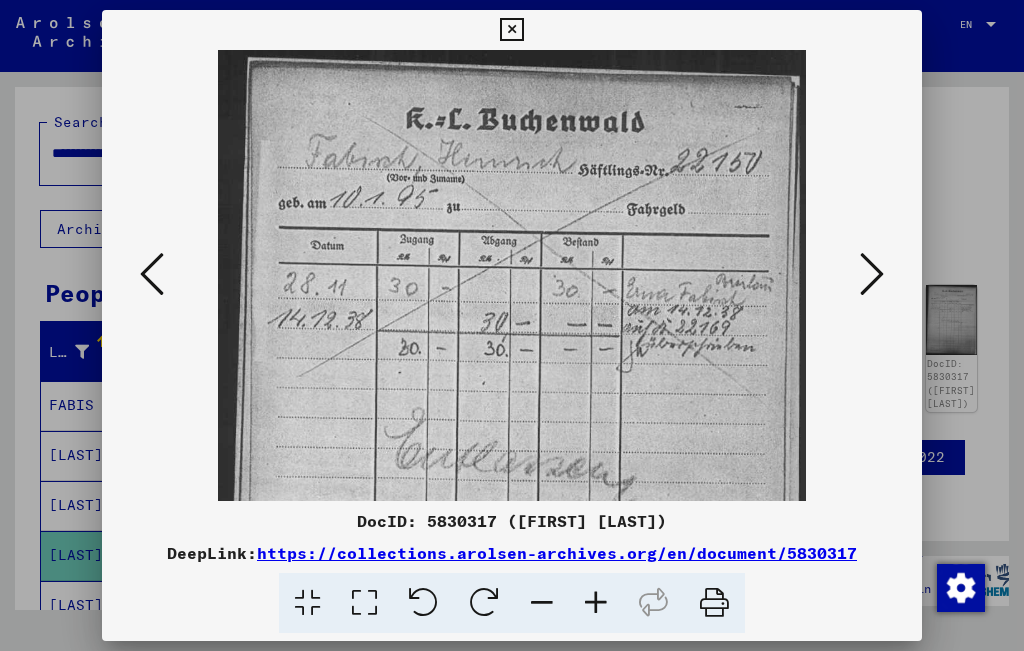 click at bounding box center [596, 603] 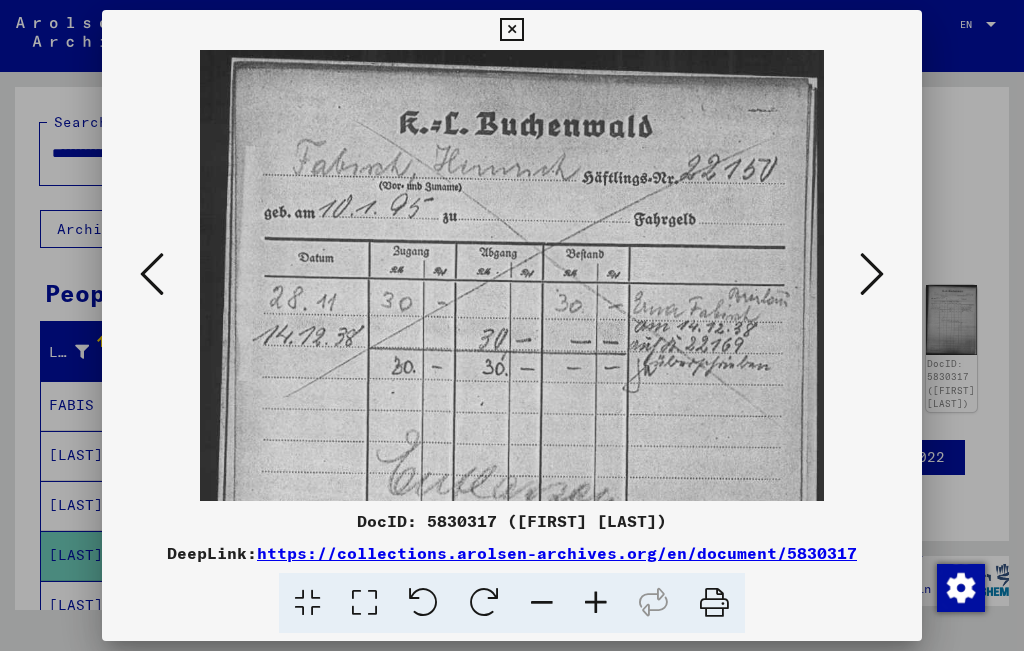 click at bounding box center (596, 603) 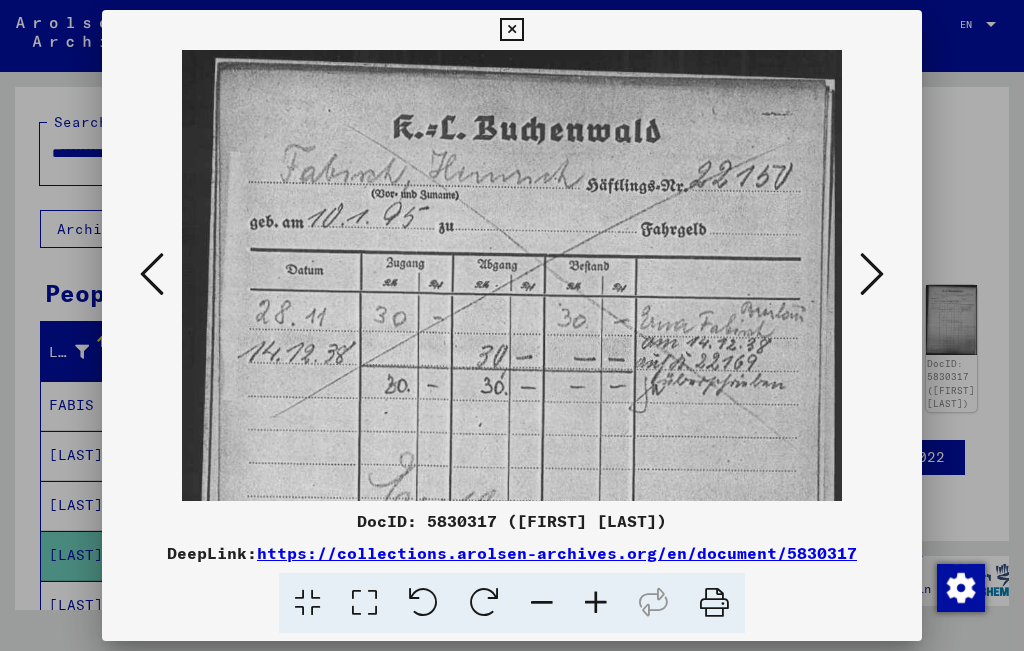 click at bounding box center [714, 603] 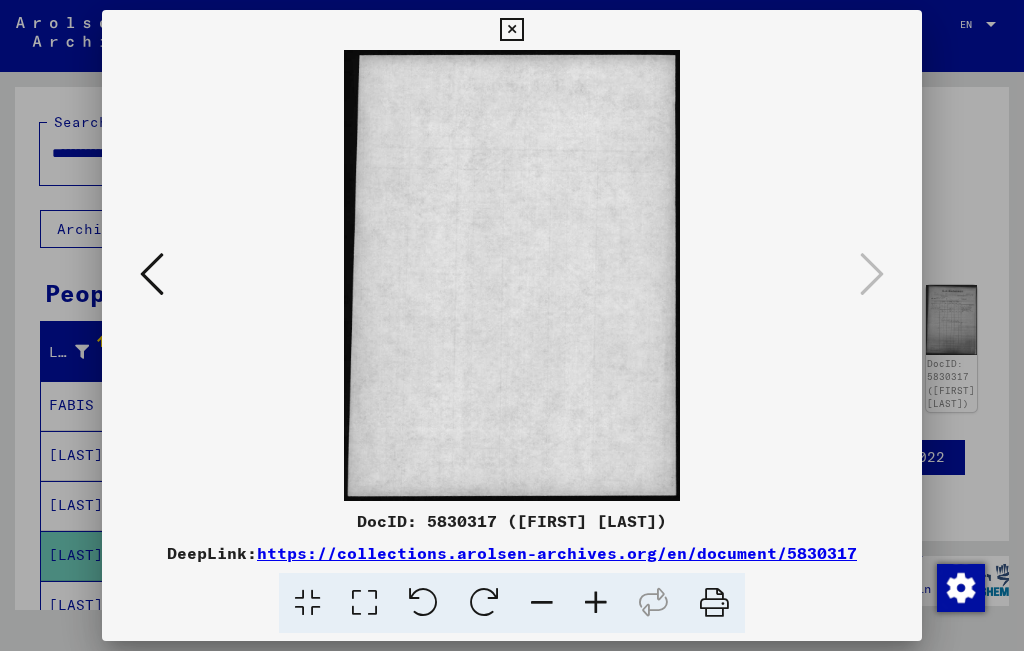 click at bounding box center (512, 325) 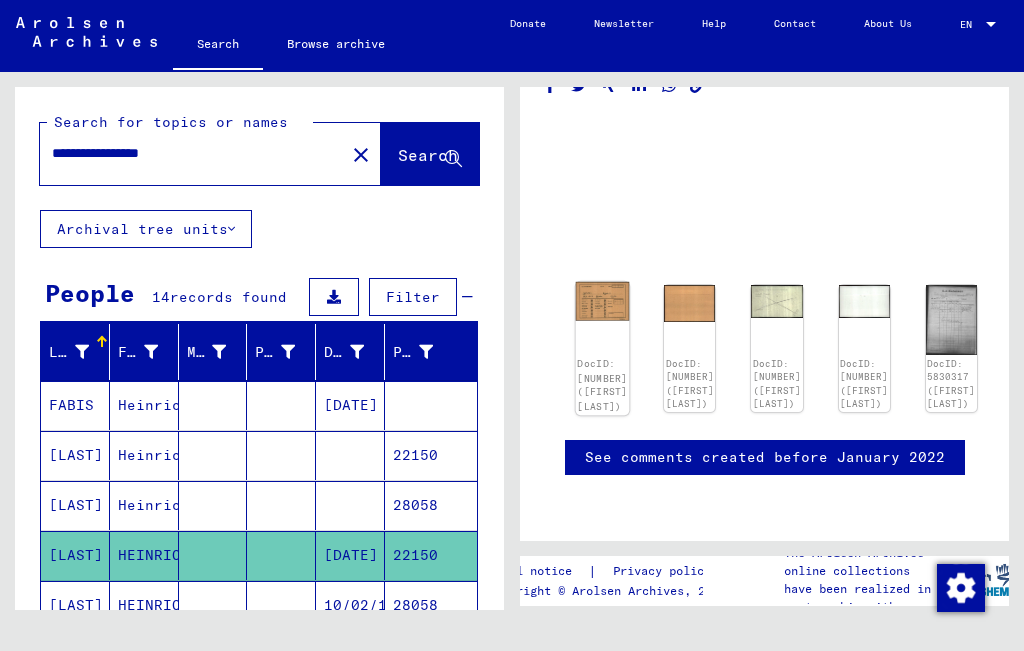 click on "DocID: [NUMBER] ([FIRST] [LAST])" 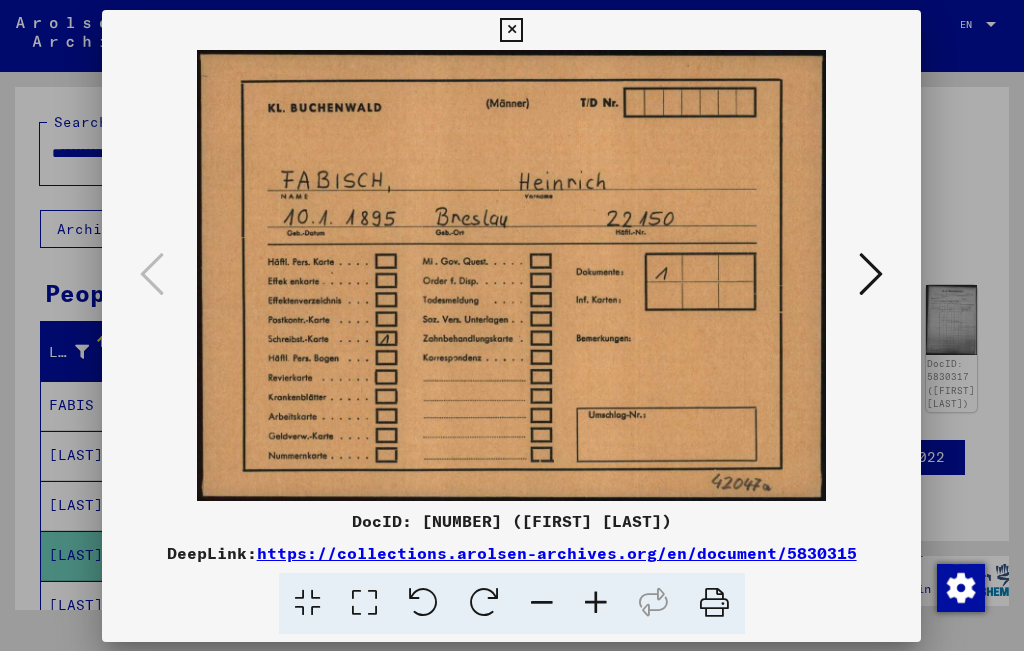 click at bounding box center (511, 275) 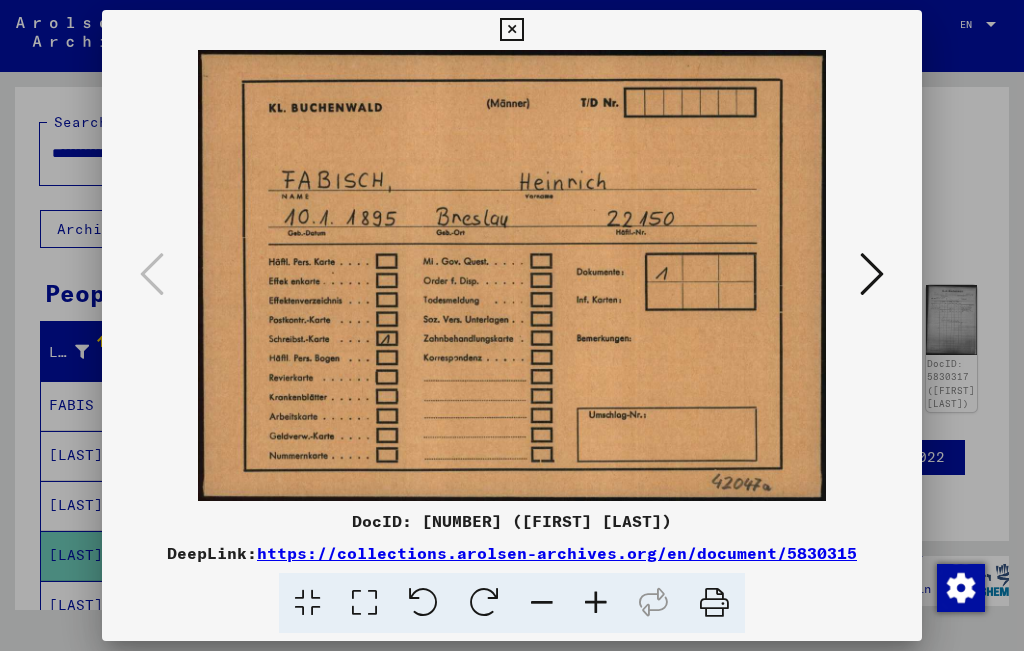 click at bounding box center [872, 275] 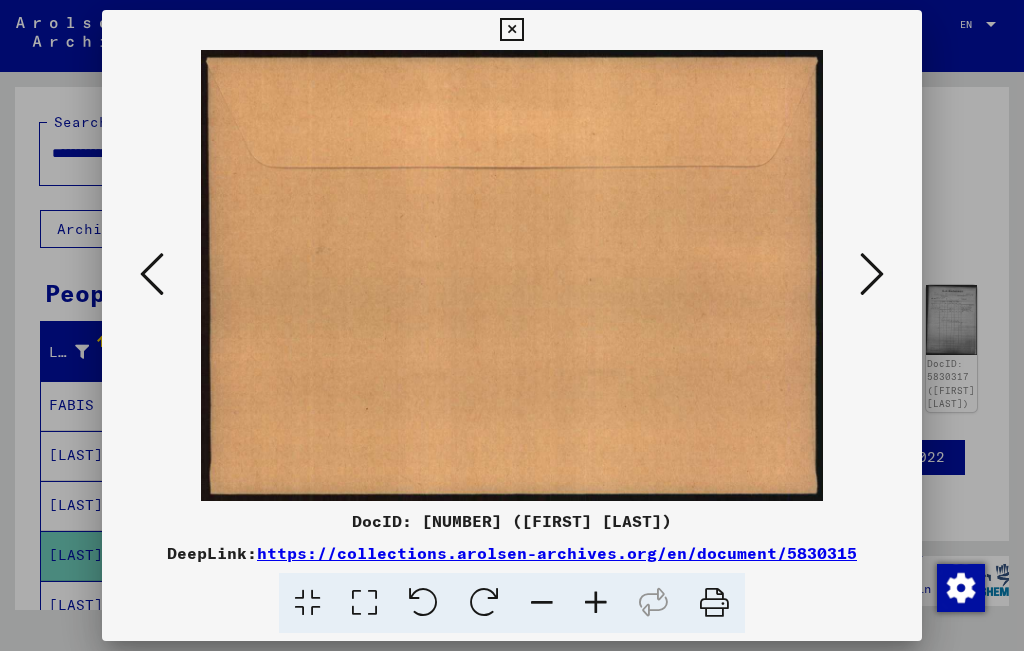 click at bounding box center (872, 275) 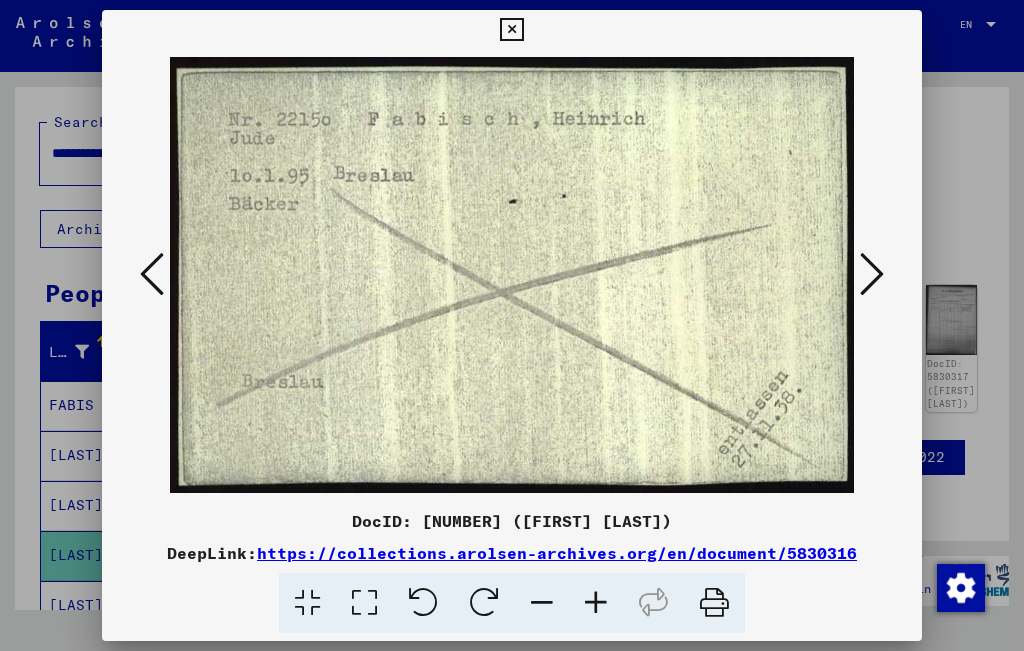 click at bounding box center (512, 325) 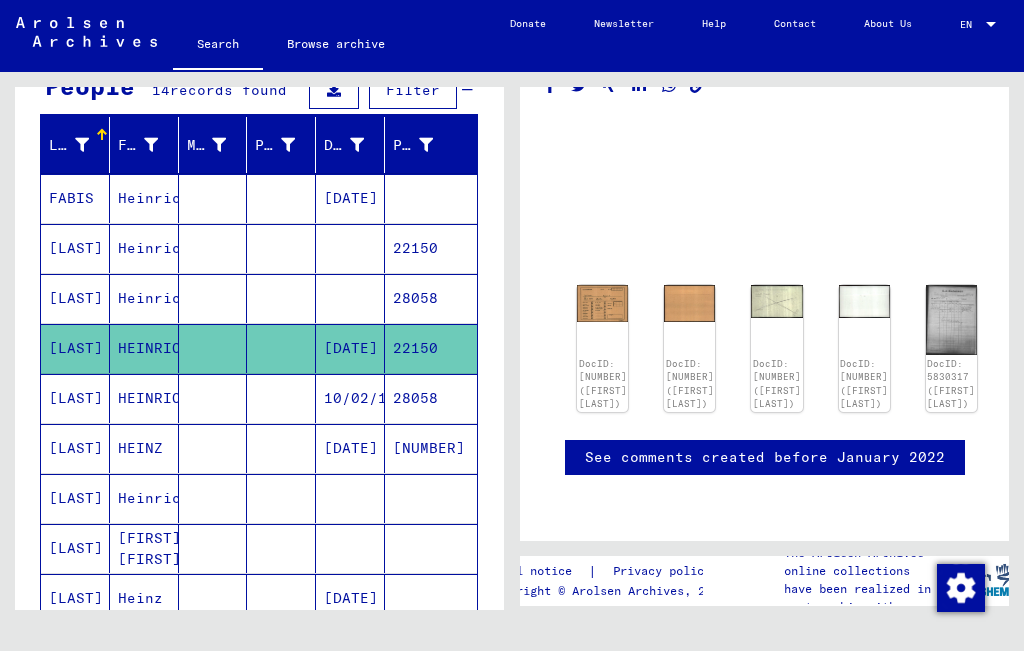 scroll, scrollTop: 303, scrollLeft: 0, axis: vertical 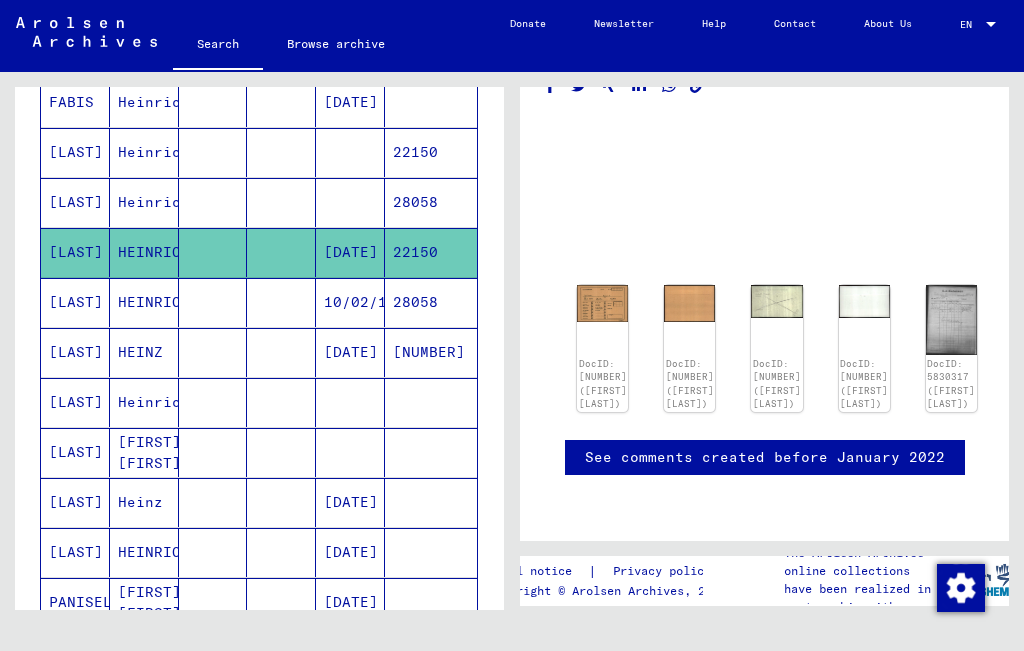 click on "10/02/1896" at bounding box center [350, 352] 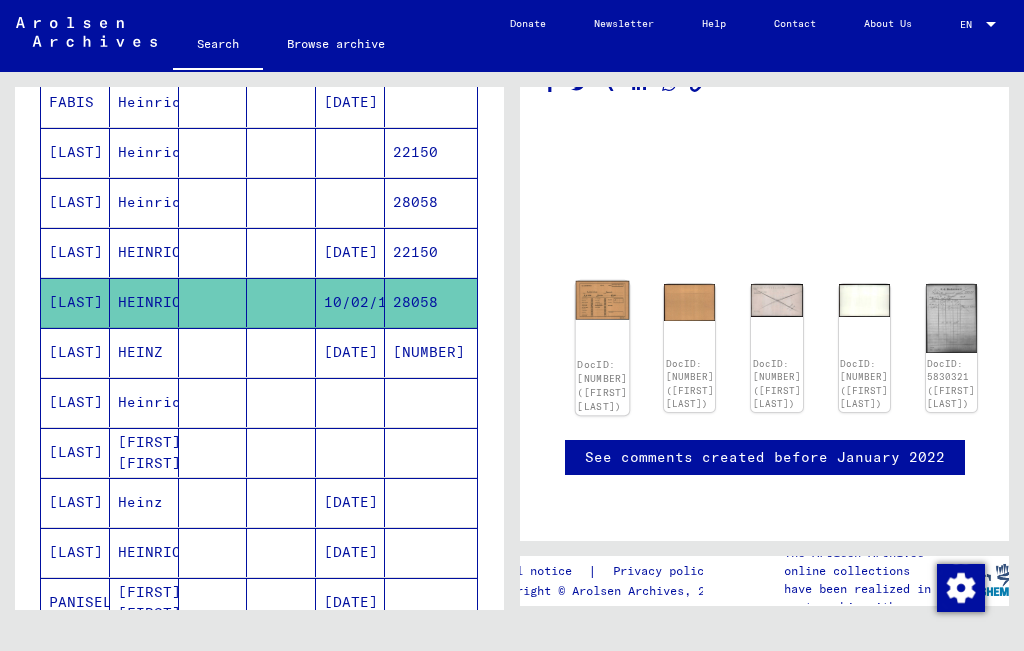 click on "DocID: [NUMBER] ([FIRST] [LAST])" 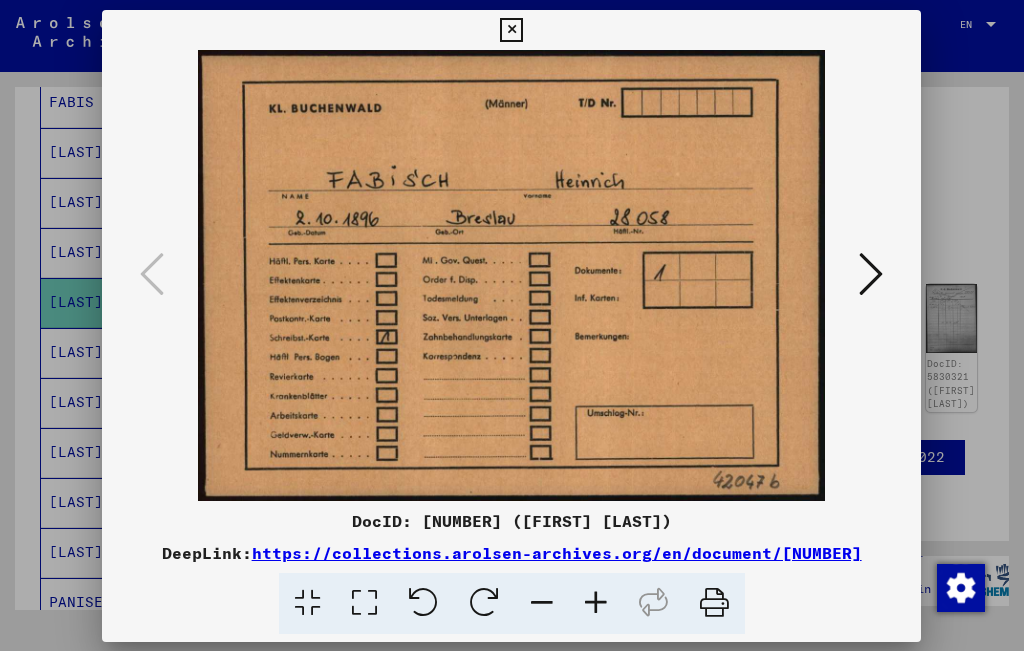 click at bounding box center (511, 275) 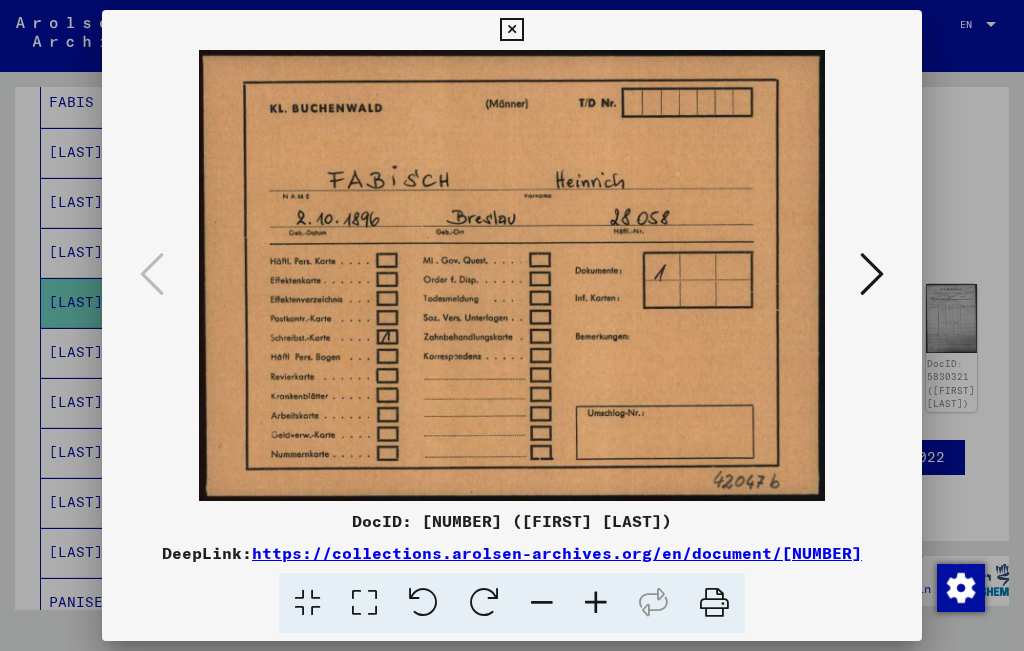 click at bounding box center (511, 275) 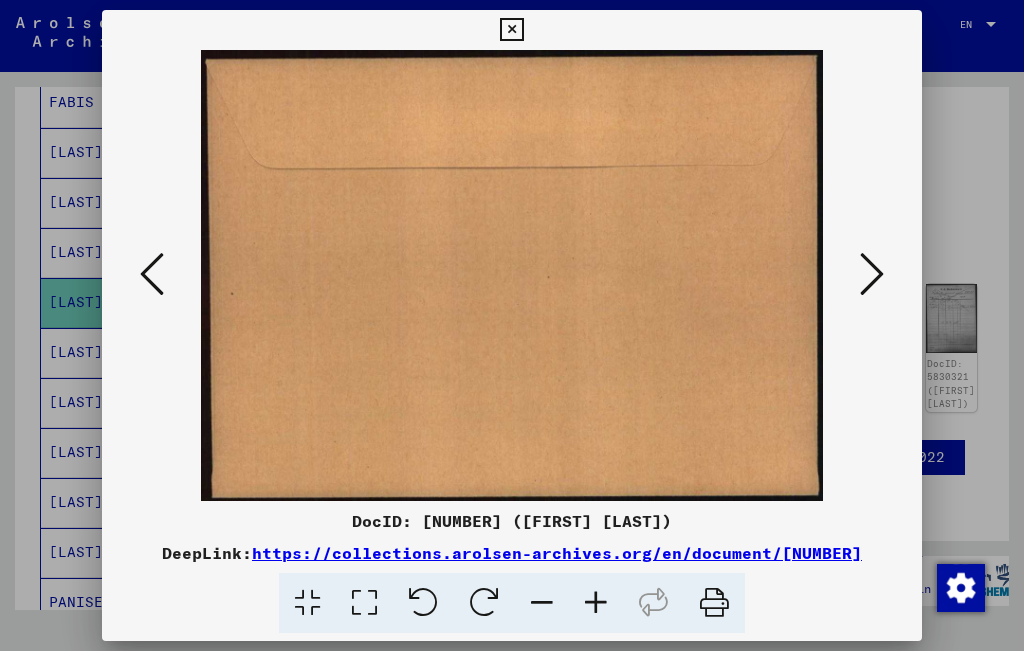 click at bounding box center [872, 274] 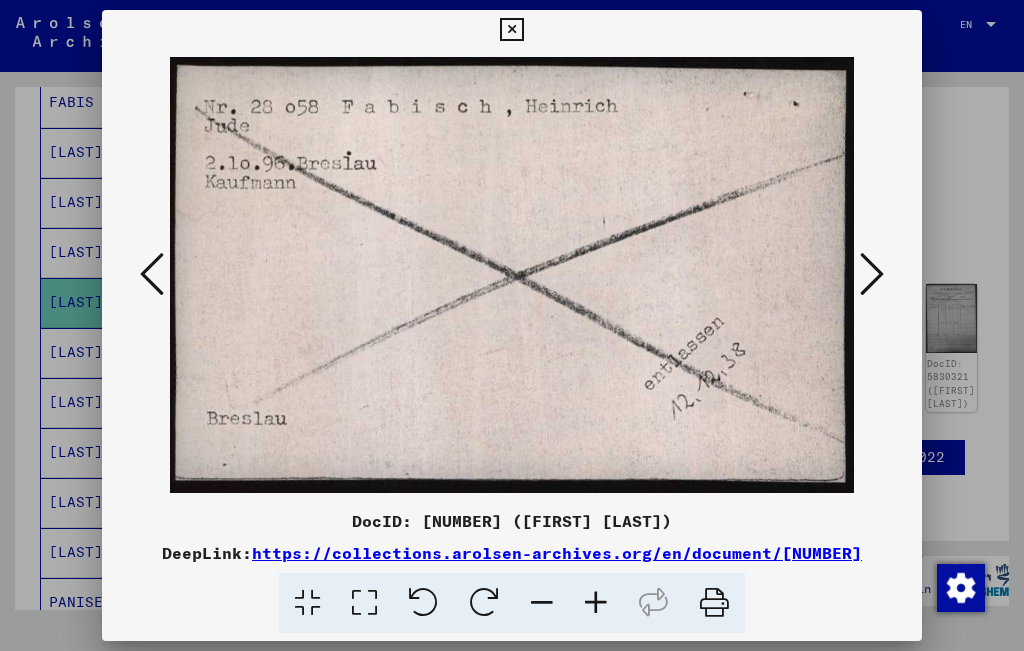 click at bounding box center (872, 274) 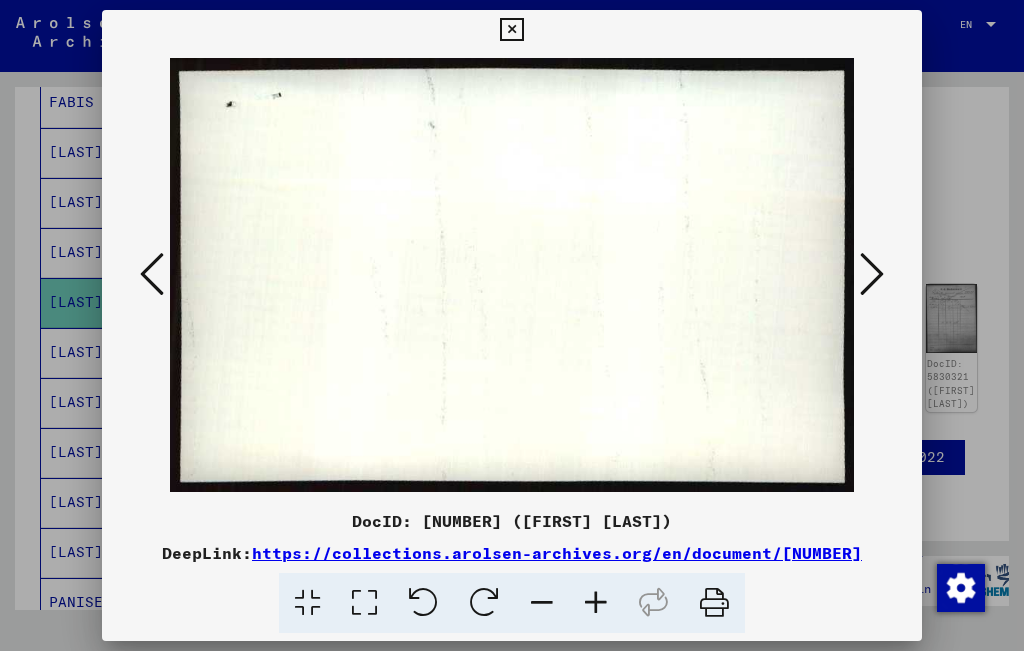 click at bounding box center [872, 274] 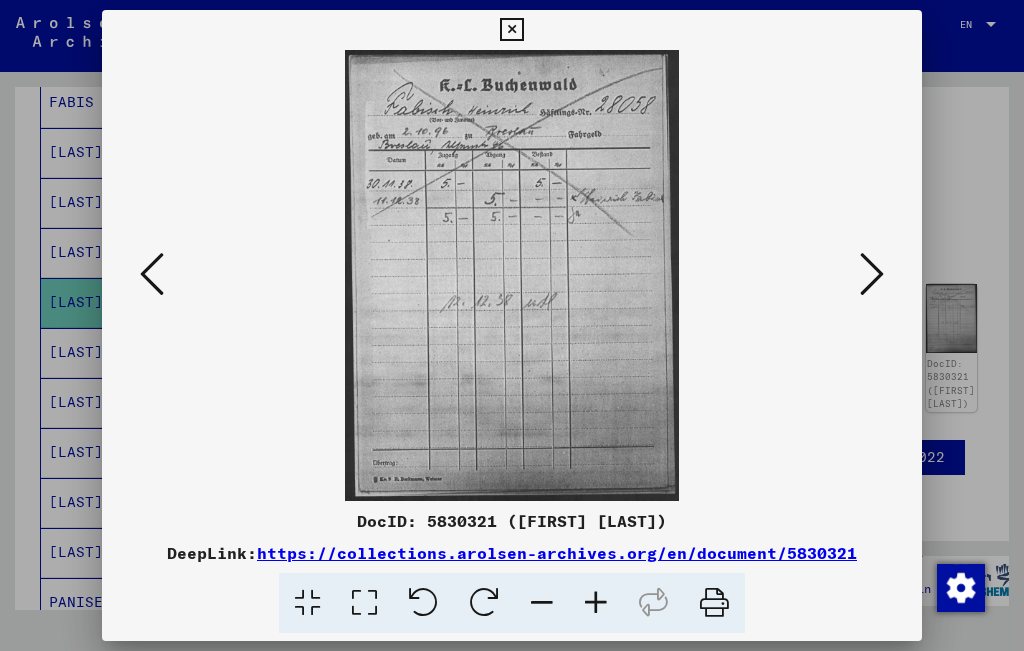 click at bounding box center [596, 603] 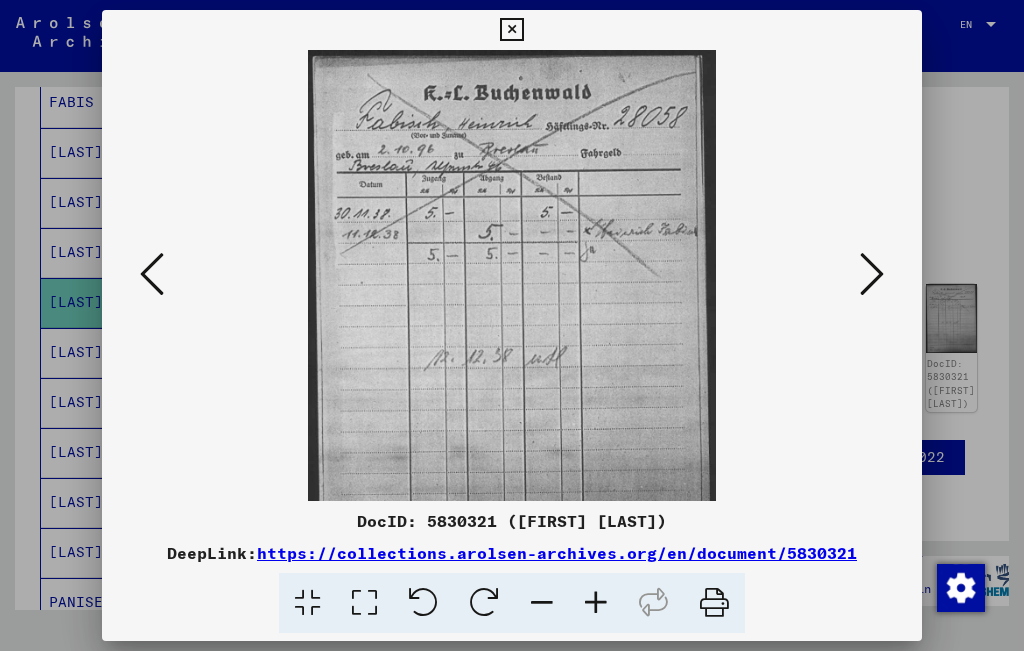 click at bounding box center [596, 603] 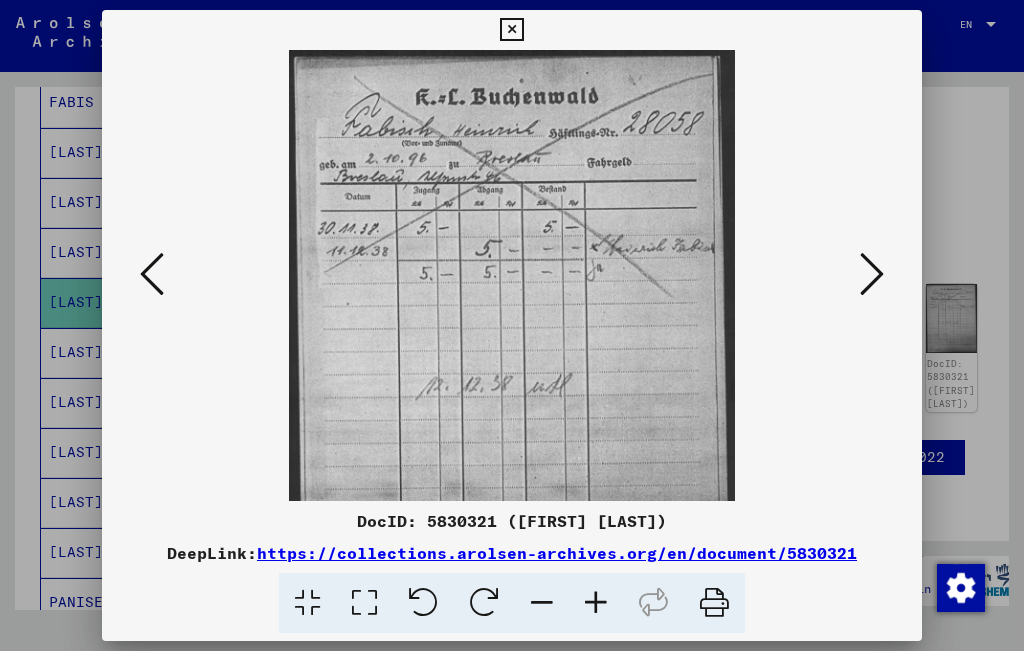 click at bounding box center (596, 603) 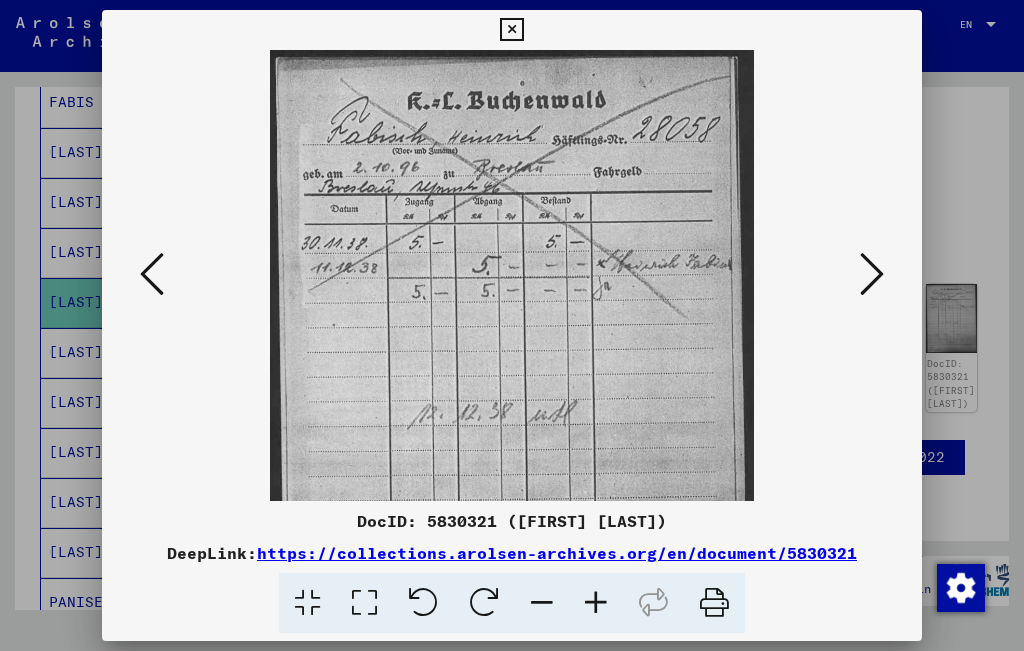 click at bounding box center (596, 603) 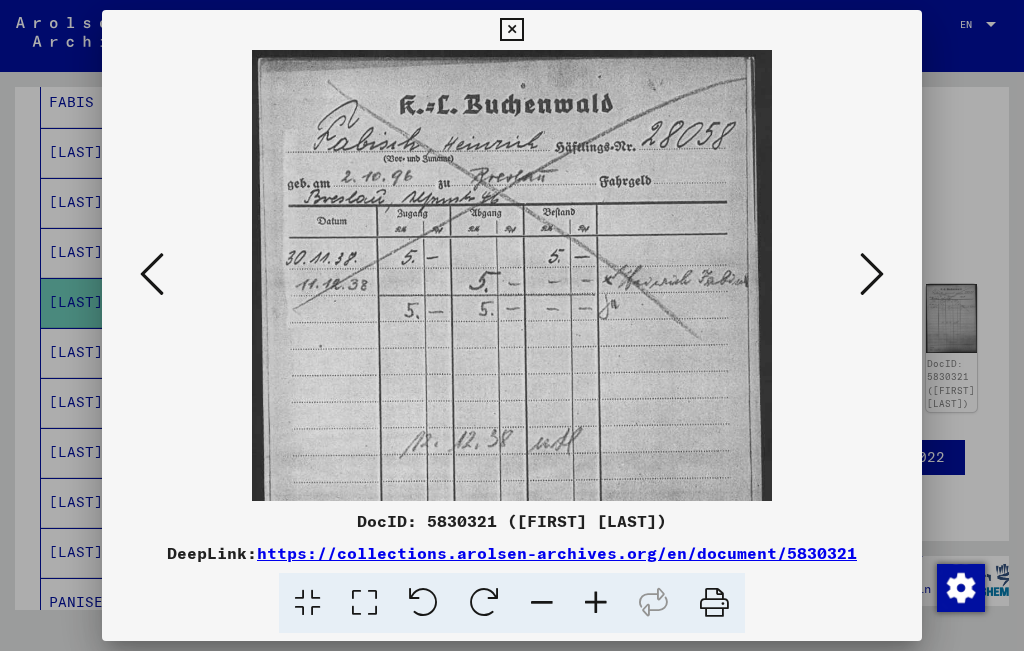 click at bounding box center (872, 274) 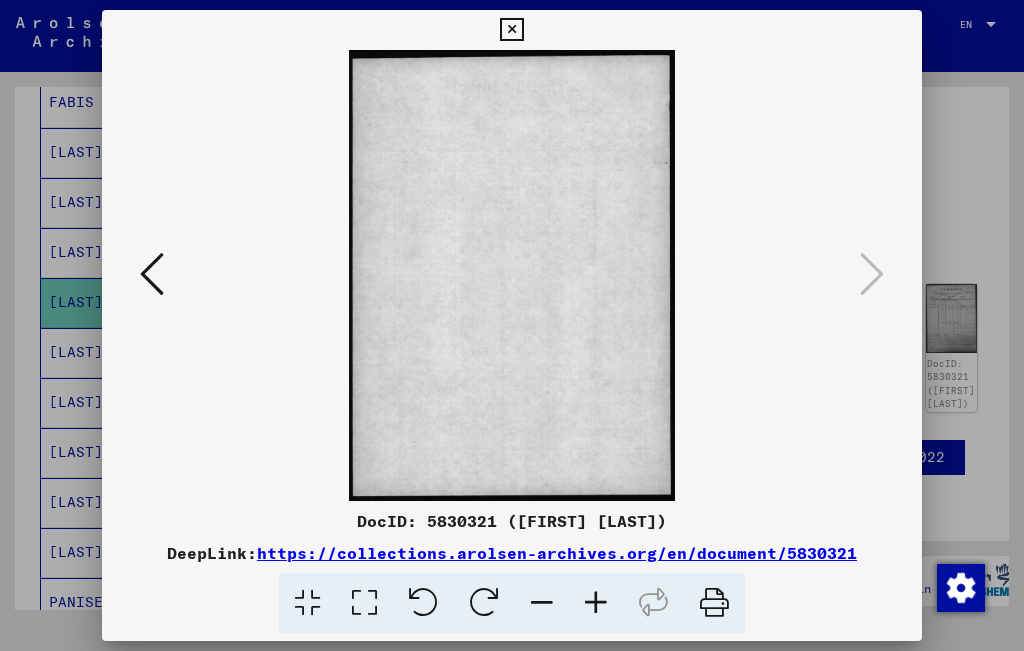 click at bounding box center (512, 325) 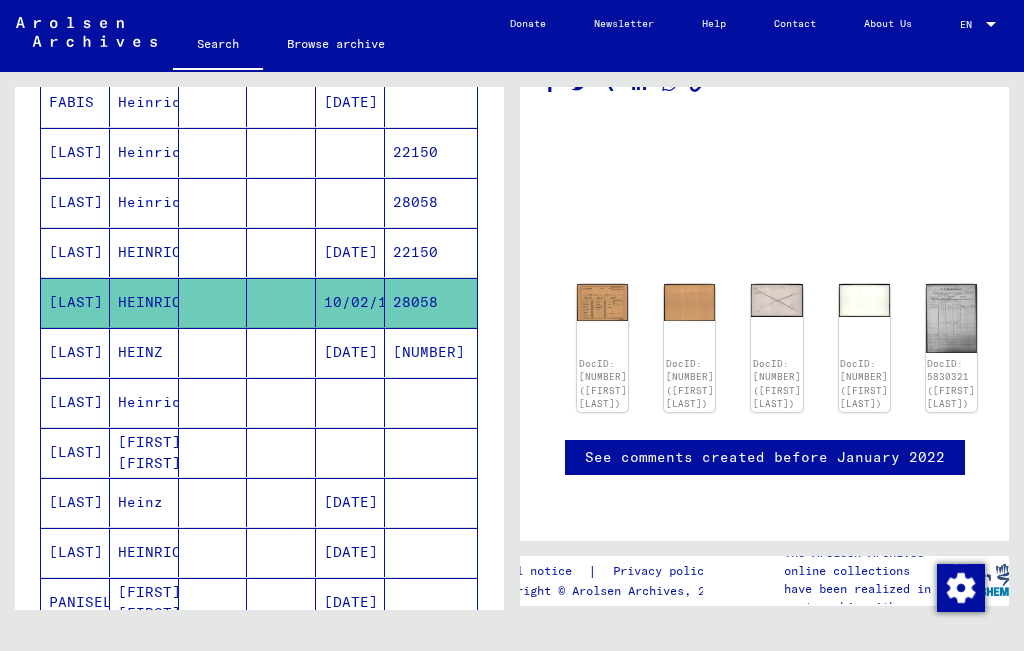 click at bounding box center [213, 402] 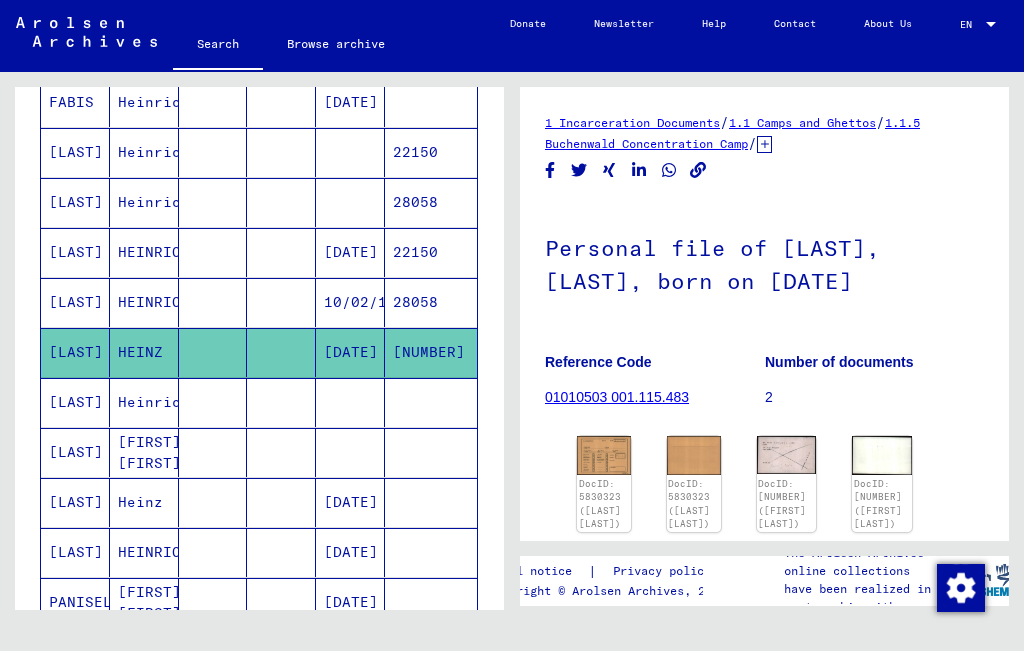 scroll, scrollTop: 0, scrollLeft: 0, axis: both 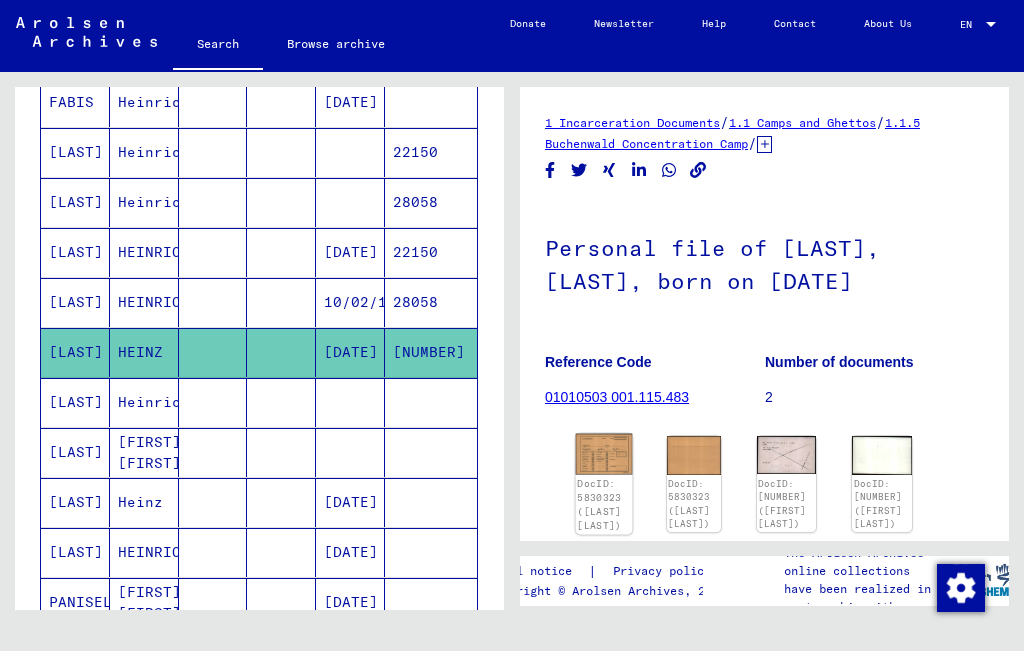 click 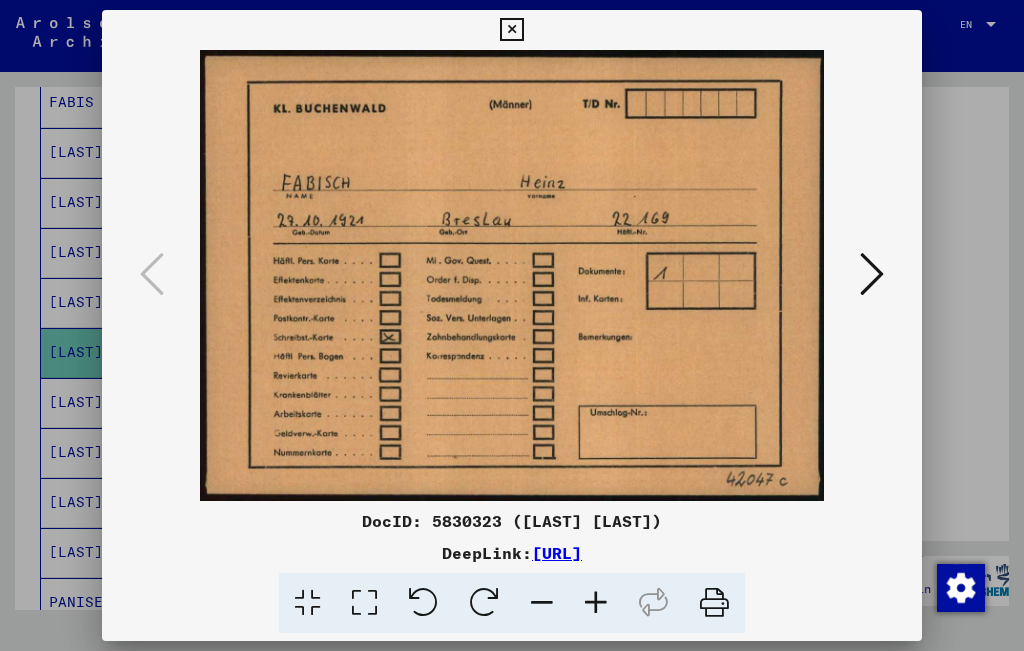 click at bounding box center (872, 274) 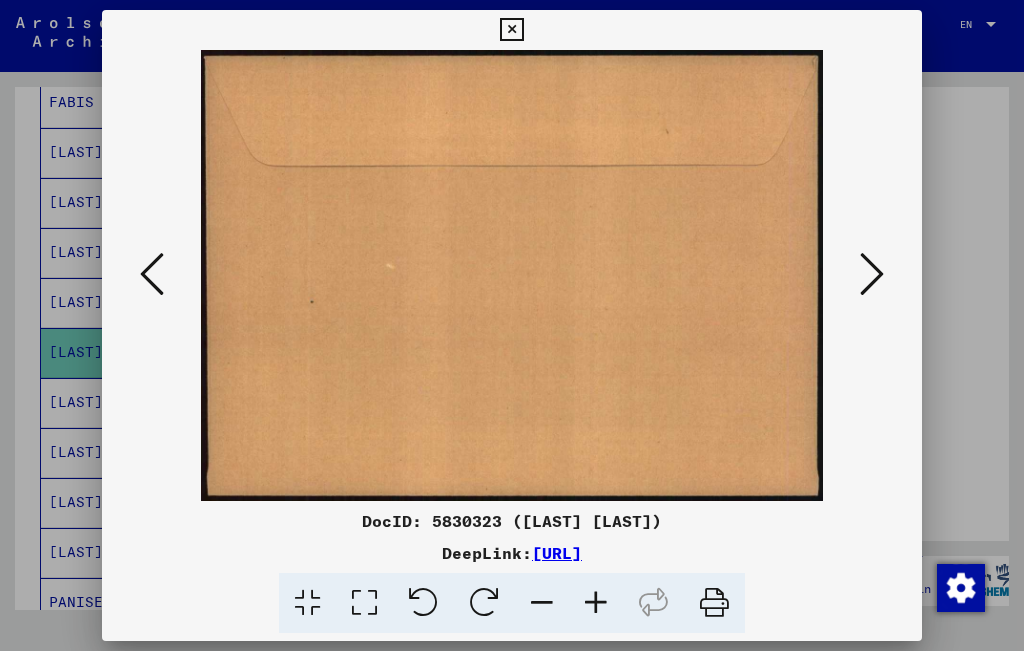 click at bounding box center [872, 274] 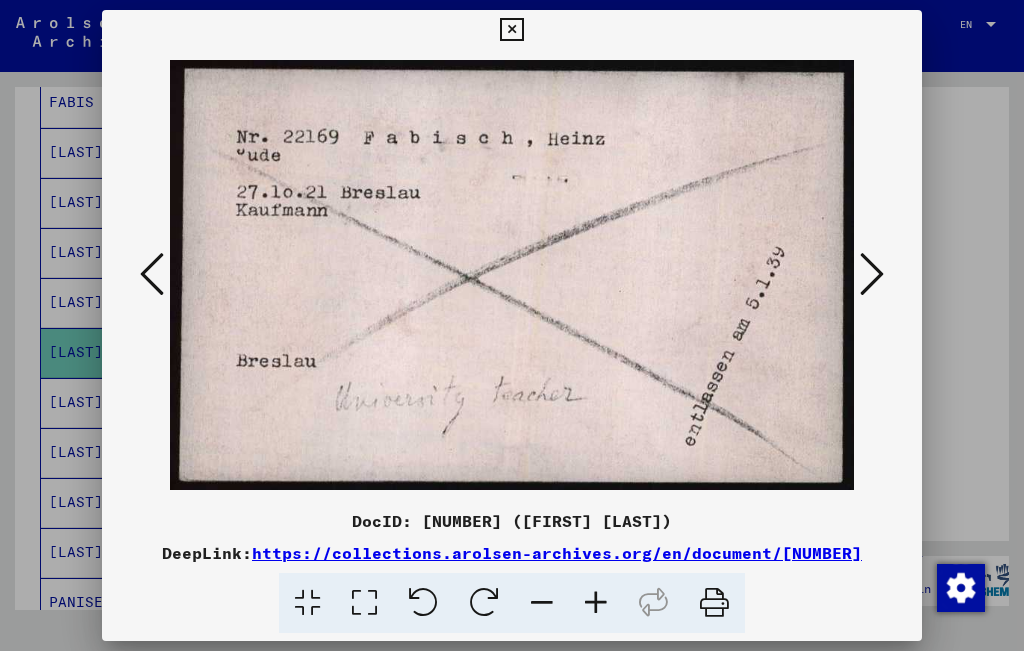 click at bounding box center (872, 274) 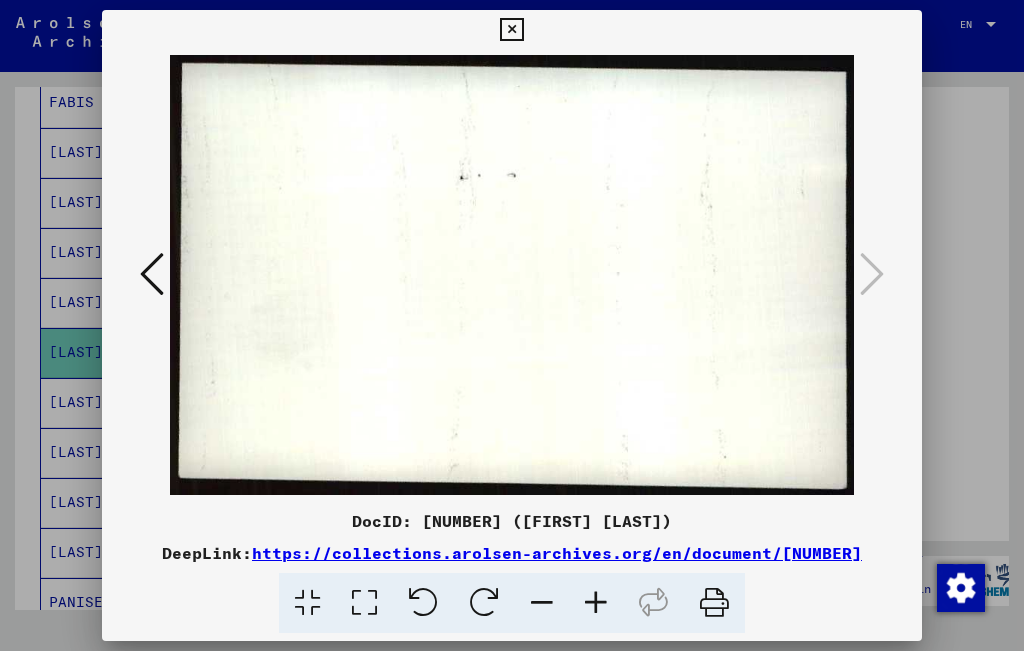 click at bounding box center (512, 325) 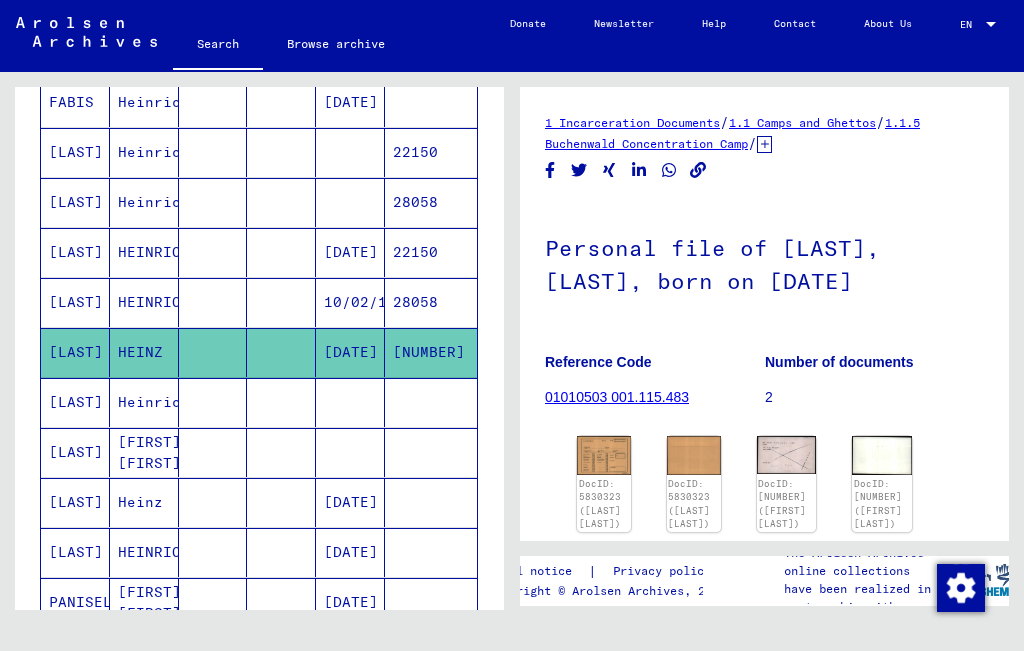click at bounding box center [213, 452] 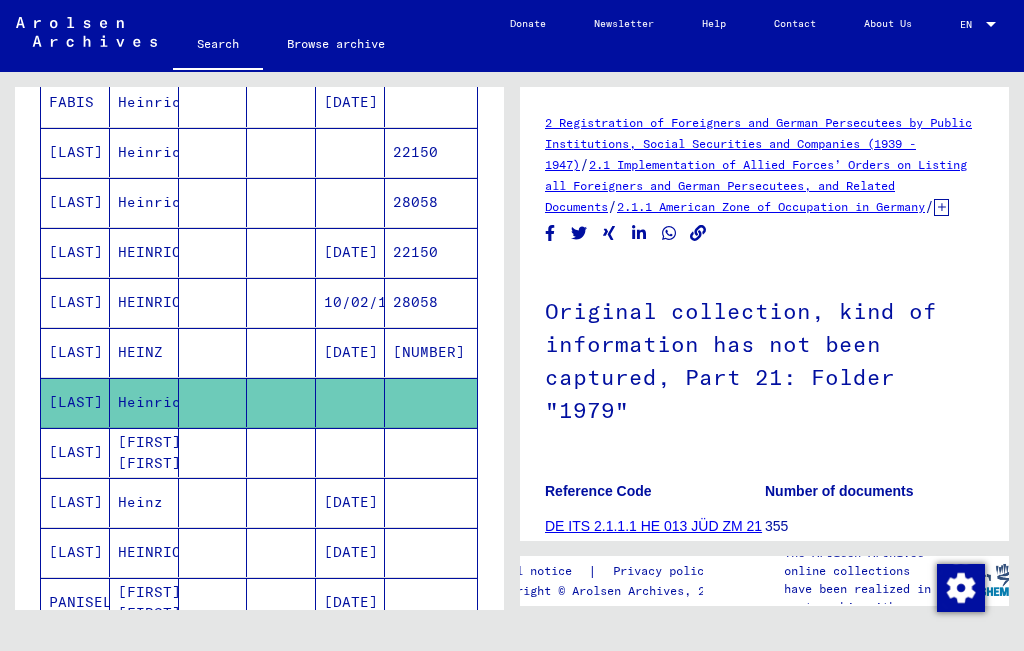 scroll, scrollTop: 0, scrollLeft: 0, axis: both 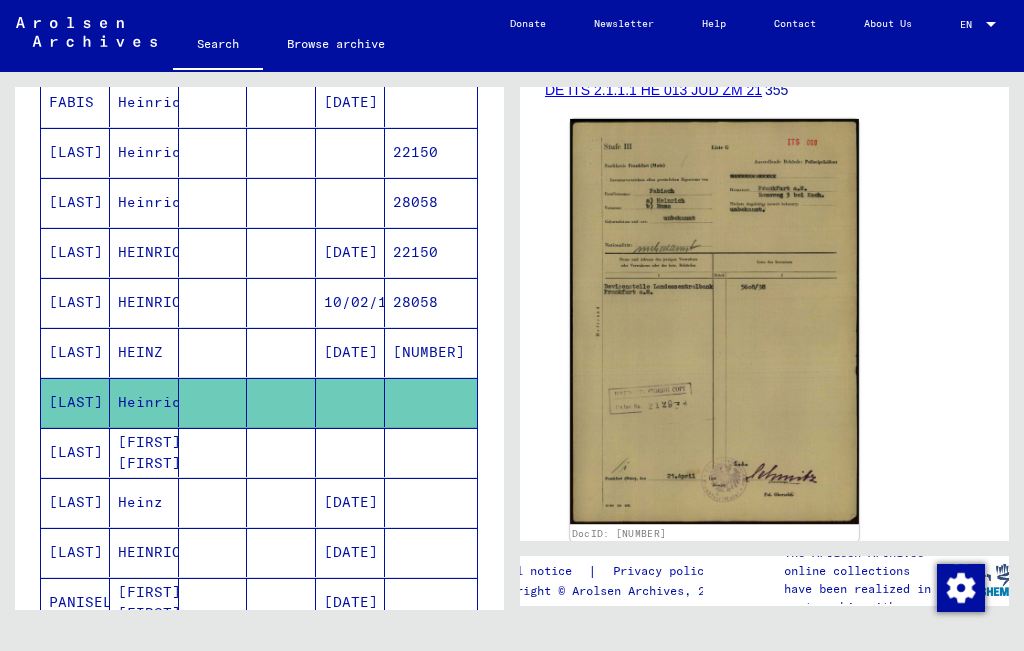 click 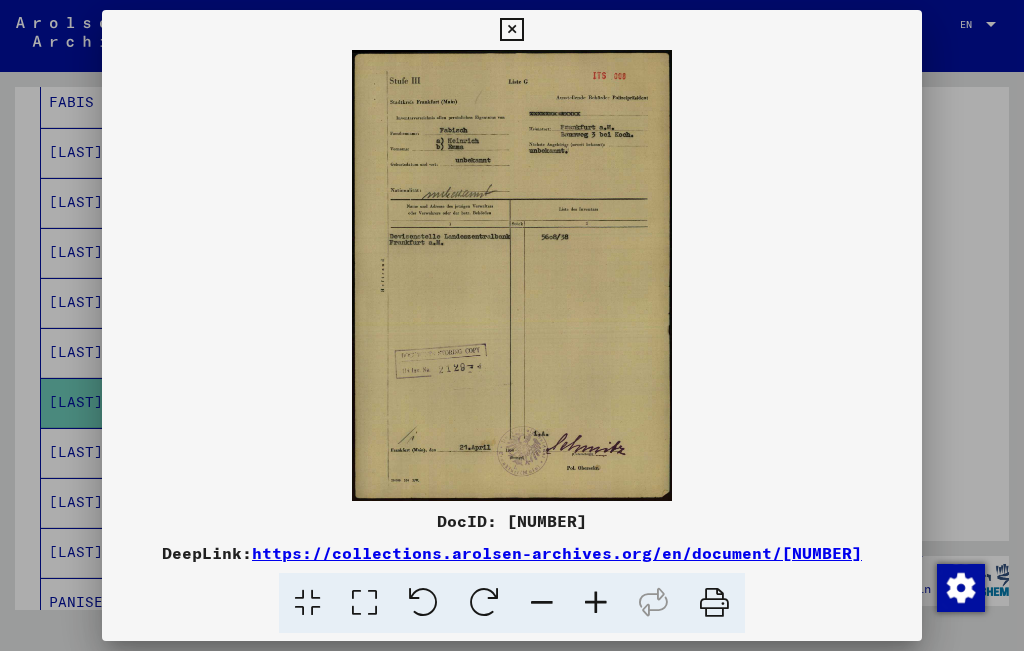 click at bounding box center [596, 603] 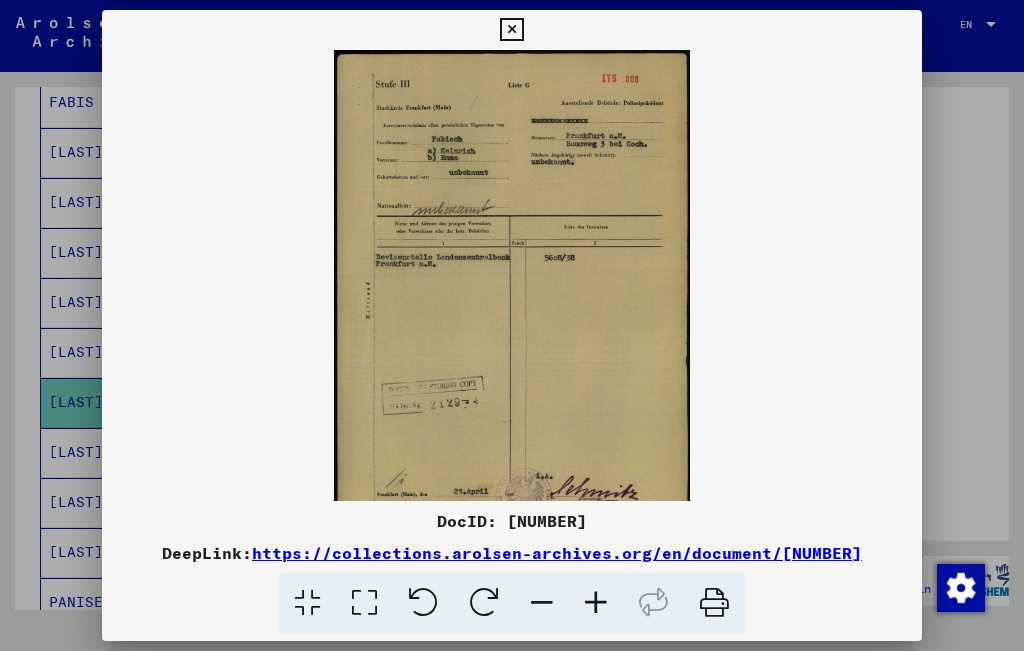 click at bounding box center (596, 603) 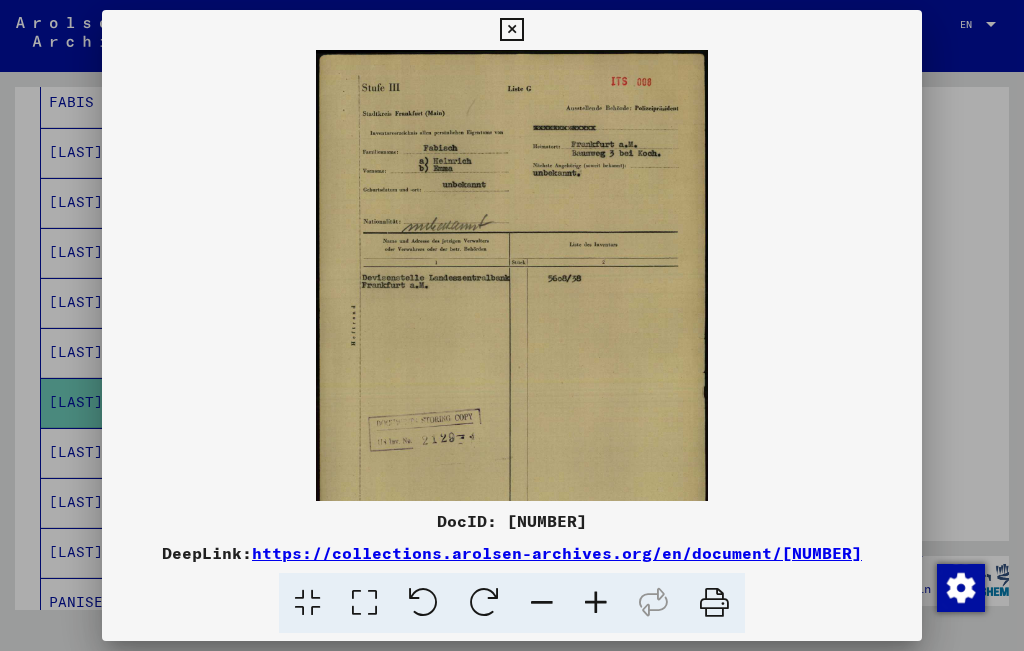 click at bounding box center [596, 603] 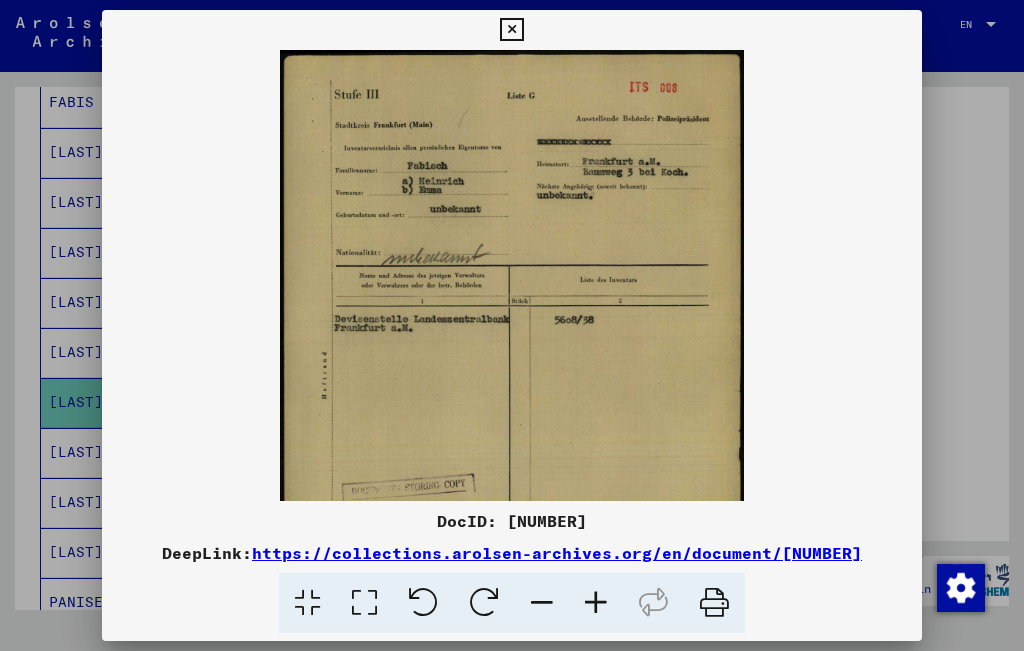 click at bounding box center [596, 603] 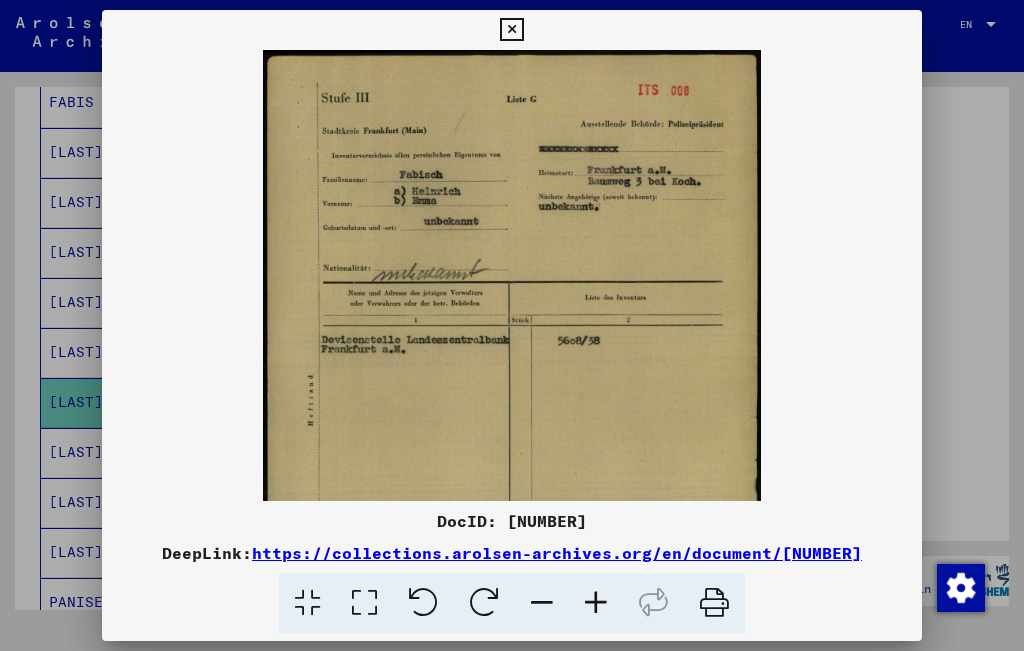 click at bounding box center [596, 603] 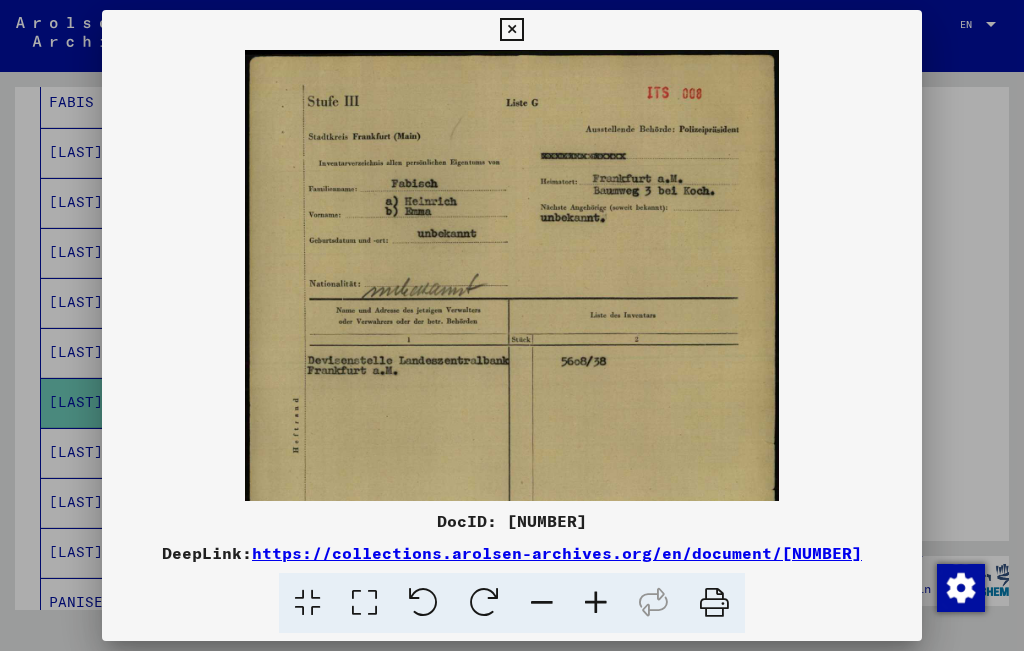 click at bounding box center [596, 603] 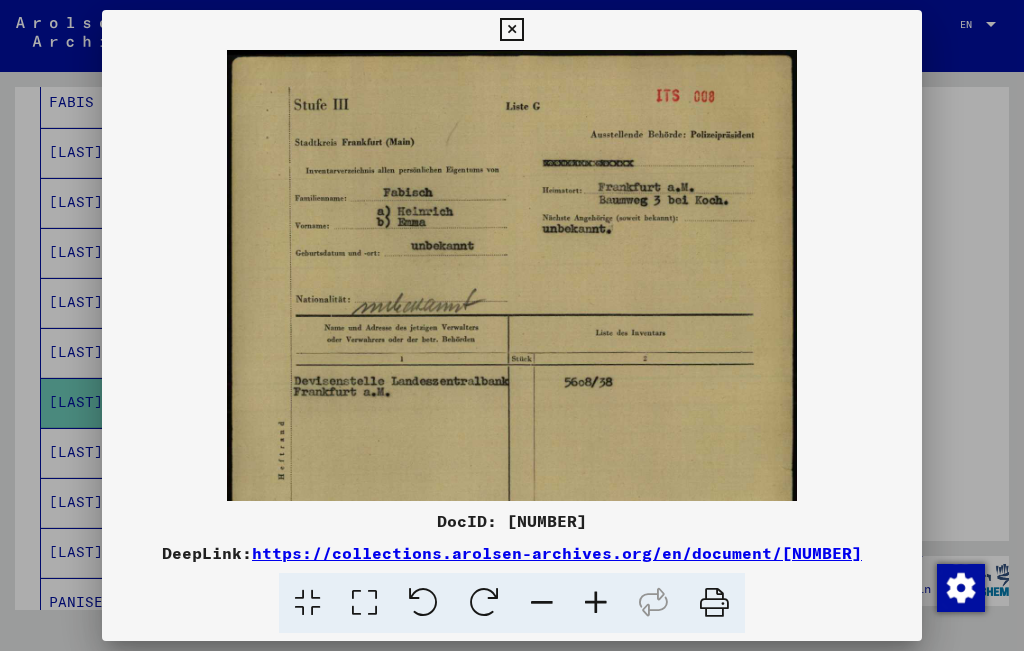click at bounding box center (596, 603) 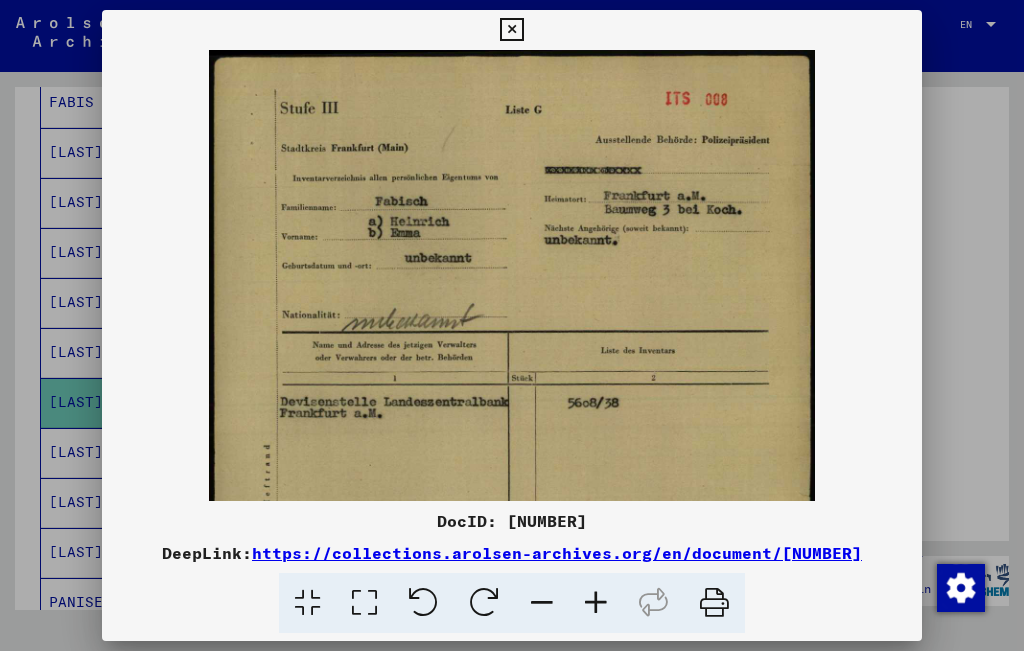 click at bounding box center (596, 603) 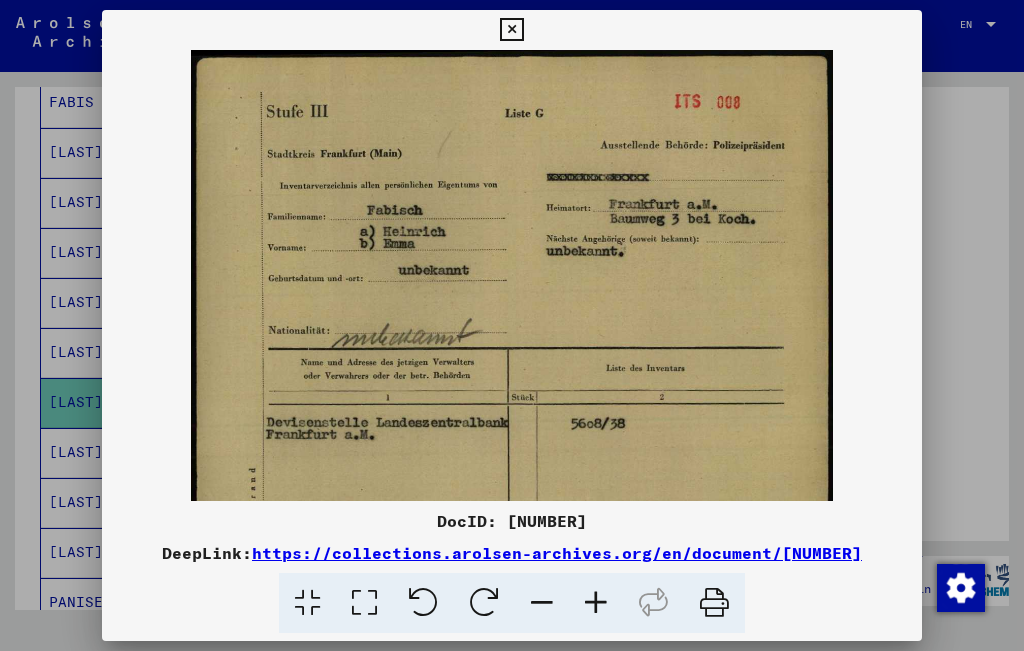 click at bounding box center [596, 603] 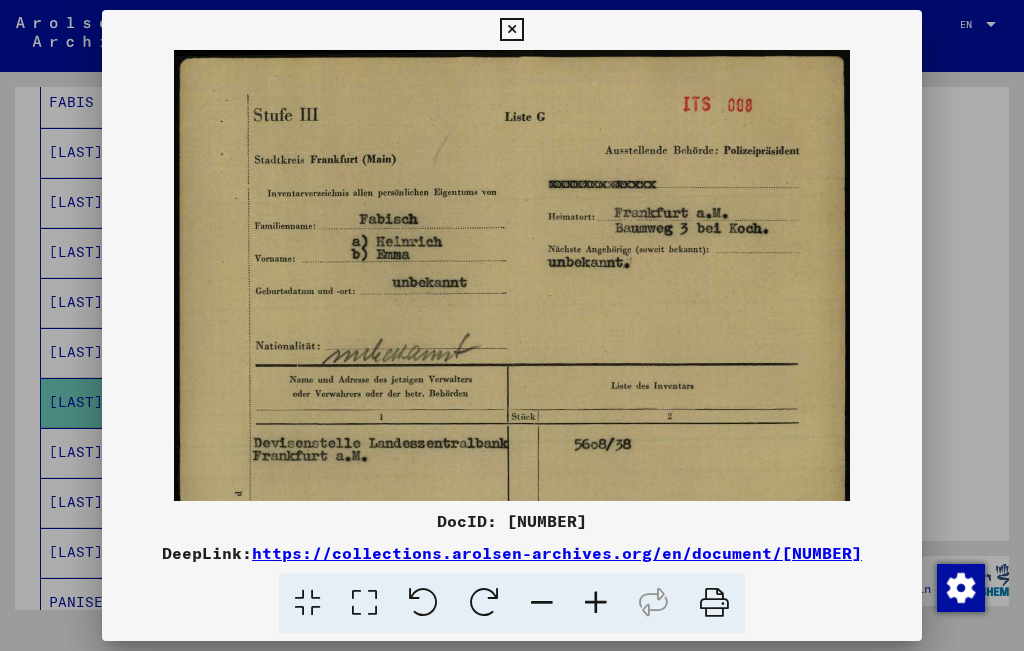 click at bounding box center (596, 603) 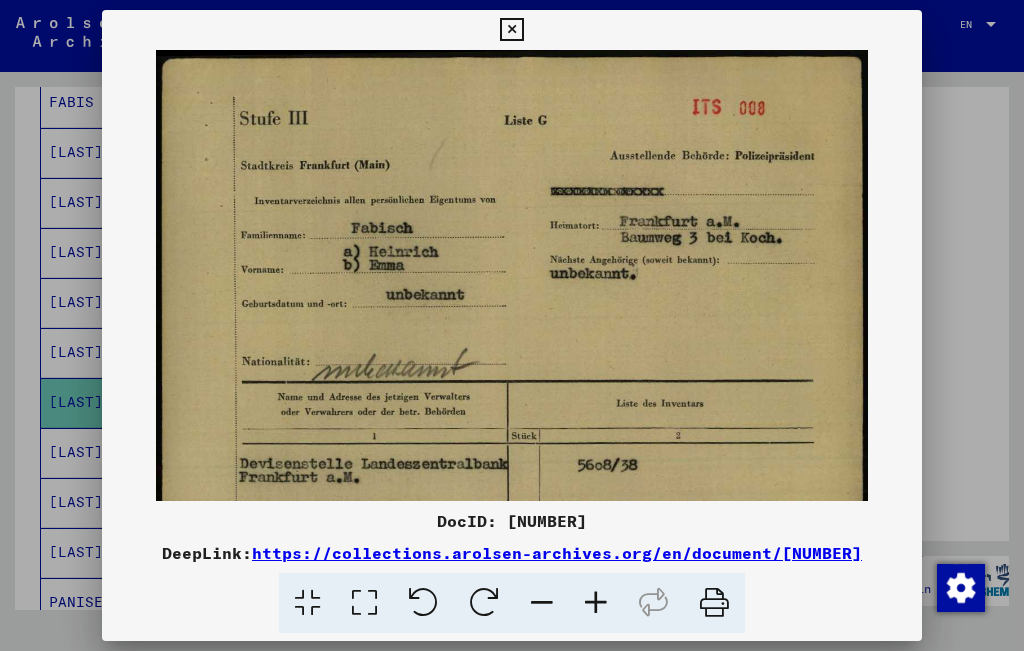 click at bounding box center [512, 550] 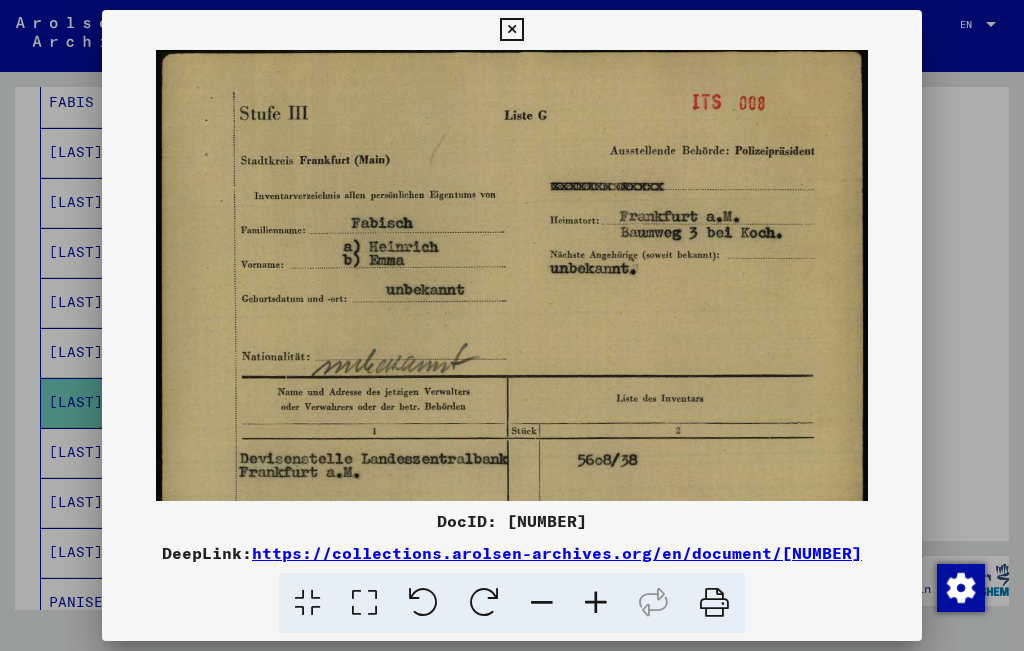 drag, startPoint x: 387, startPoint y: 475, endPoint x: 278, endPoint y: 471, distance: 109.07337 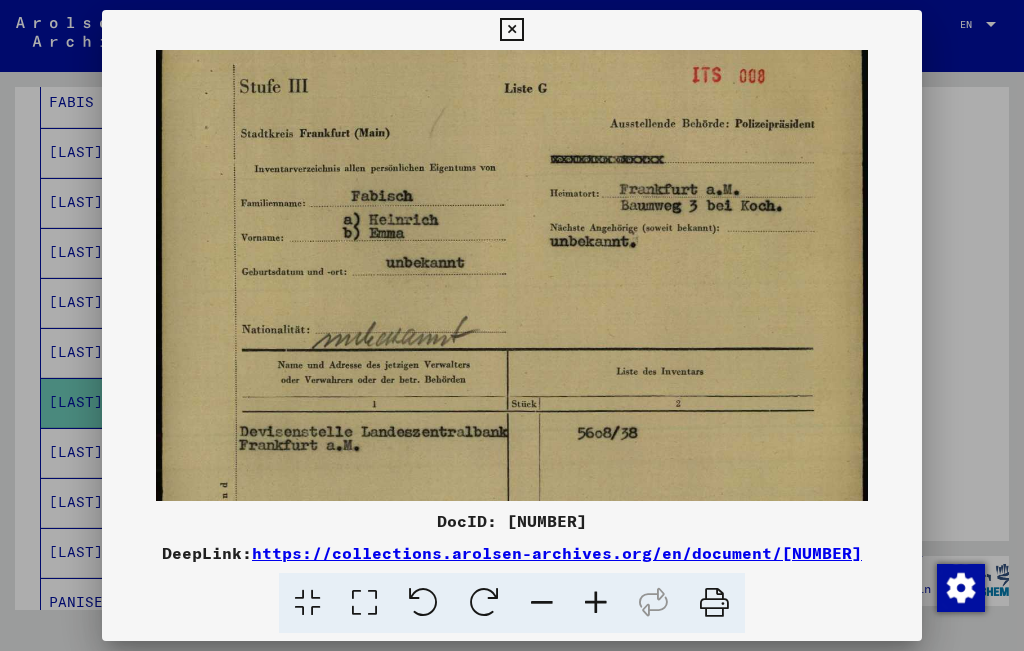 scroll, scrollTop: 0, scrollLeft: 0, axis: both 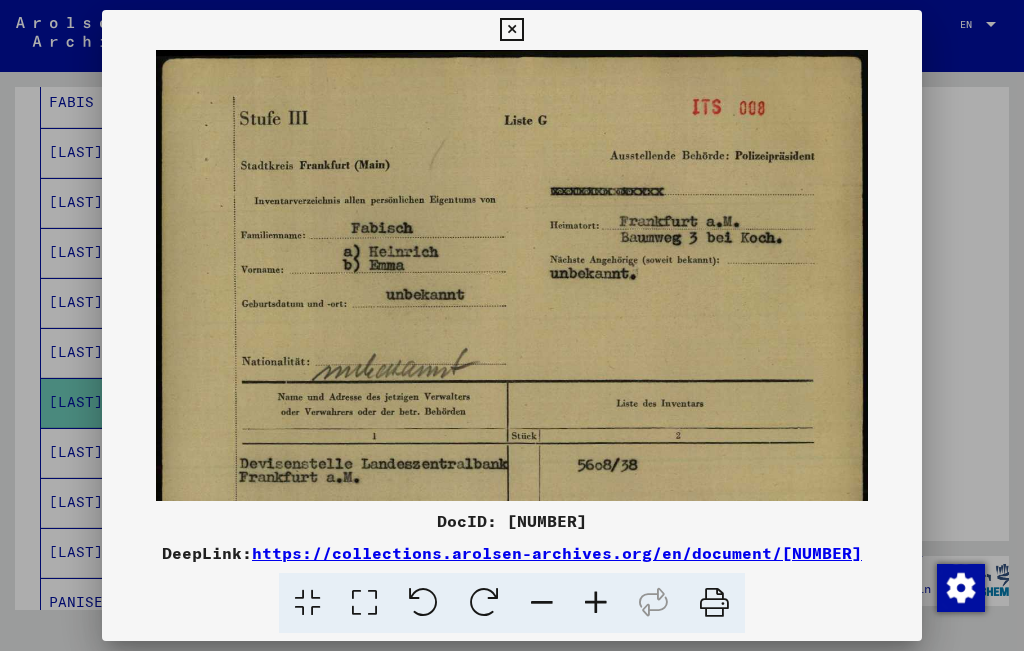drag, startPoint x: 491, startPoint y: 439, endPoint x: 530, endPoint y: 541, distance: 109.201645 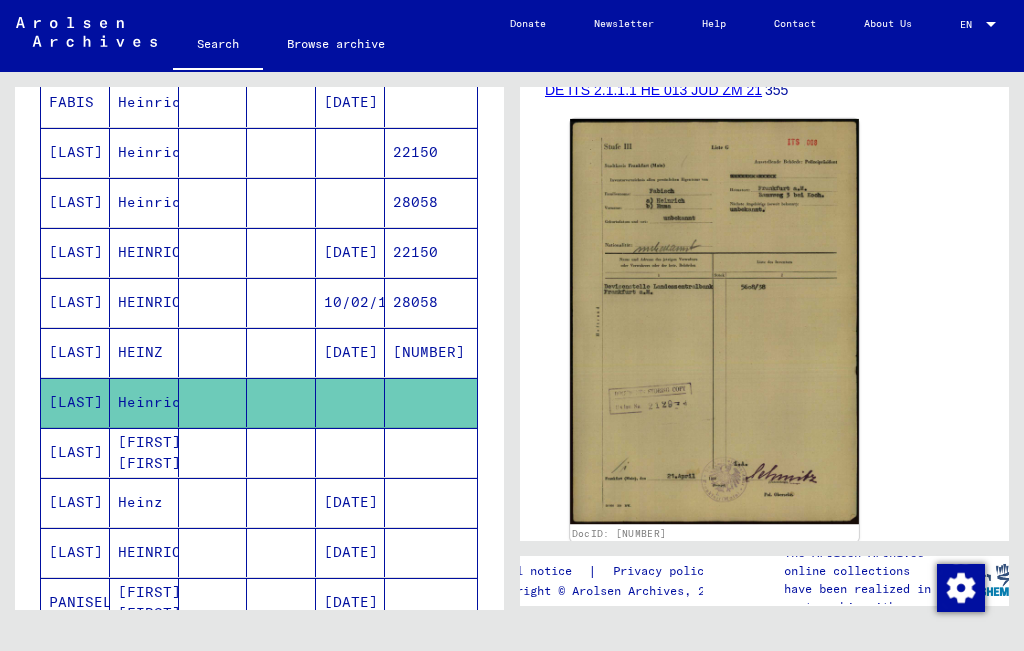 click 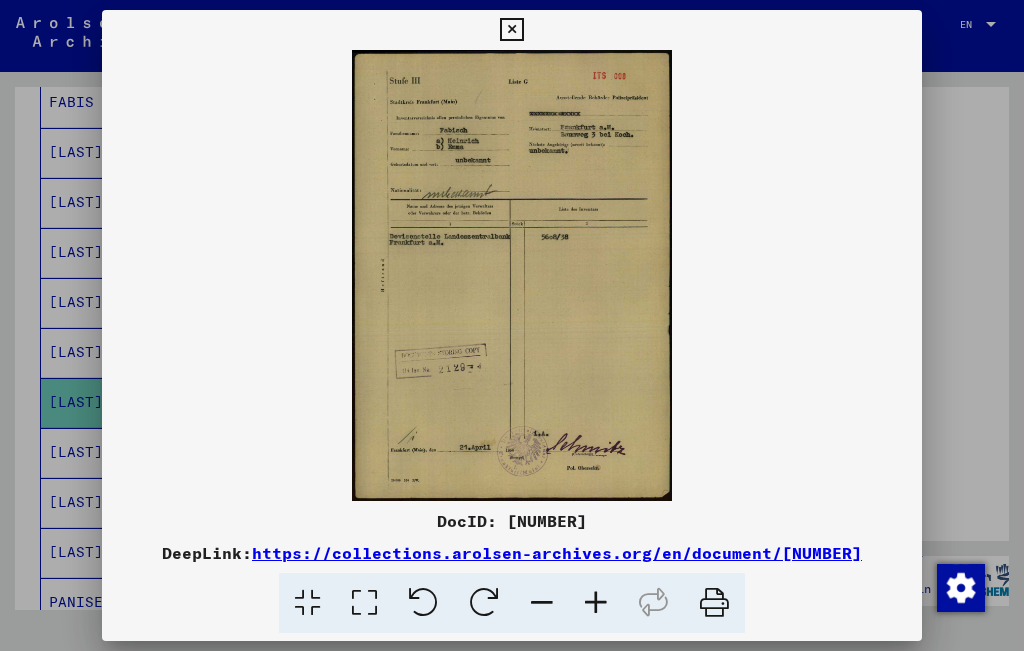 click at bounding box center [512, 325] 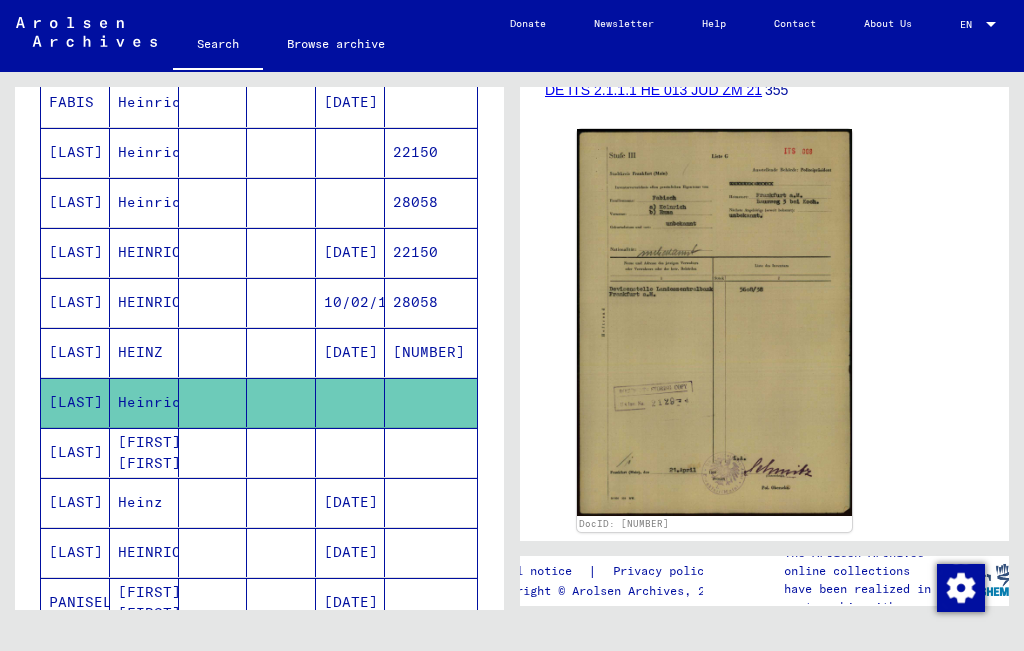 click on "[LAST]" at bounding box center [75, 502] 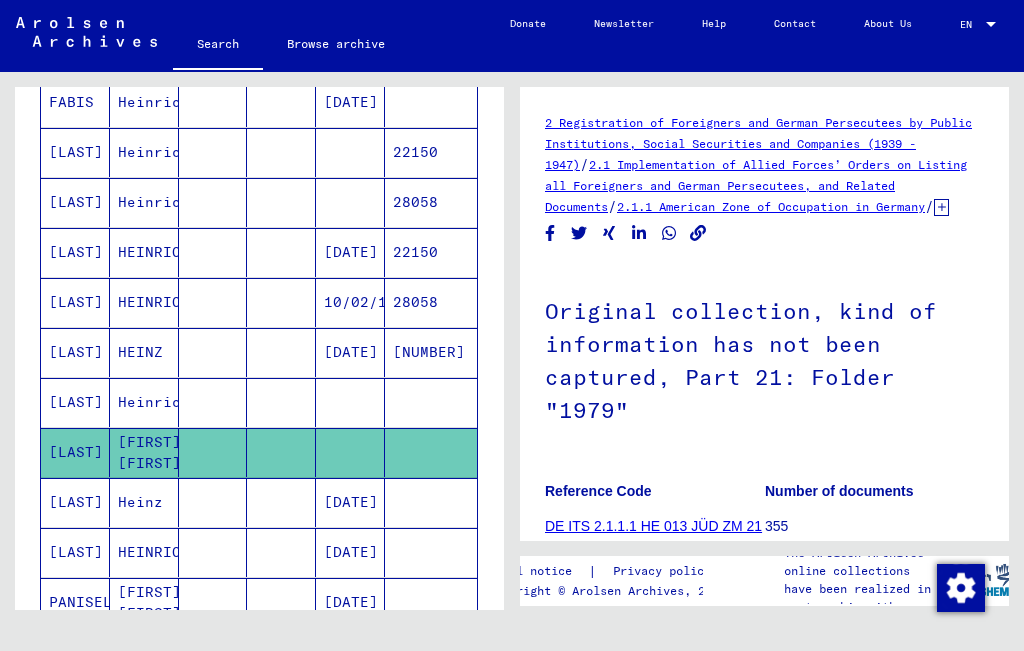 scroll, scrollTop: 0, scrollLeft: 0, axis: both 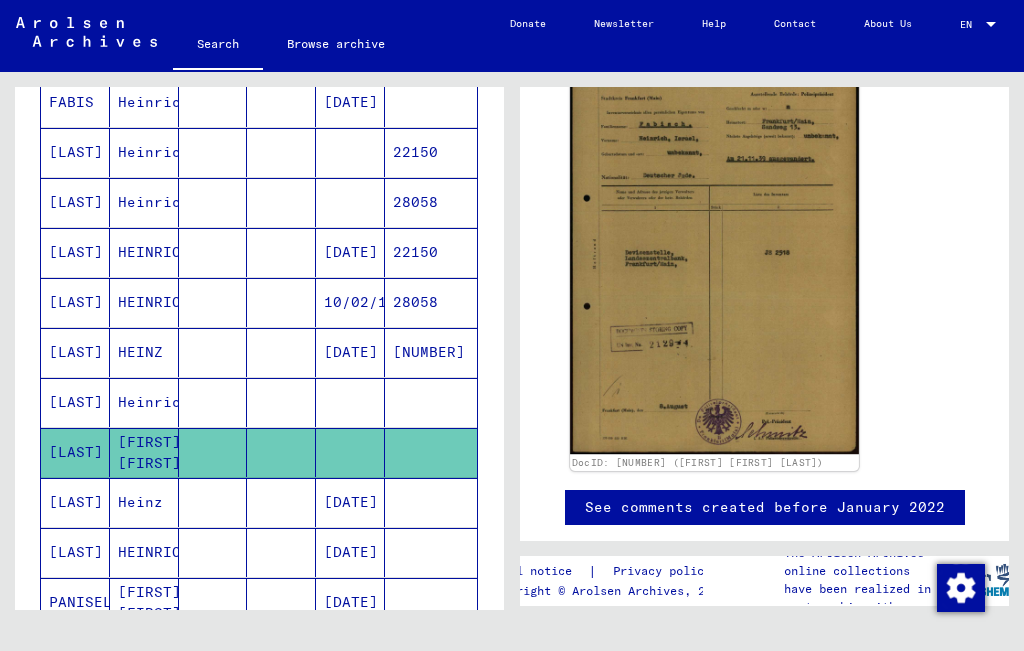 click 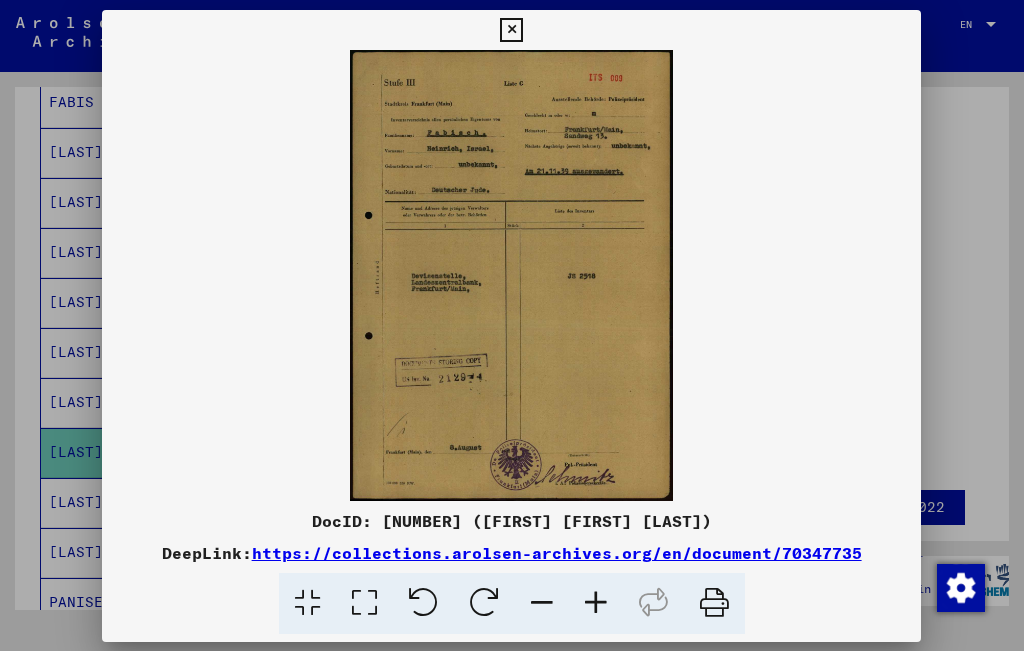 scroll, scrollTop: 504, scrollLeft: 0, axis: vertical 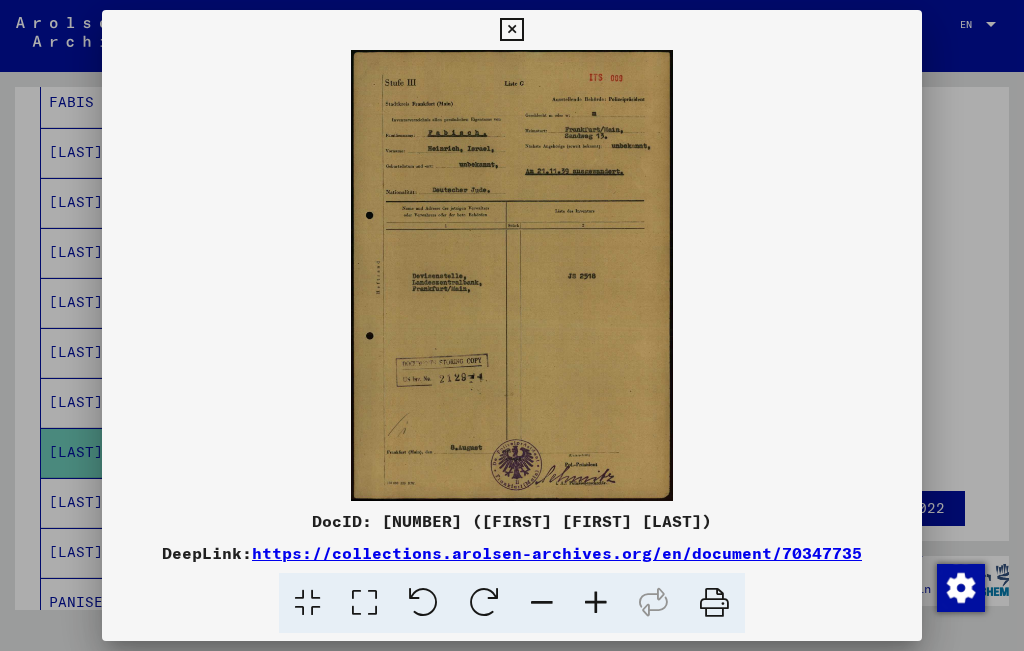 click at bounding box center [596, 603] 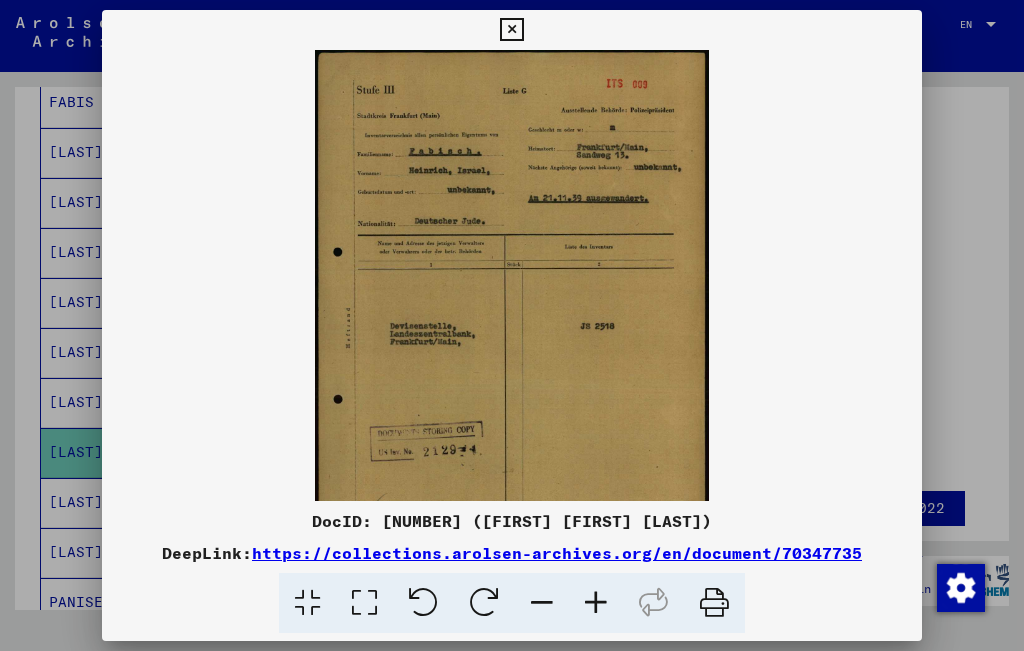 click at bounding box center [596, 603] 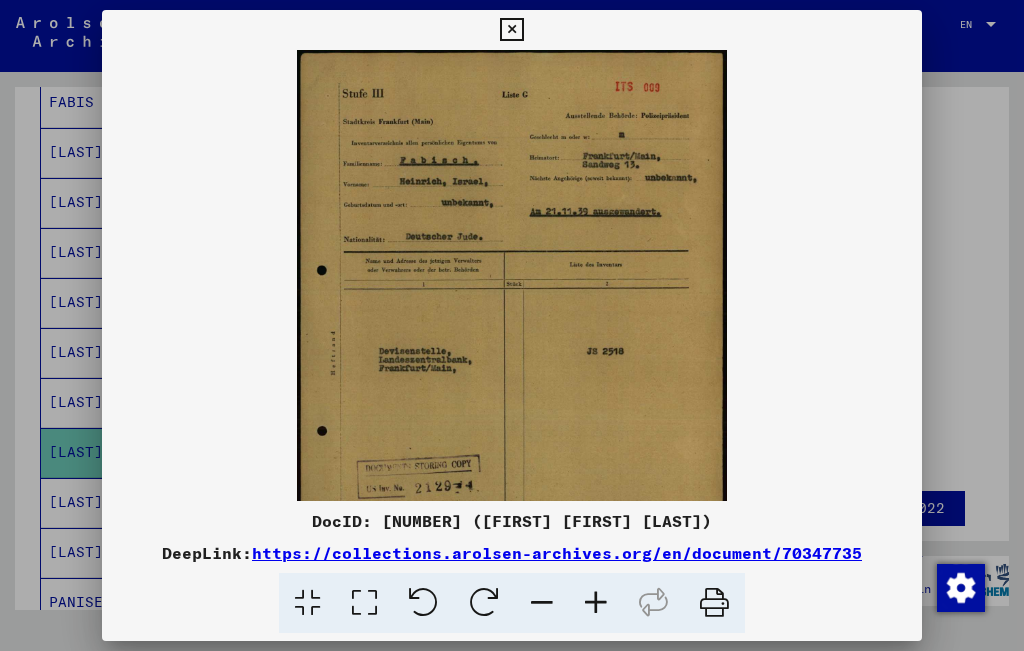 click at bounding box center [596, 603] 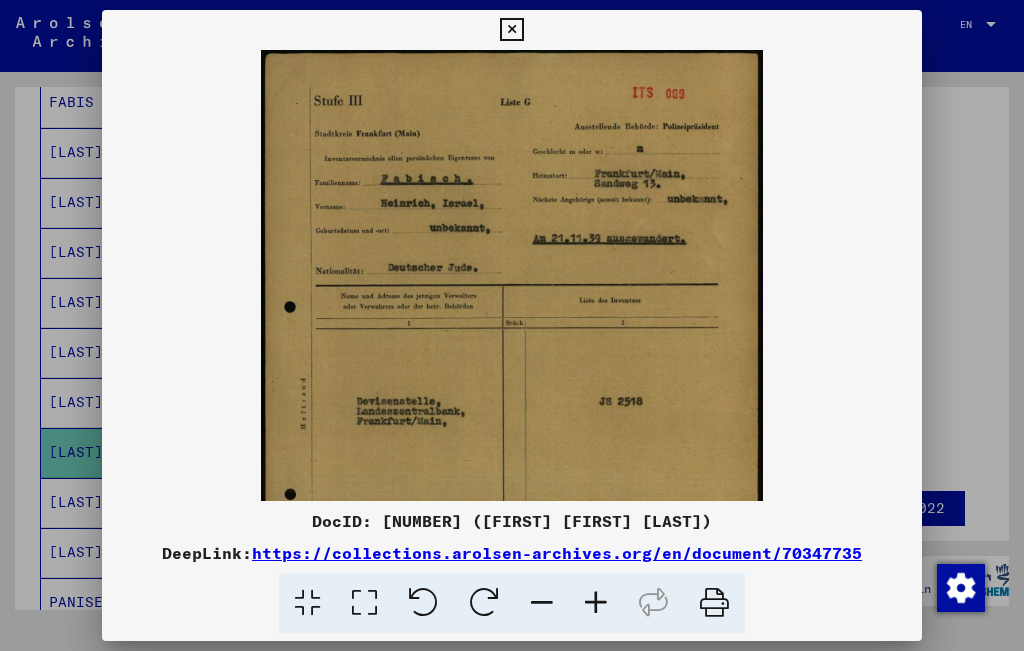 click at bounding box center [596, 603] 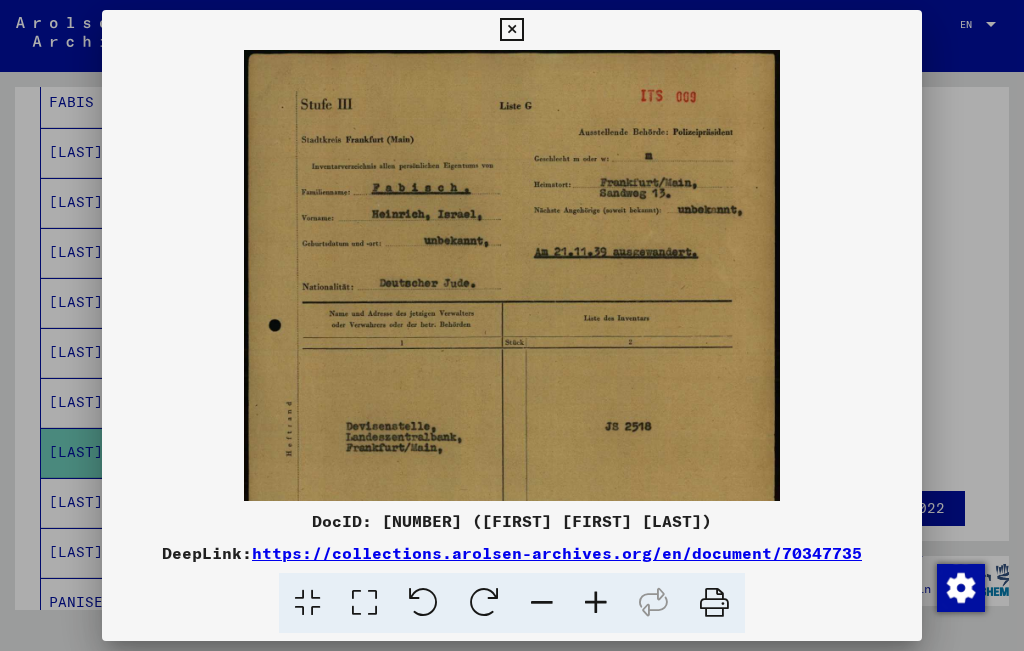 click at bounding box center (596, 603) 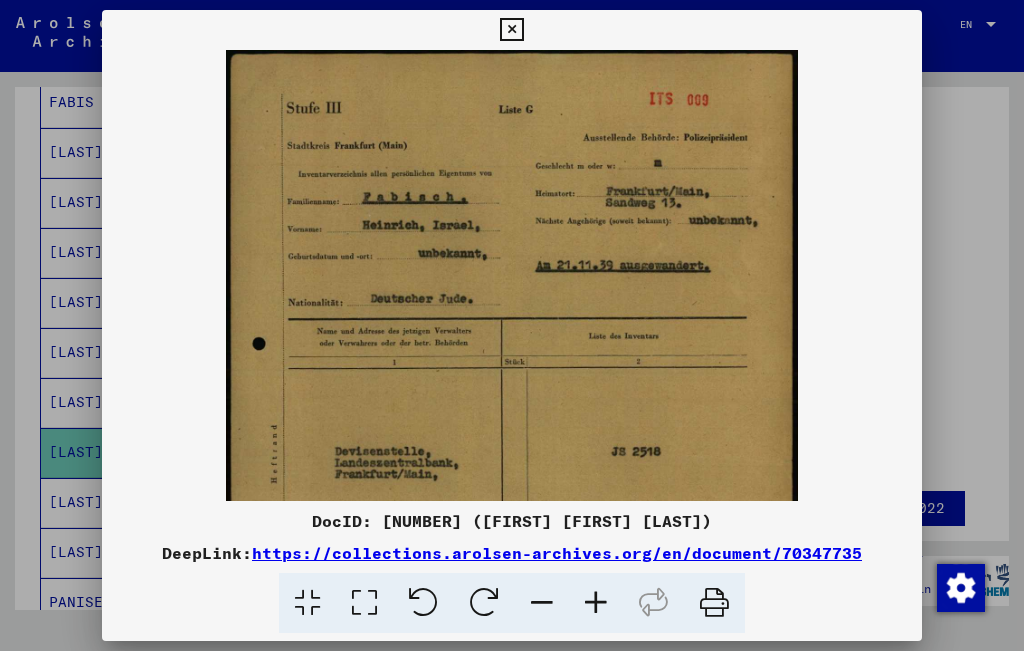 click at bounding box center (596, 603) 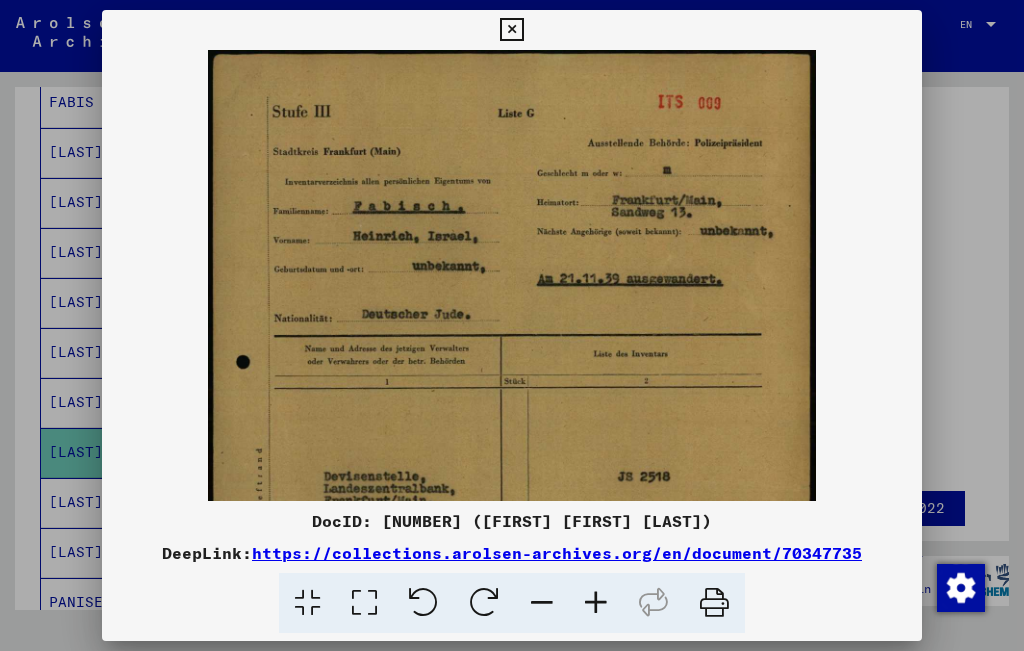 click at bounding box center (596, 603) 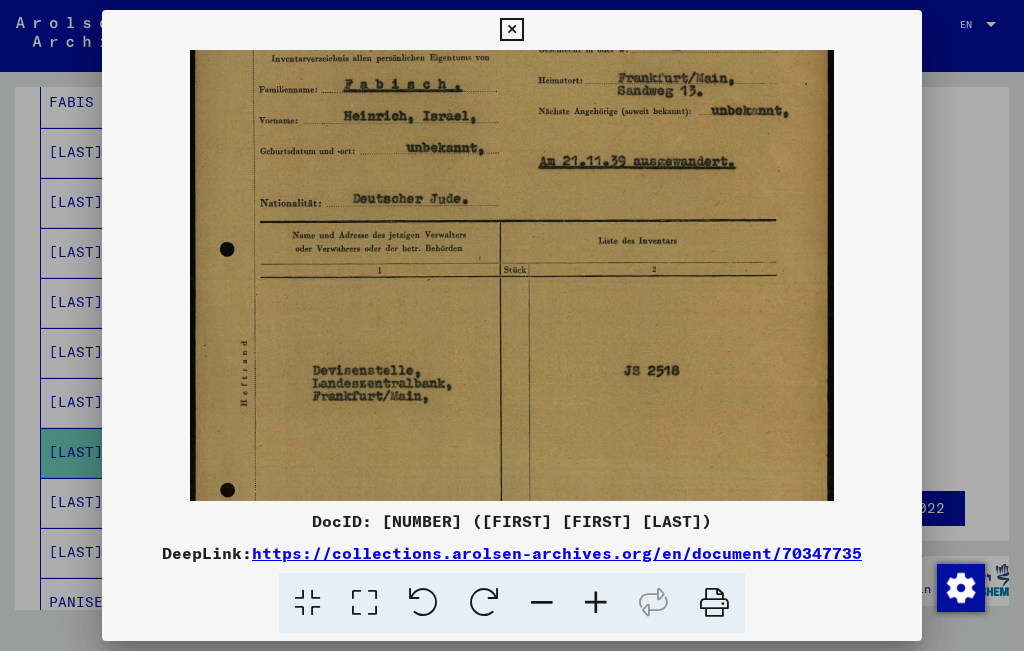 scroll, scrollTop: 132, scrollLeft: 0, axis: vertical 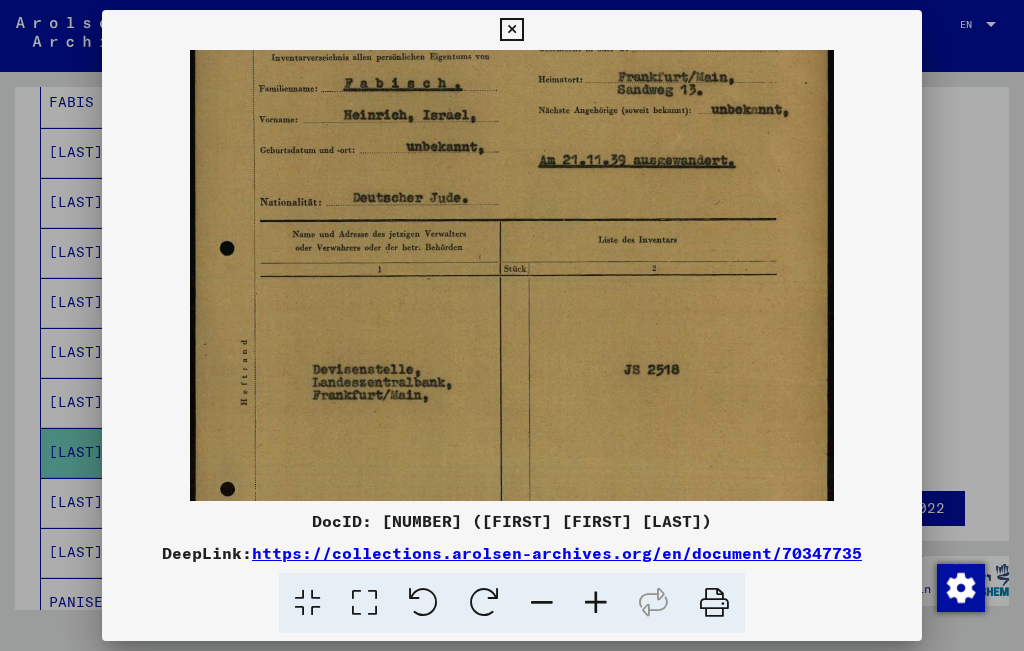 drag, startPoint x: 584, startPoint y: 375, endPoint x: 568, endPoint y: 245, distance: 130.98091 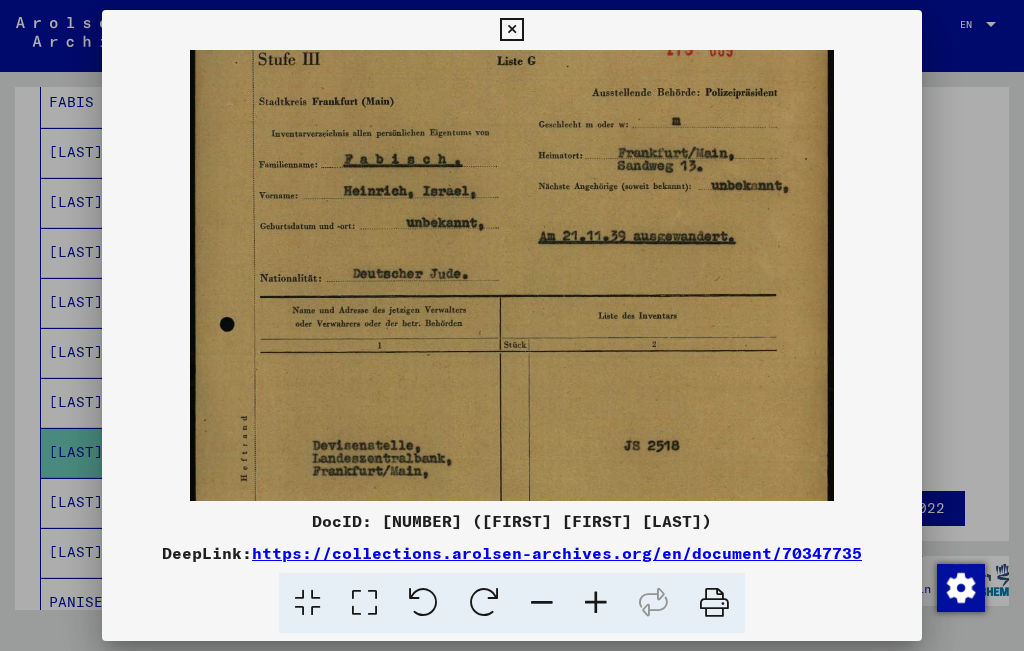 scroll, scrollTop: 0, scrollLeft: 0, axis: both 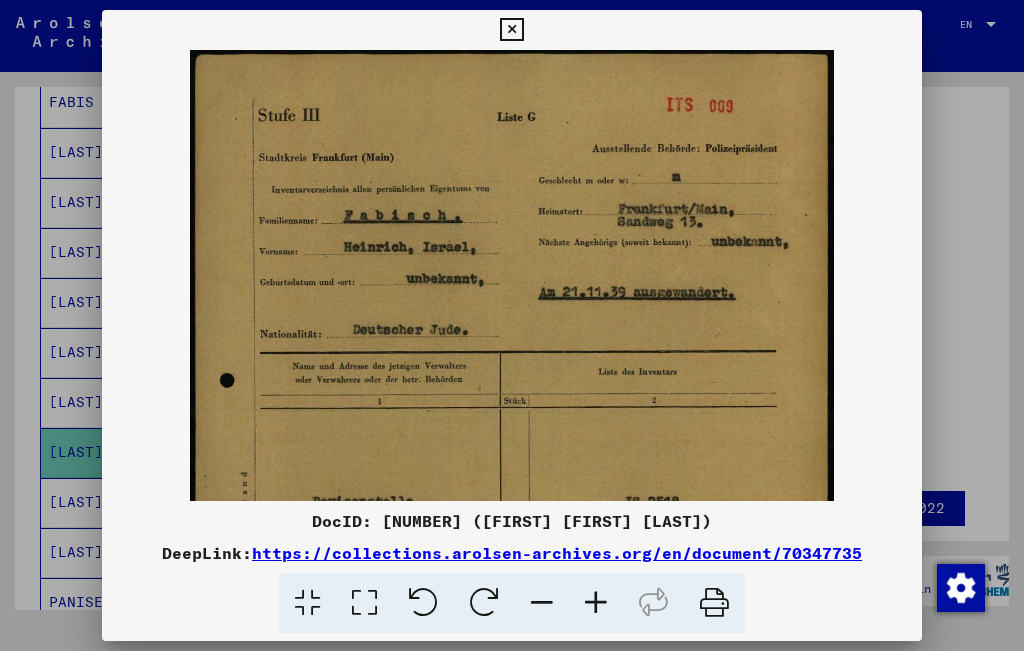 drag, startPoint x: 579, startPoint y: 299, endPoint x: 588, endPoint y: 459, distance: 160.25293 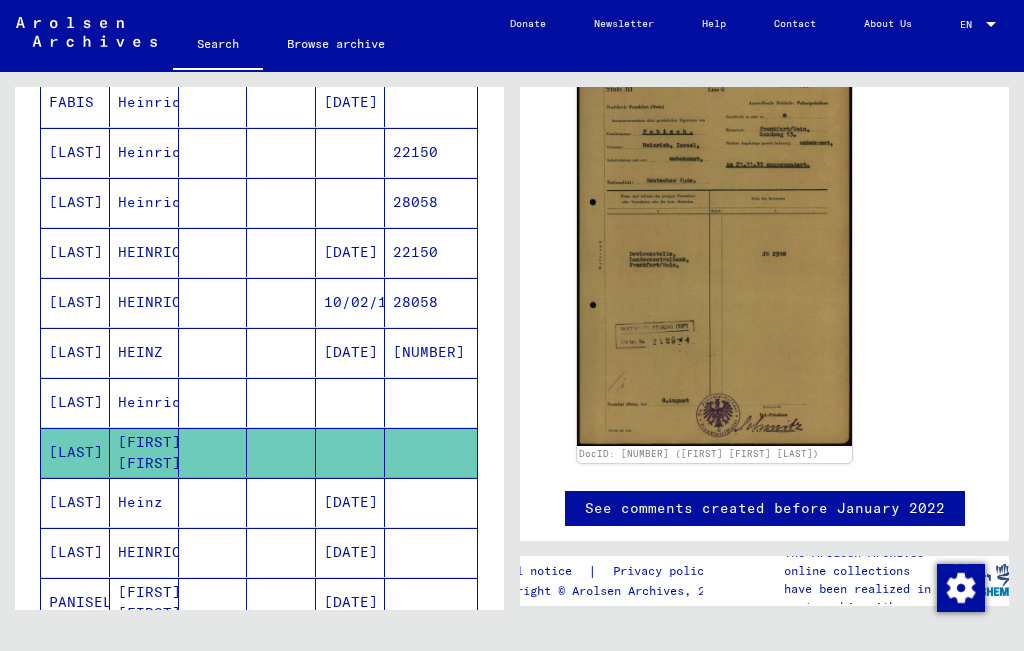 click on "Heinz" at bounding box center (144, 552) 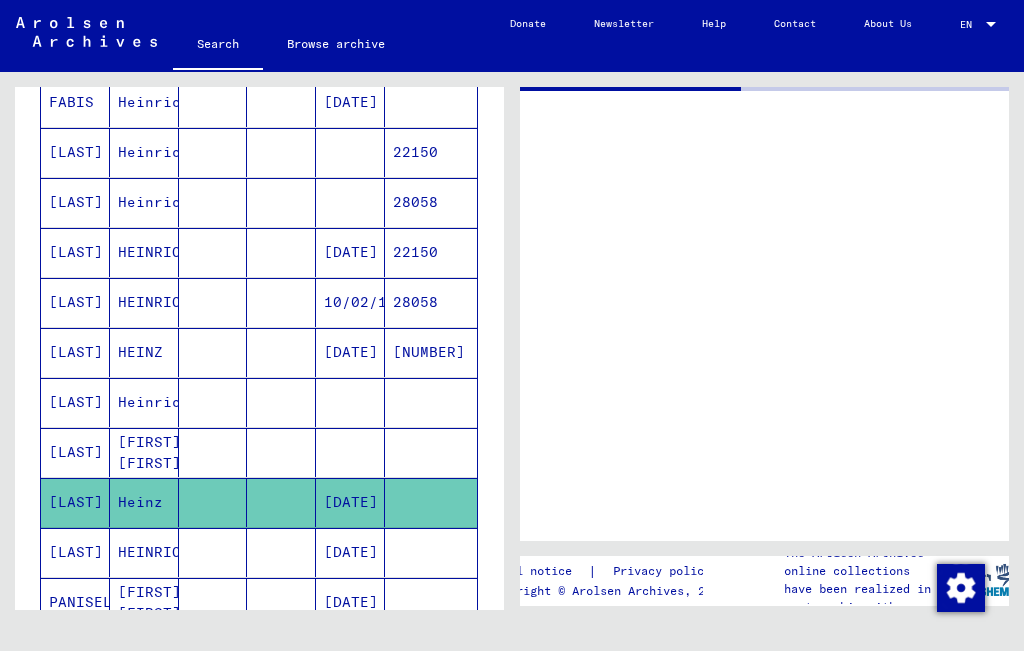 scroll, scrollTop: 0, scrollLeft: 0, axis: both 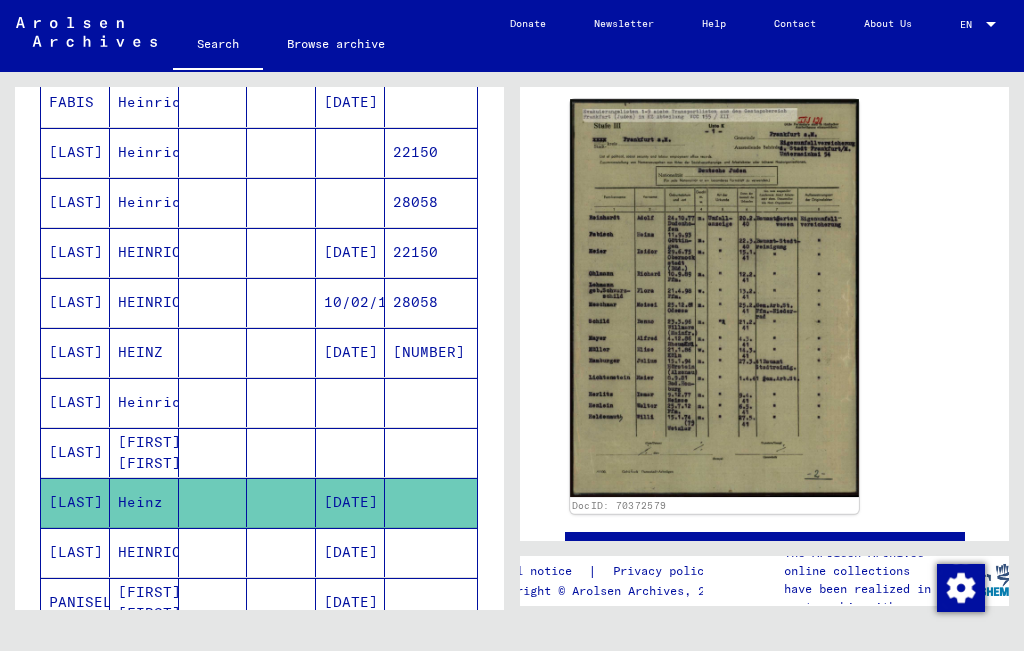 click 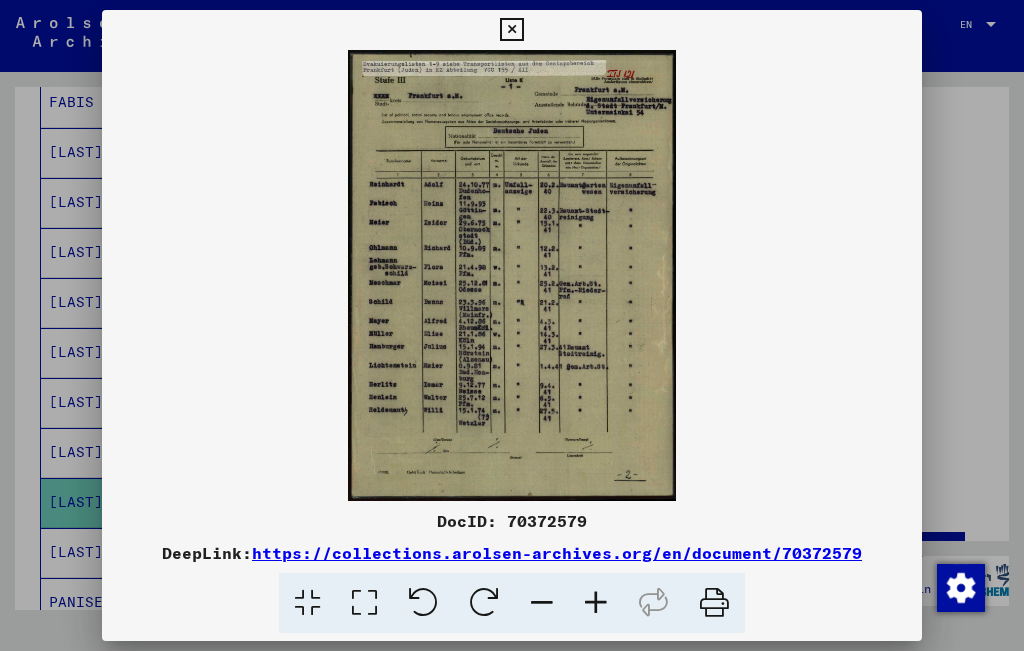 click at bounding box center [596, 603] 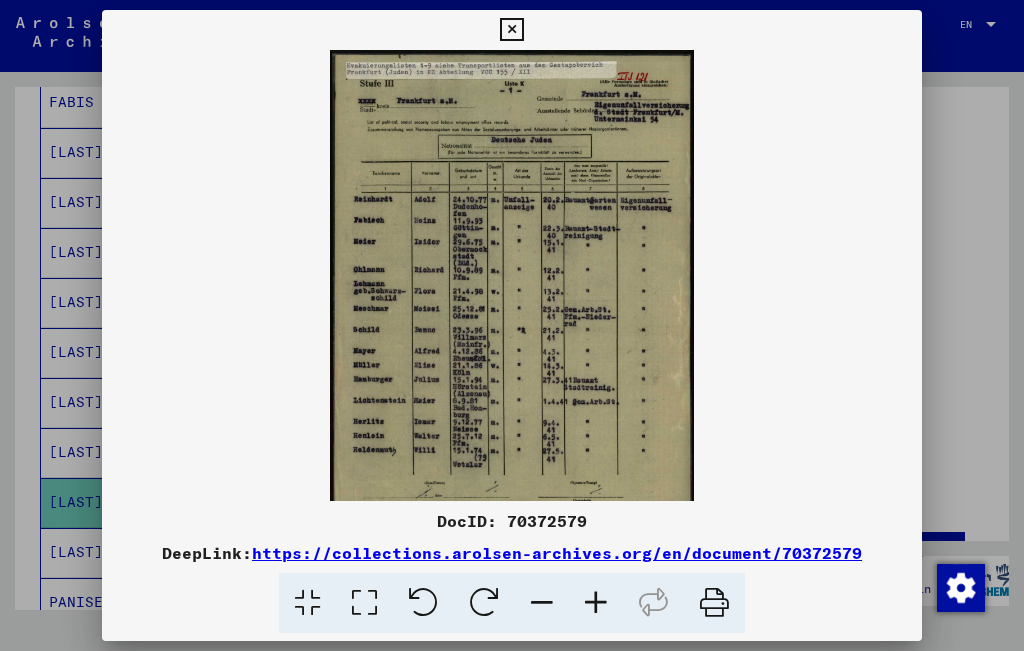 click at bounding box center [596, 603] 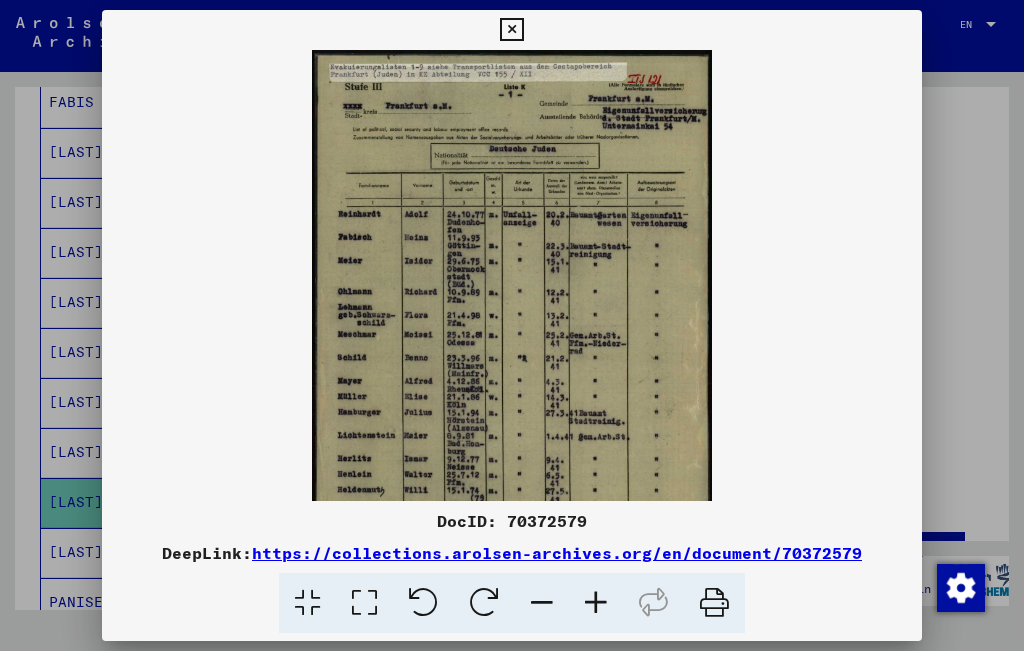 click at bounding box center [596, 603] 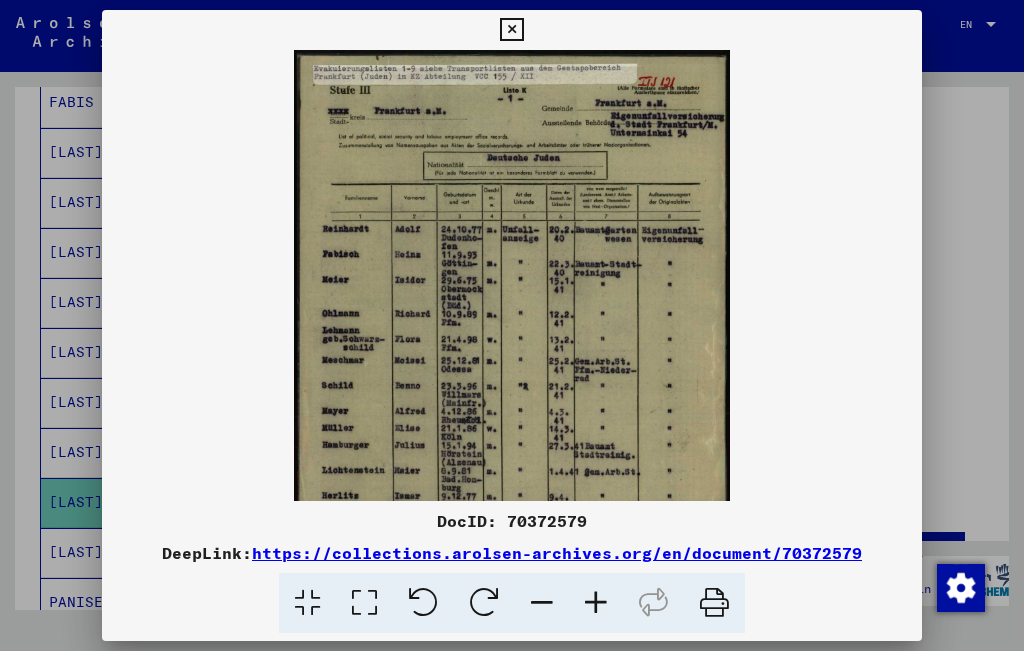 click at bounding box center [596, 603] 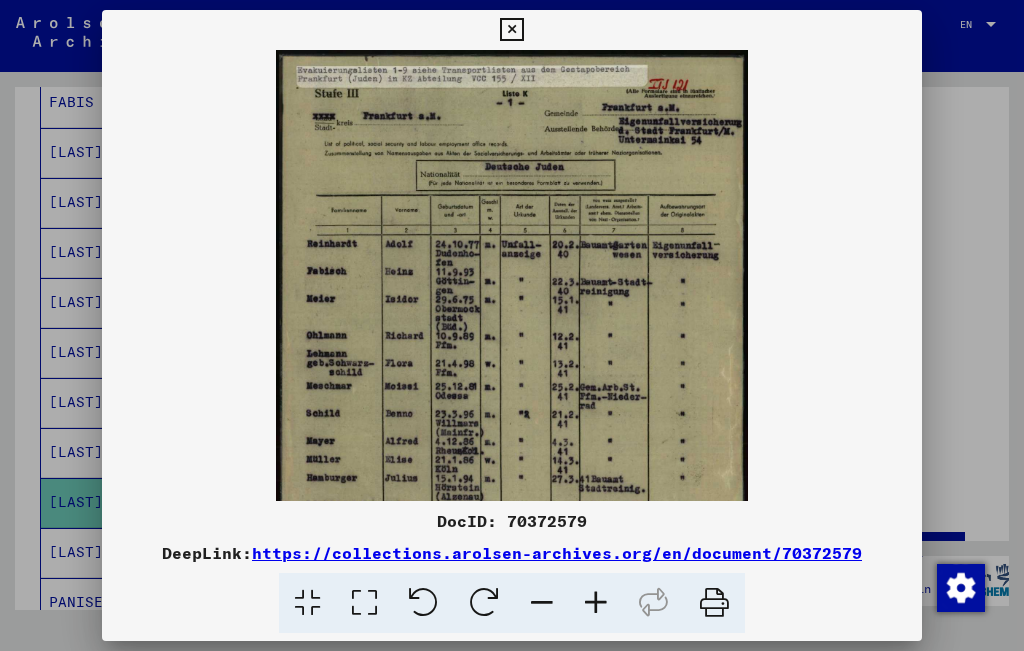 click at bounding box center (596, 603) 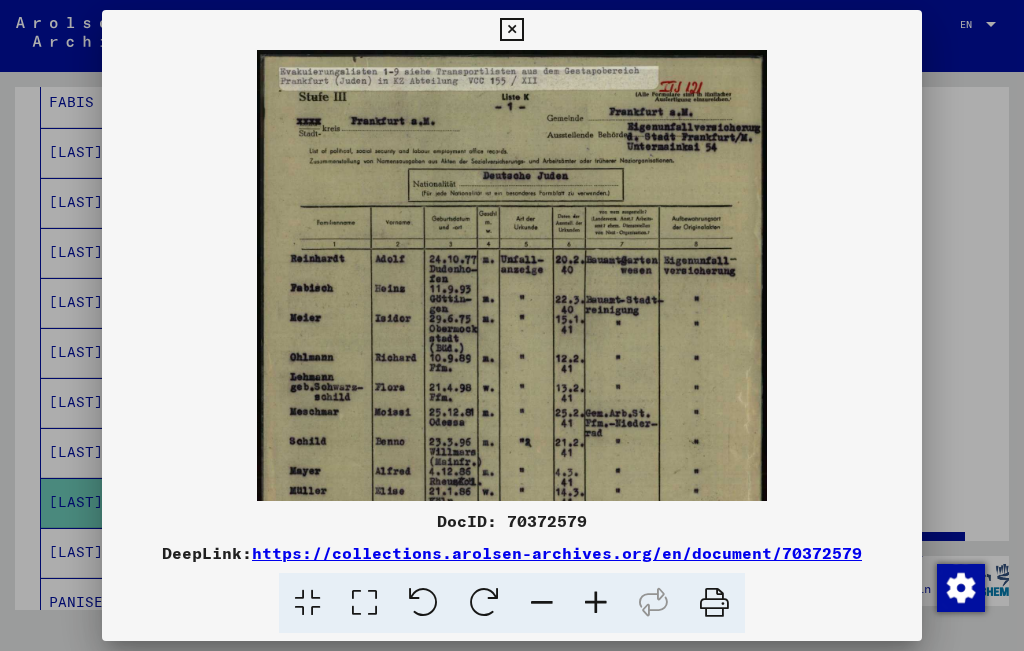 click at bounding box center (596, 603) 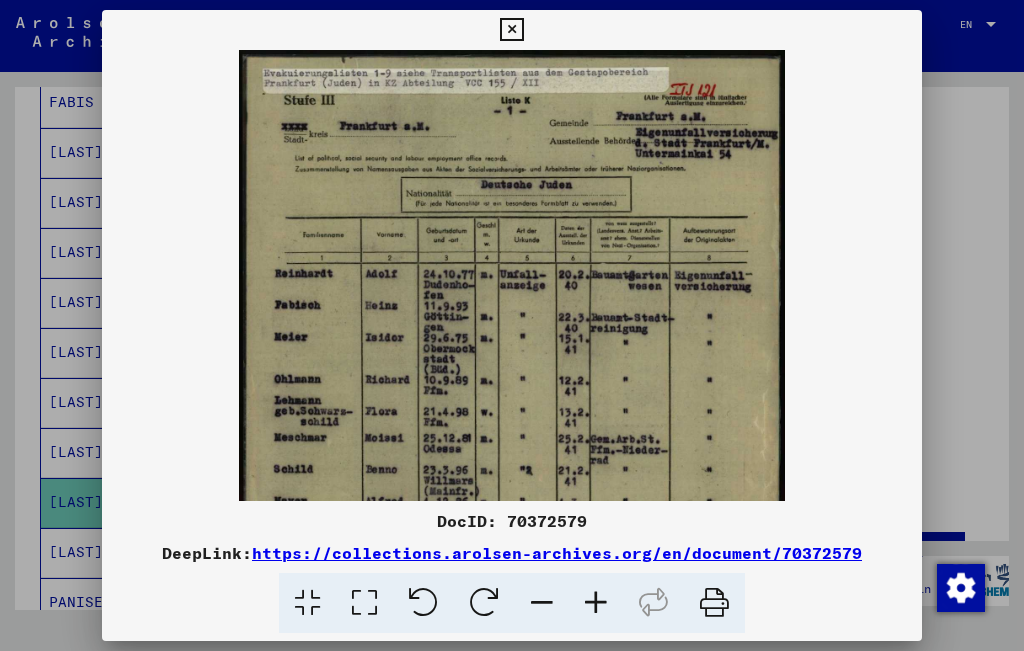 click at bounding box center (596, 603) 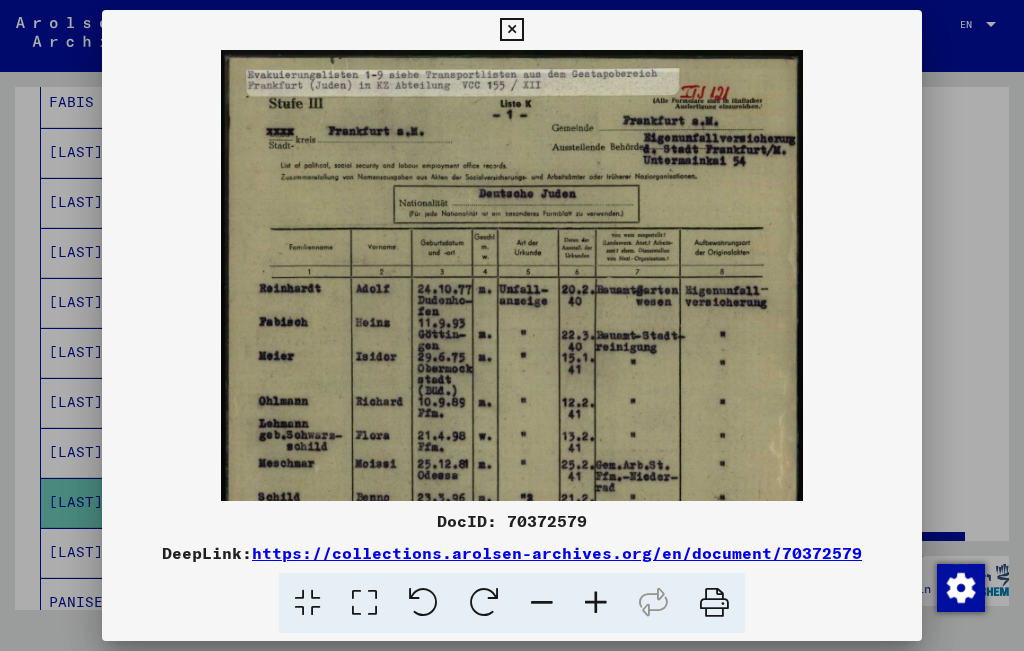 click at bounding box center [596, 603] 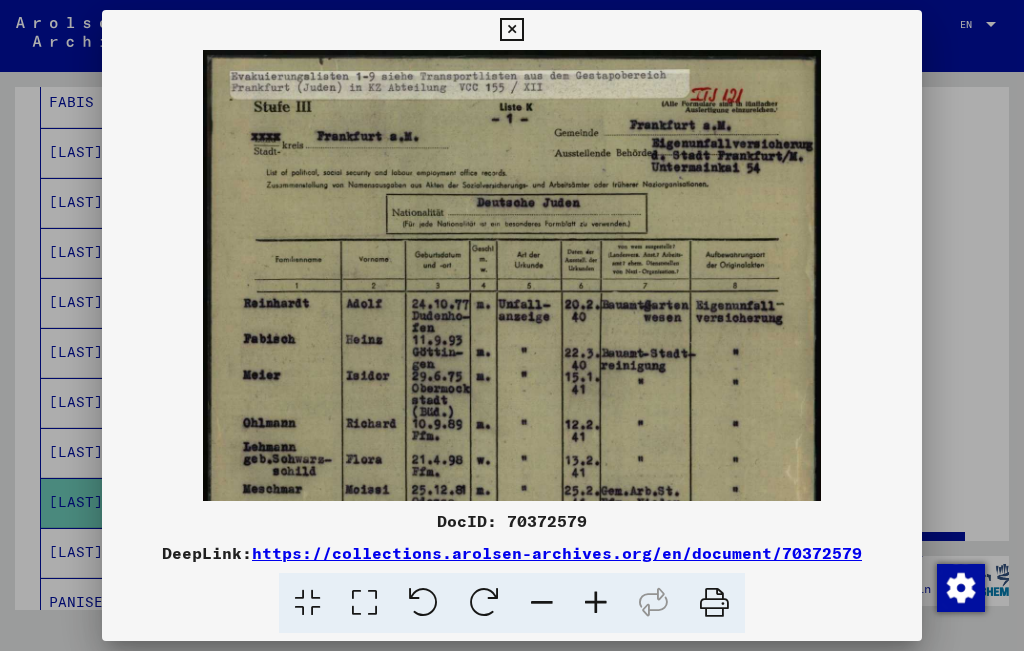 click at bounding box center [596, 603] 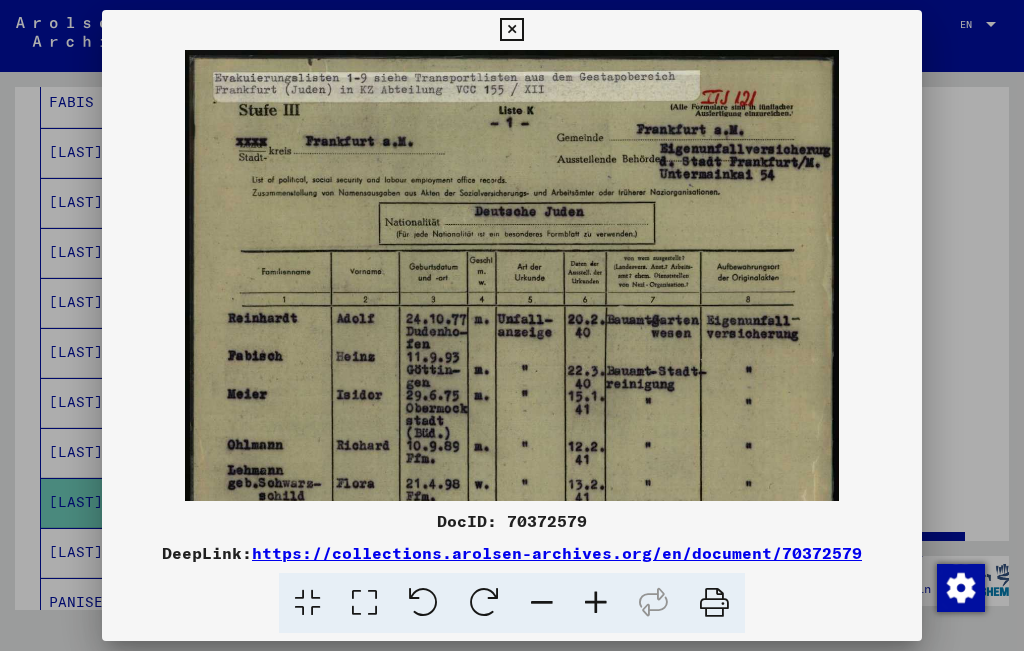 click at bounding box center (596, 603) 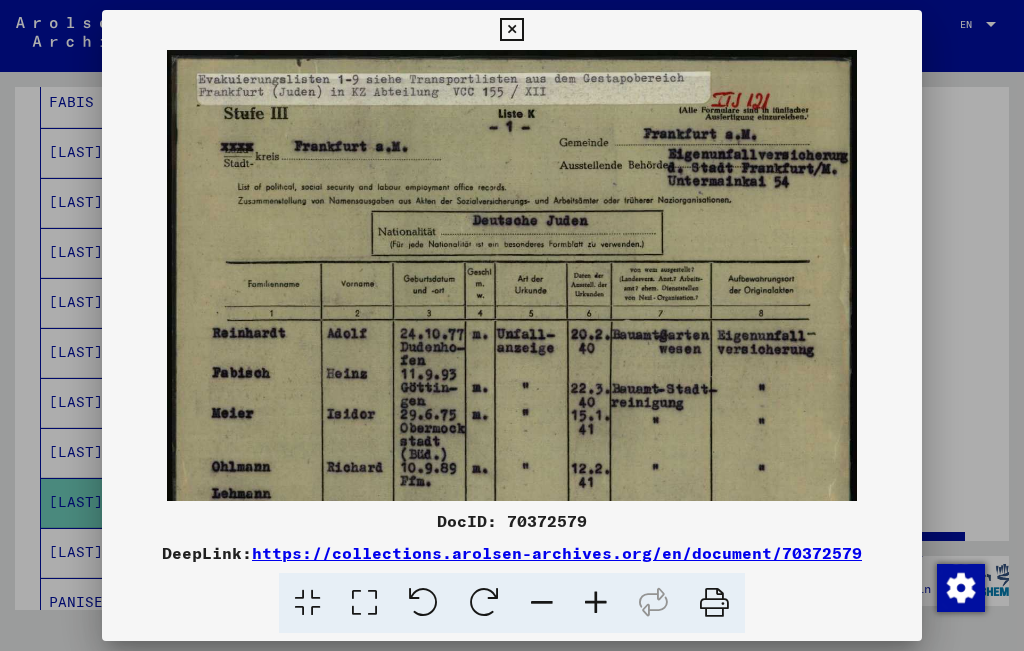 click at bounding box center [512, 325] 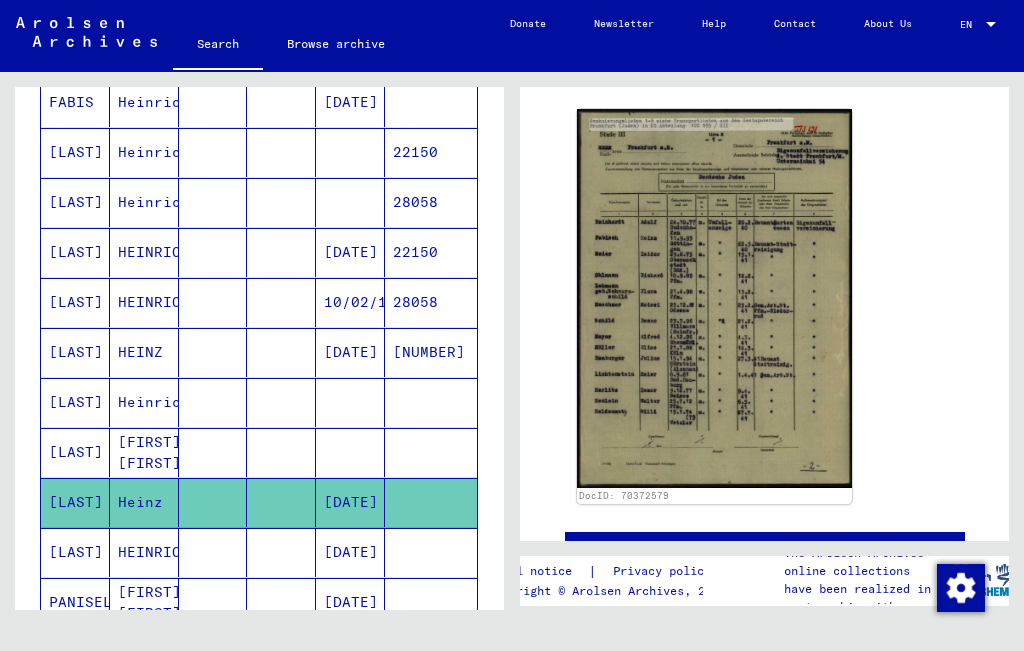 click on "Registration of Foreigners and German Persecutees by Public Institutions, Social Securities and Companies ([YEAR] - [YEAR])   /   2.1 Implementation of Allied Forces’ Orders on Listing all Foreigners and German Persecutees, and Related Documents   /   2.1.1 American Zone of Occupation in Germany   /   2.1.1.1 Lists of all persons of United Nations and other foreigners, German Jews and stateless persons; American Zone; Bavaria, Hesse (1)   /   2.1.1.1 HE Documentation from Hesse   /   2.1.1.1 HE 013 Documents from the rural district Frankfurt/main (SK)   /   2.1.1.1 HE 013 JÜD Nationality/origin of person listed : Jewish   /   2.1.1.1 HE 013 JÜD 0 Information of various kind   /  Original collection, kind of information has not been captured, Part 88: Folder "[NUMBER]" Reference Code DE ITS 2.1.1.1 HE 013 JÜD ZM 88 Number of documents 185 DocID: [NUMBER] See comments created before [YEAR]" 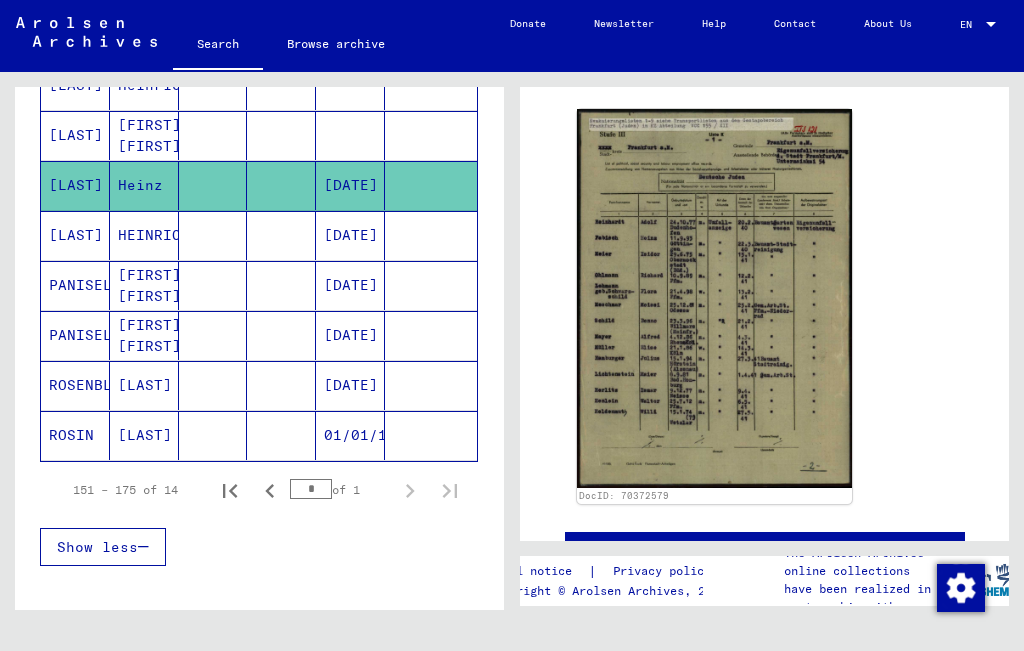 scroll, scrollTop: 597, scrollLeft: 0, axis: vertical 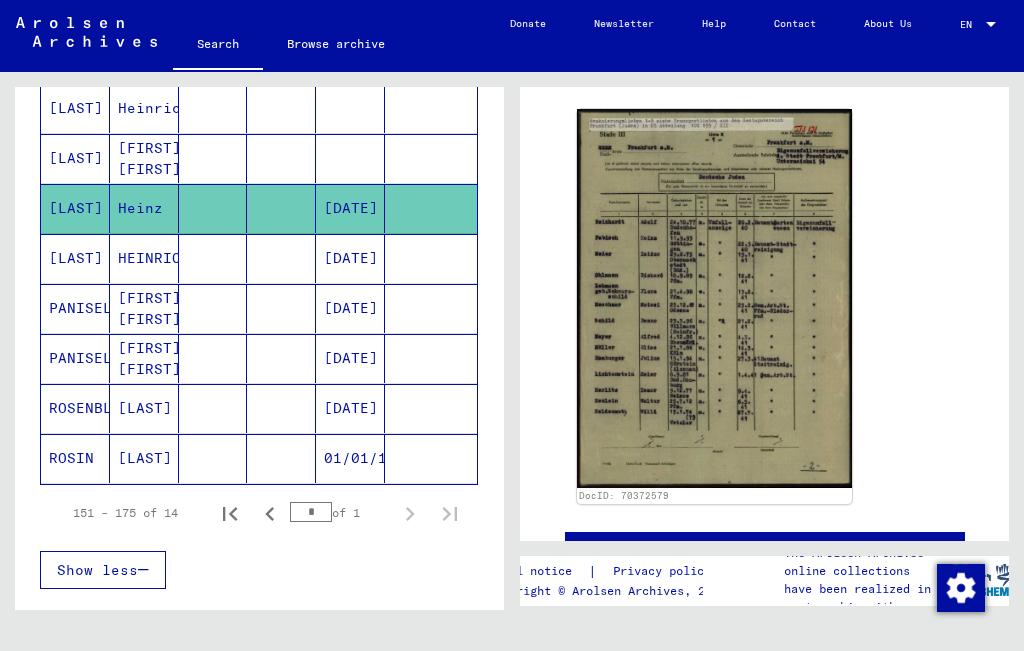 click at bounding box center (213, 308) 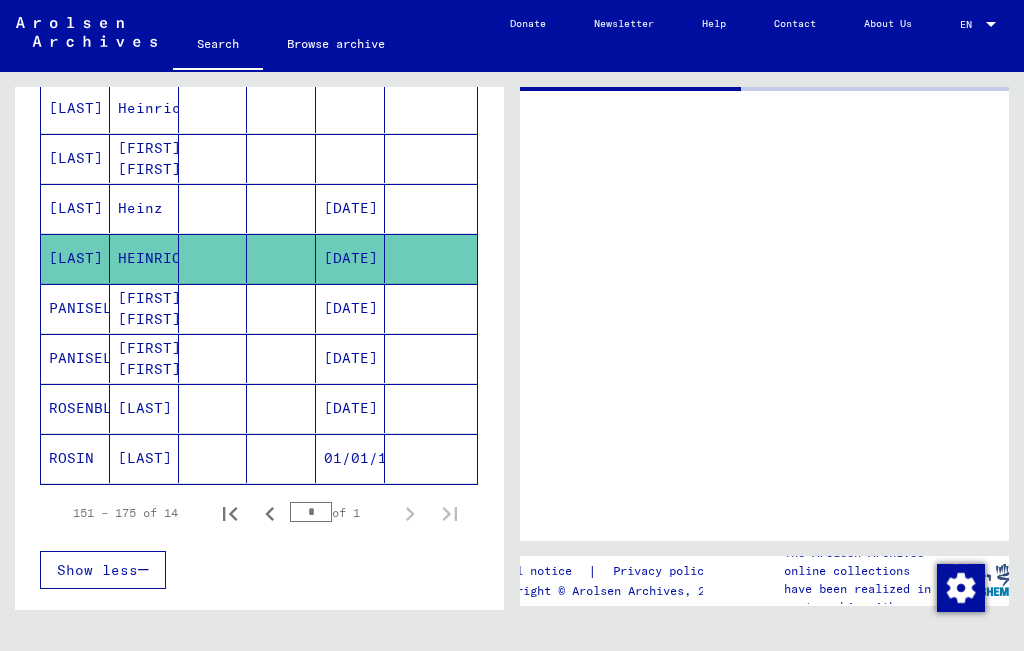 scroll, scrollTop: 0, scrollLeft: 0, axis: both 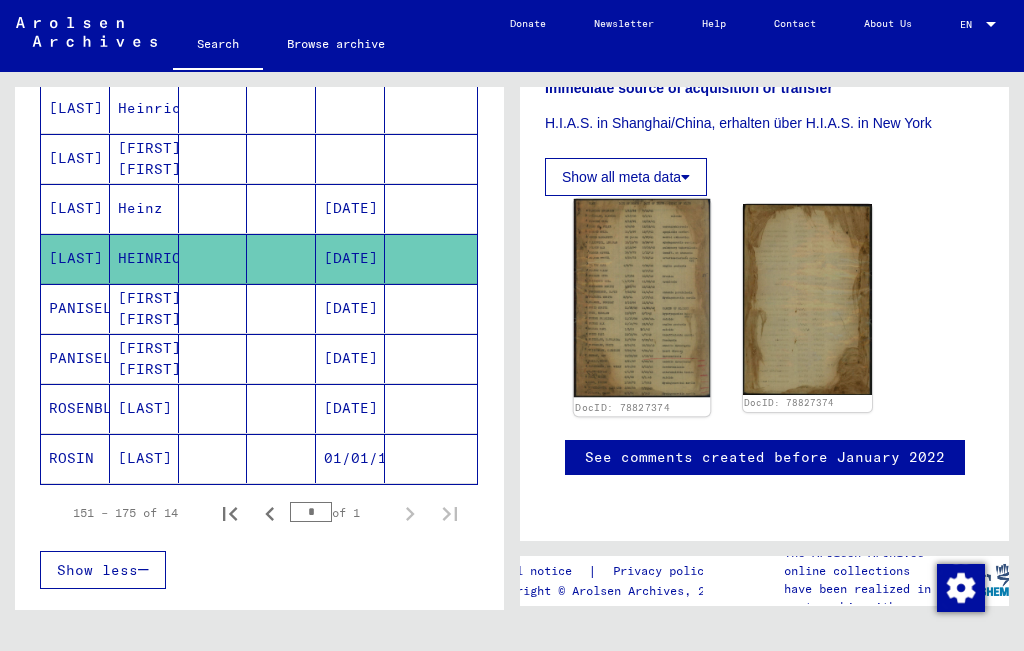click 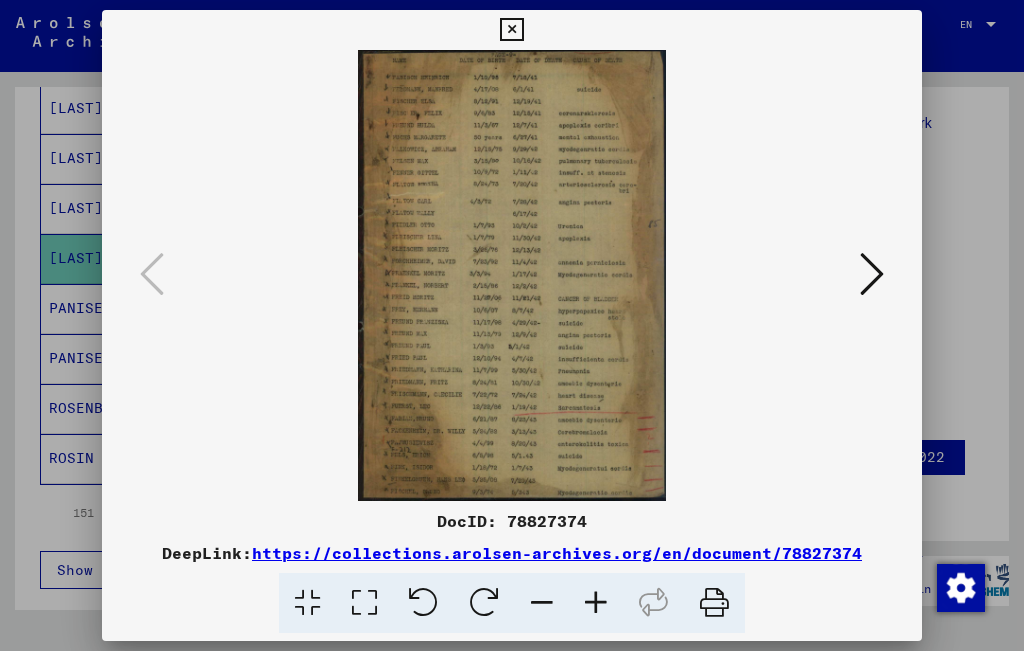click at bounding box center [596, 603] 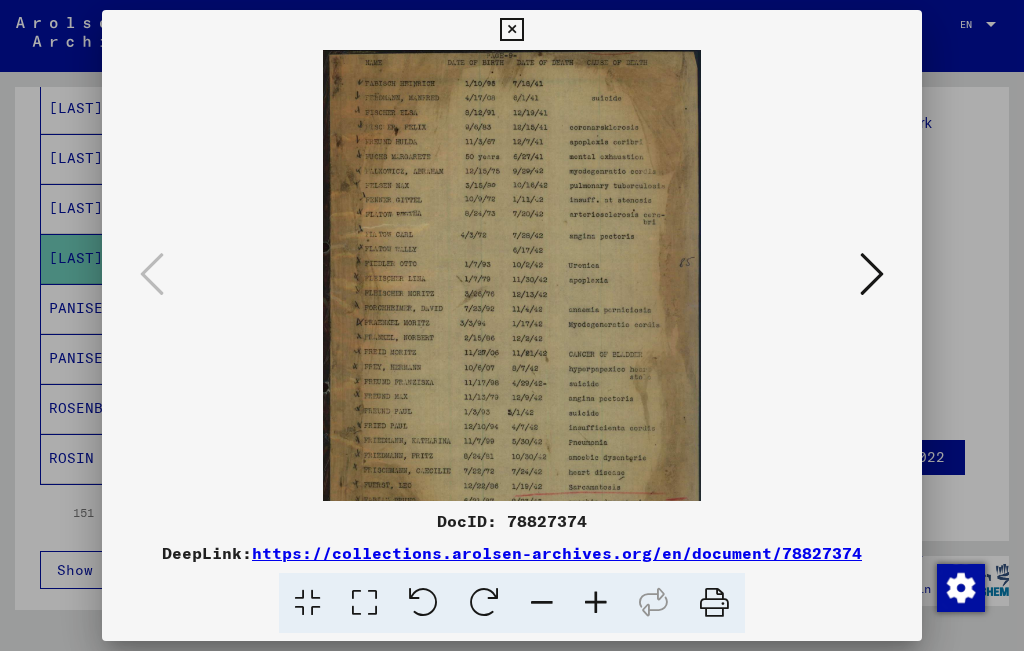 click at bounding box center (596, 603) 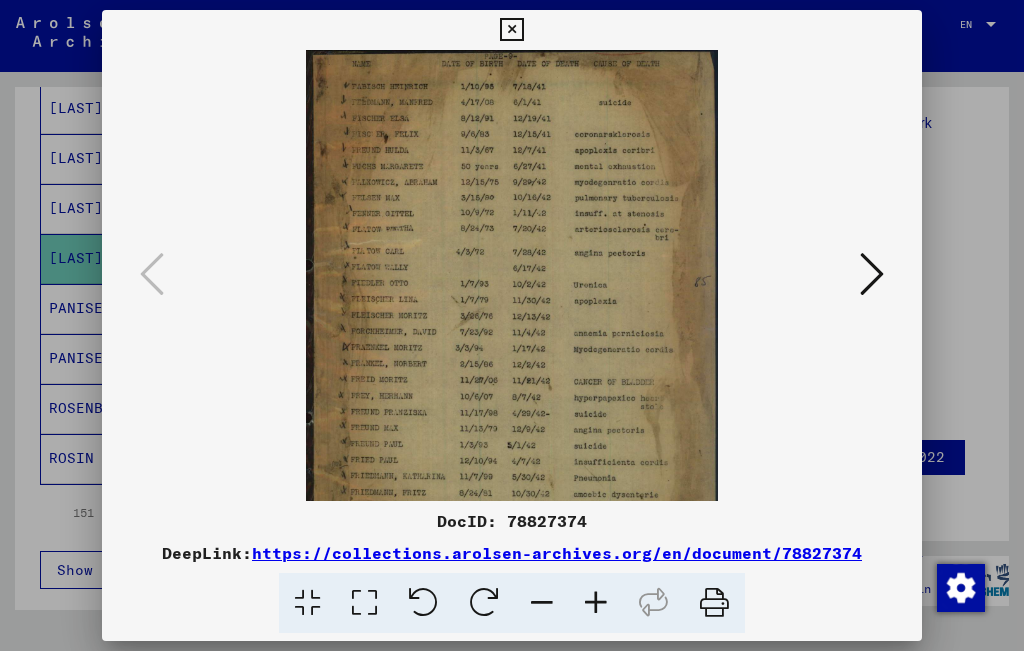 click at bounding box center [596, 603] 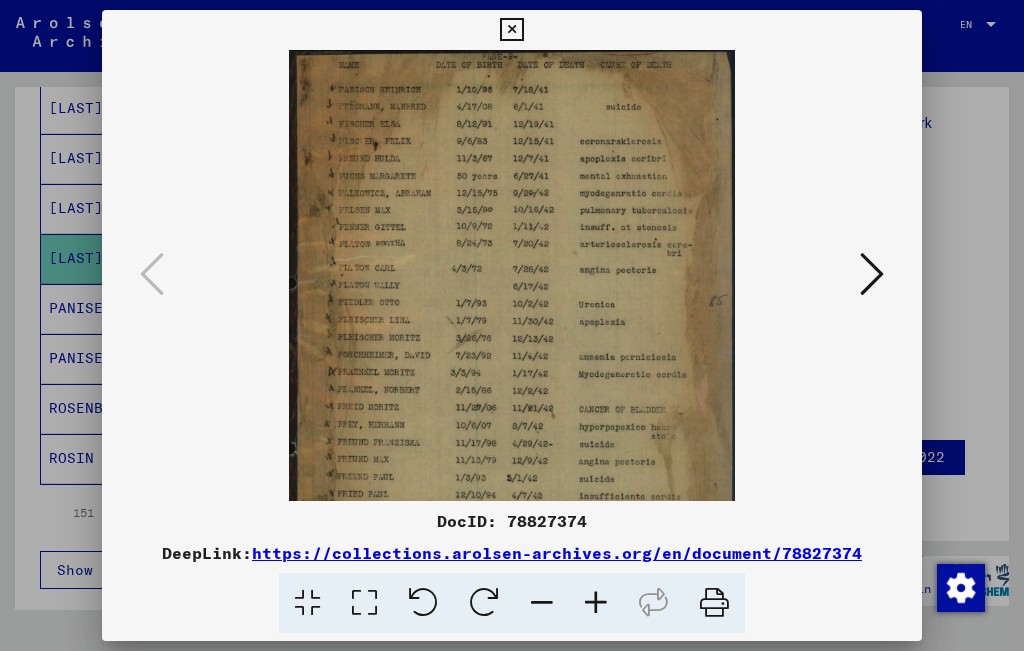 click at bounding box center [596, 603] 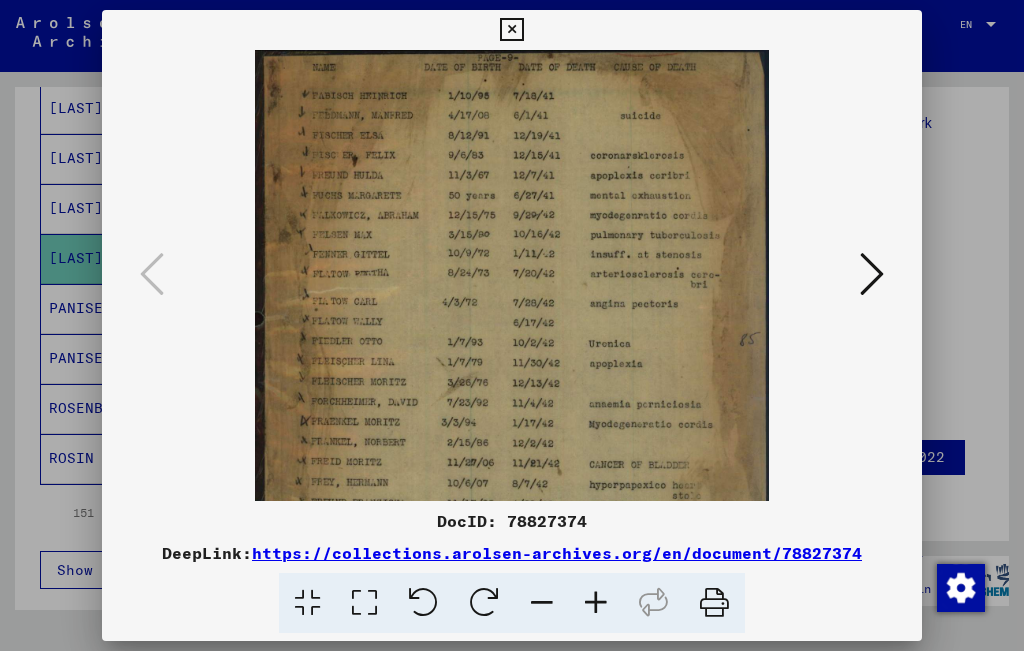 click at bounding box center [596, 603] 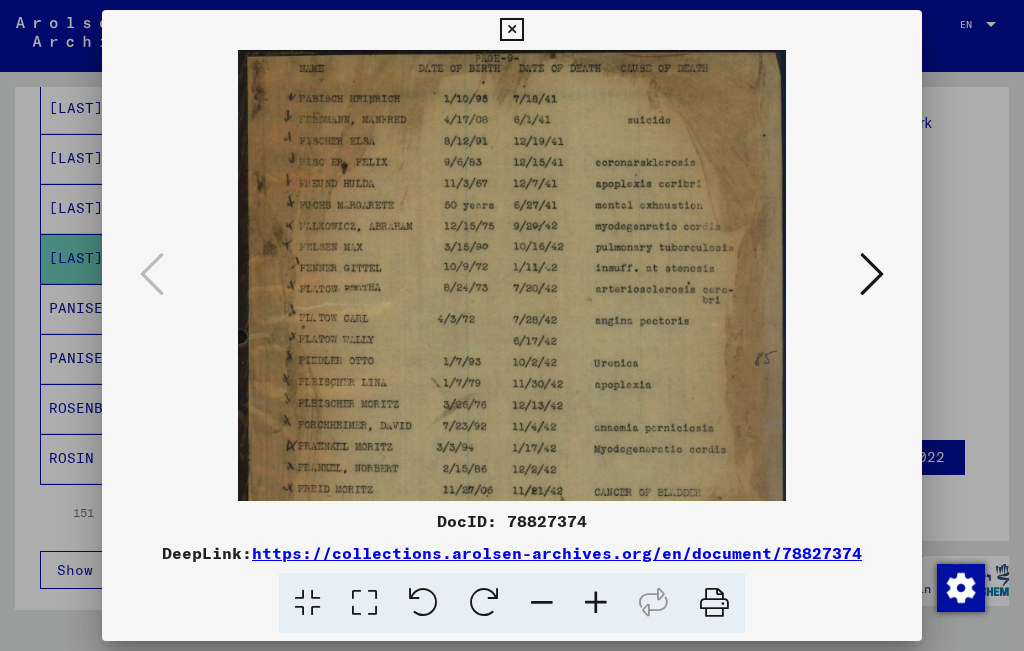 click at bounding box center [596, 603] 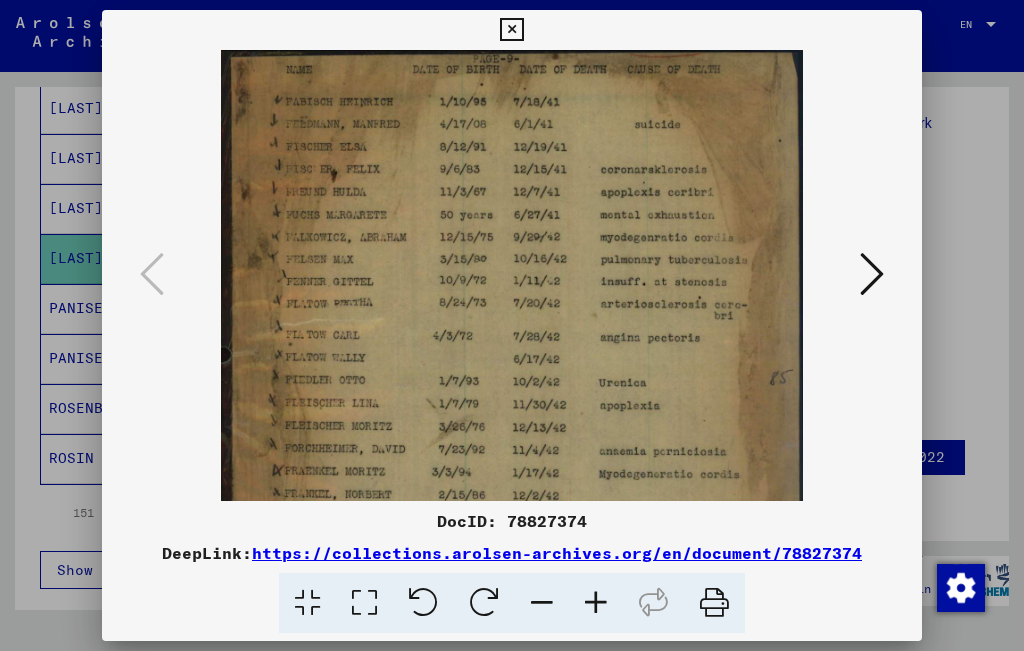 click at bounding box center [596, 603] 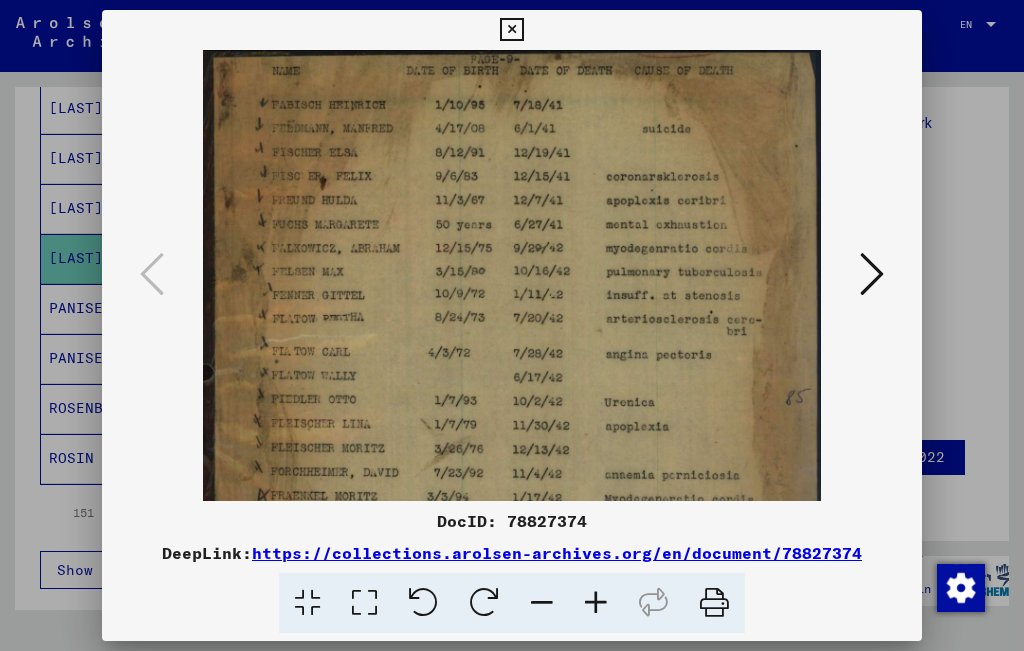 click at bounding box center [596, 603] 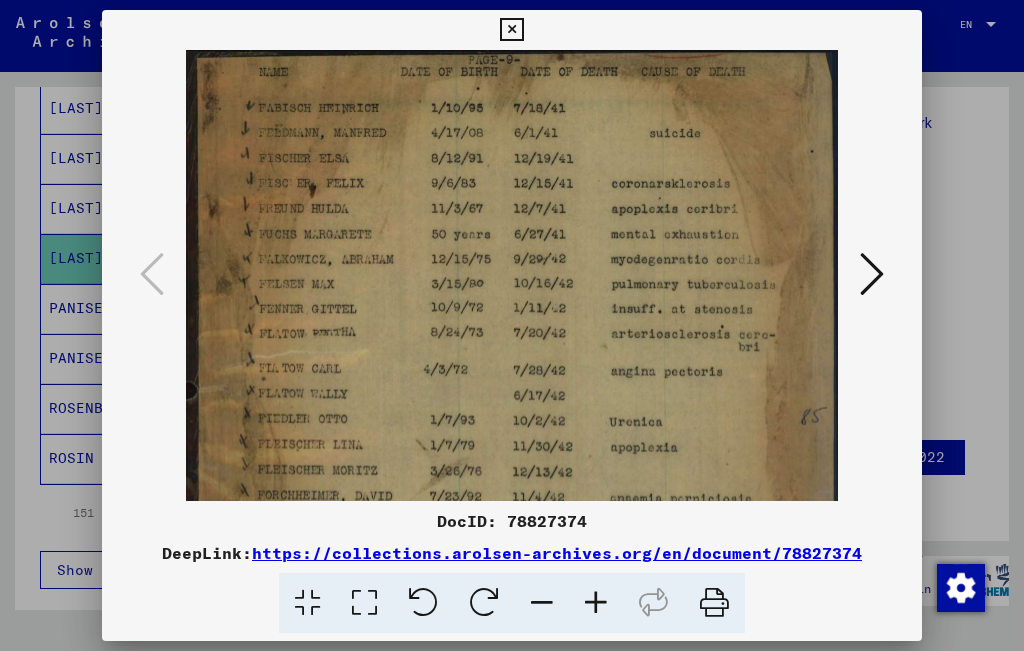 click at bounding box center (596, 603) 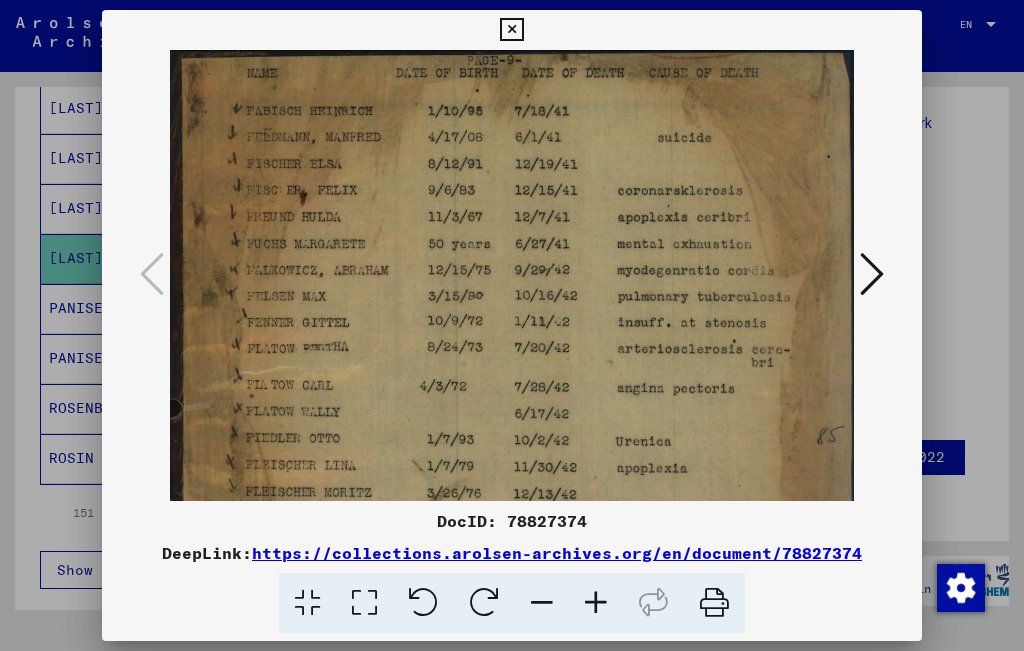 click at bounding box center [596, 603] 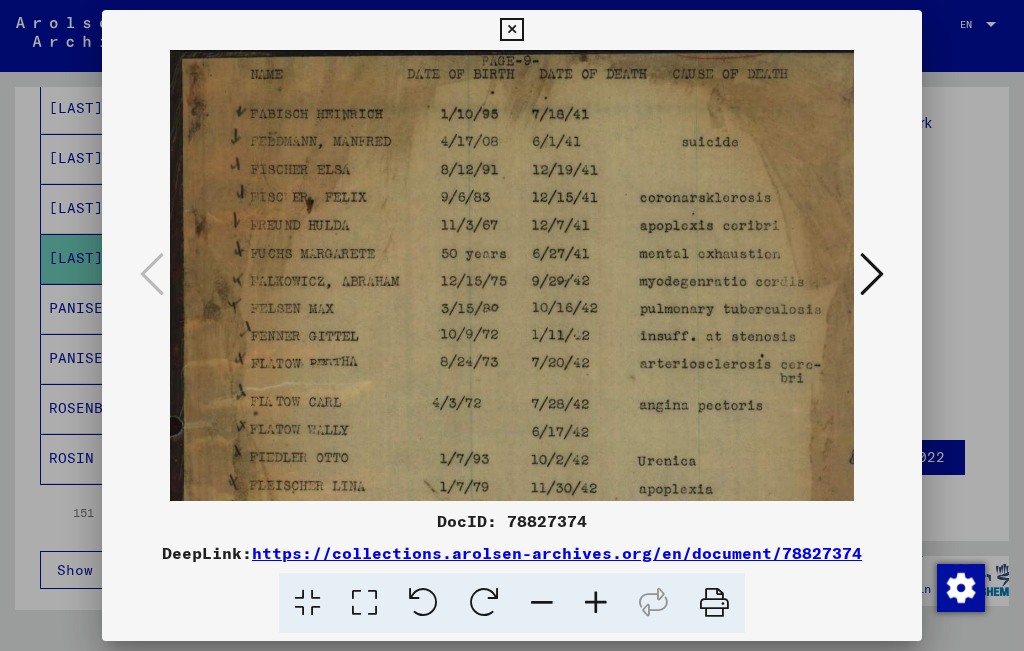 click at bounding box center (596, 603) 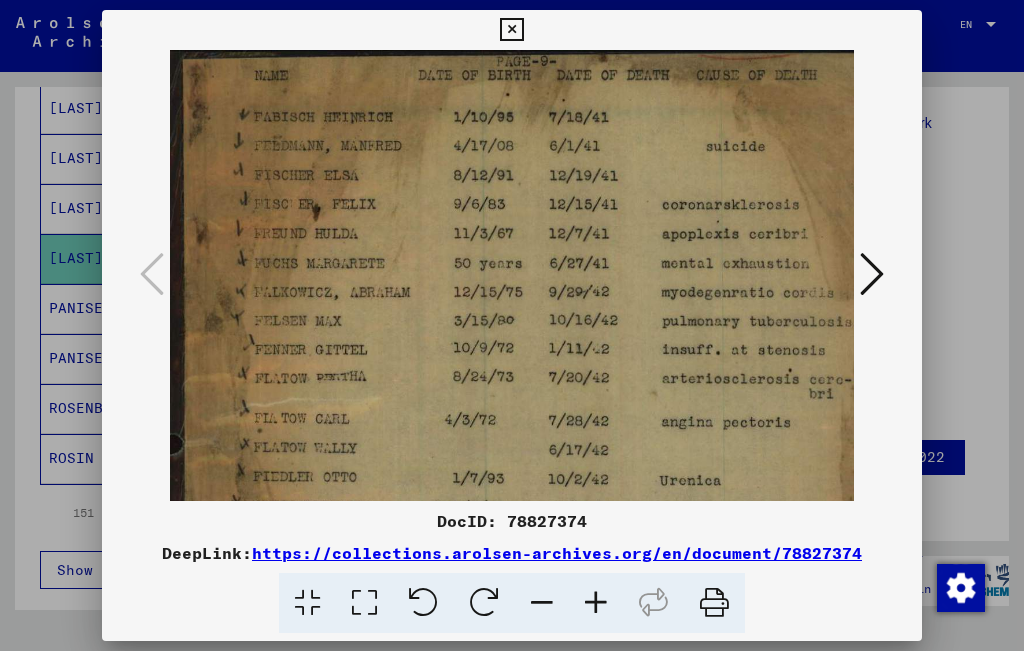 click at bounding box center (714, 603) 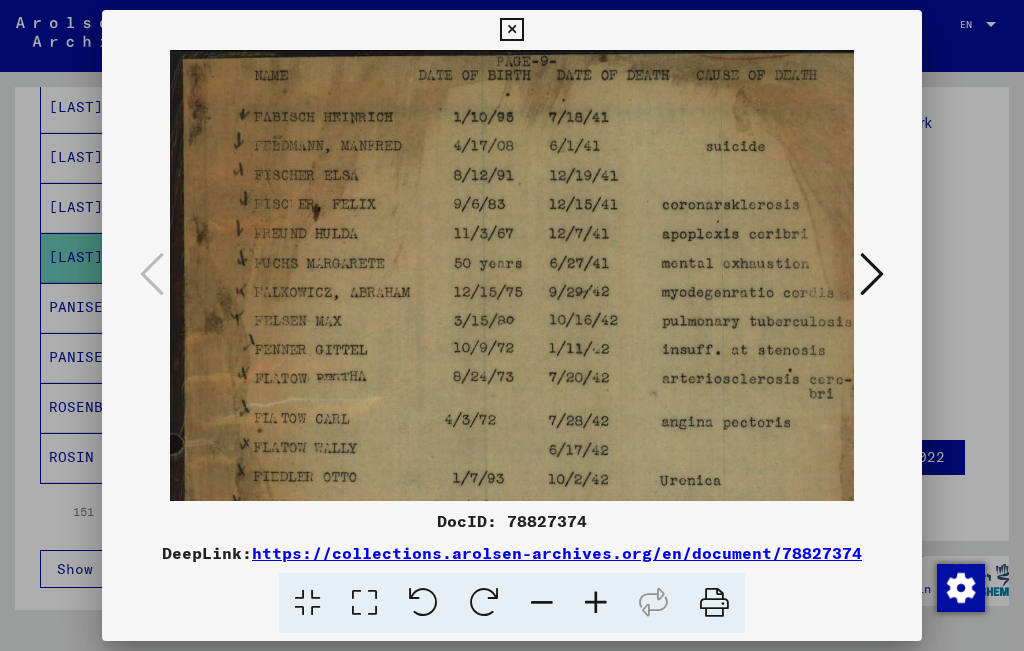 click at bounding box center [512, 325] 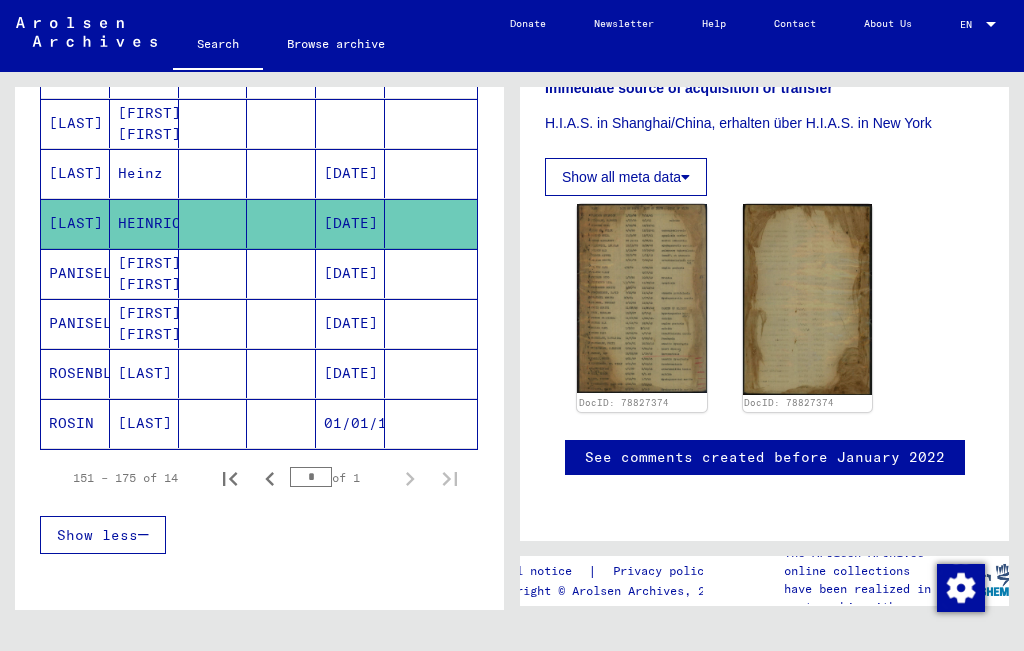 scroll, scrollTop: 640, scrollLeft: 0, axis: vertical 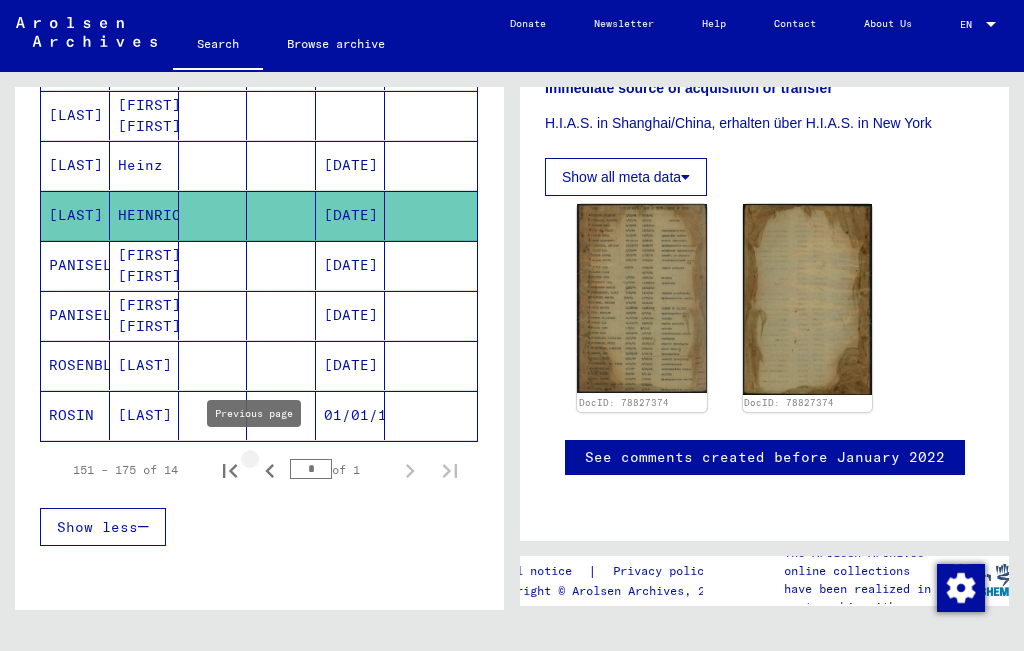 click 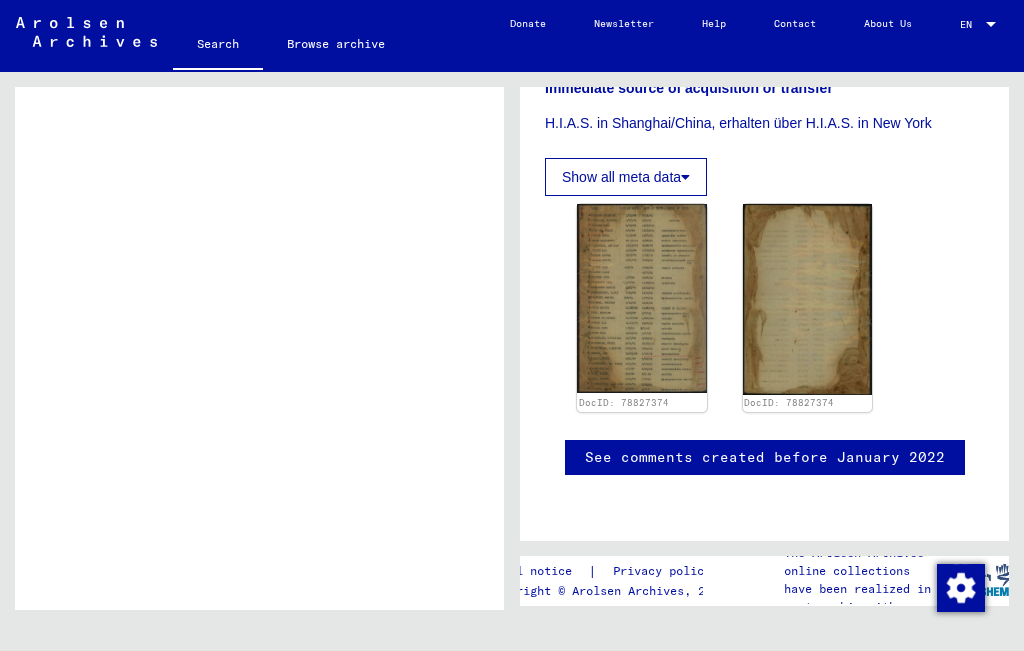 click on "**********" 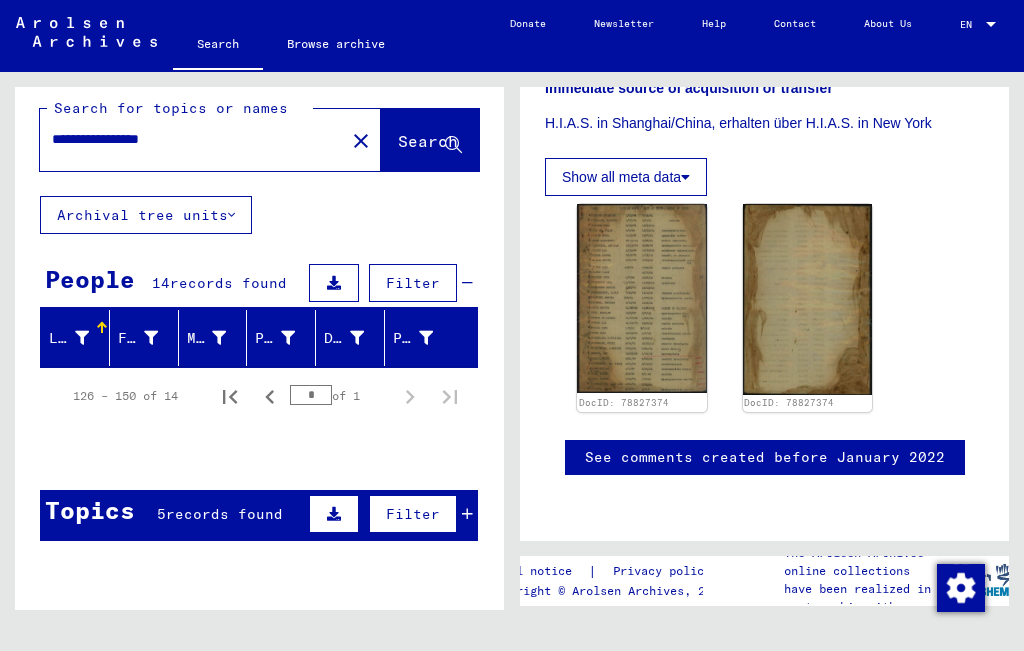 scroll, scrollTop: 19, scrollLeft: 0, axis: vertical 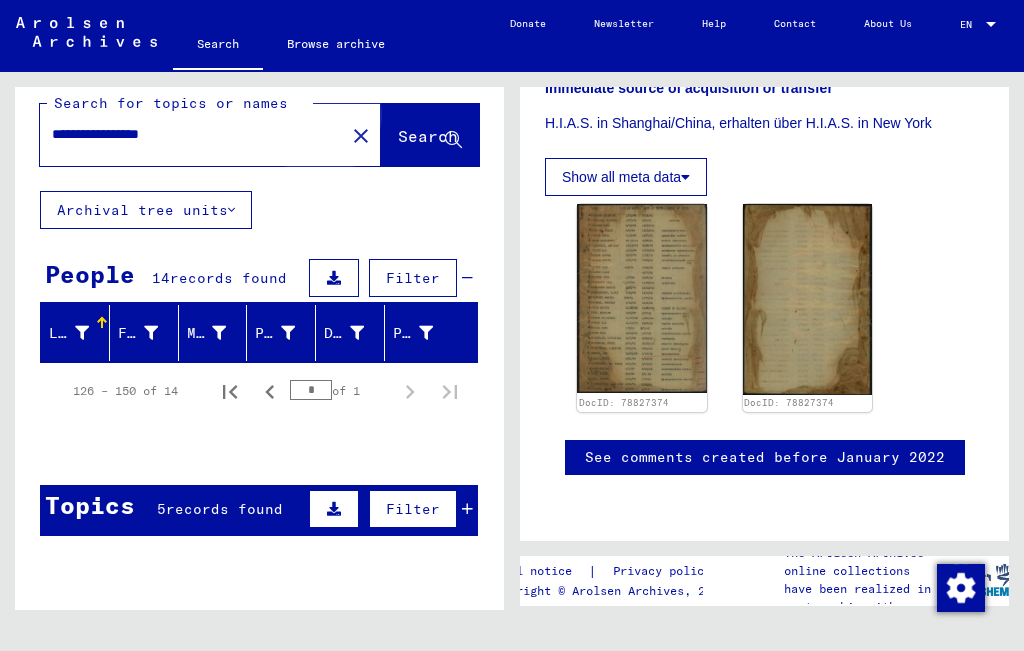click on "Search" 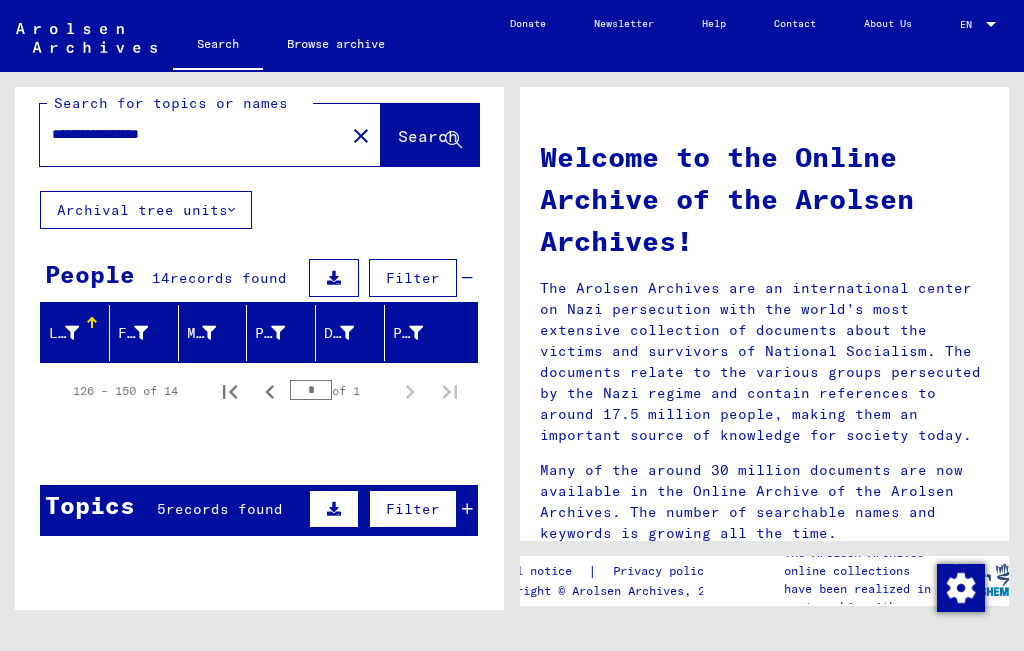 click on "records found" at bounding box center [224, 509] 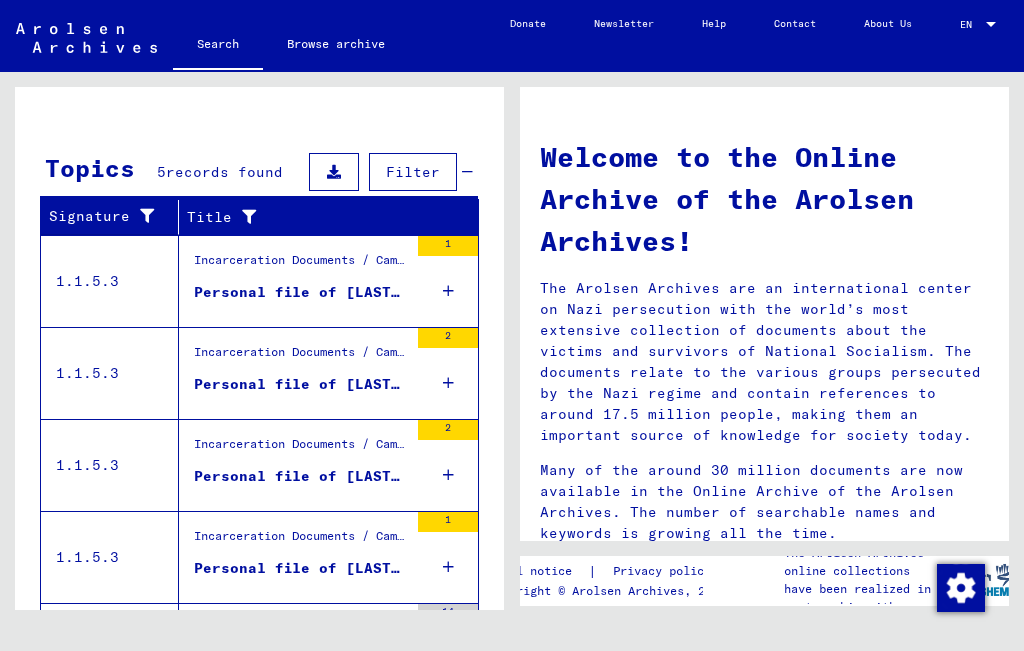 scroll, scrollTop: 358, scrollLeft: 0, axis: vertical 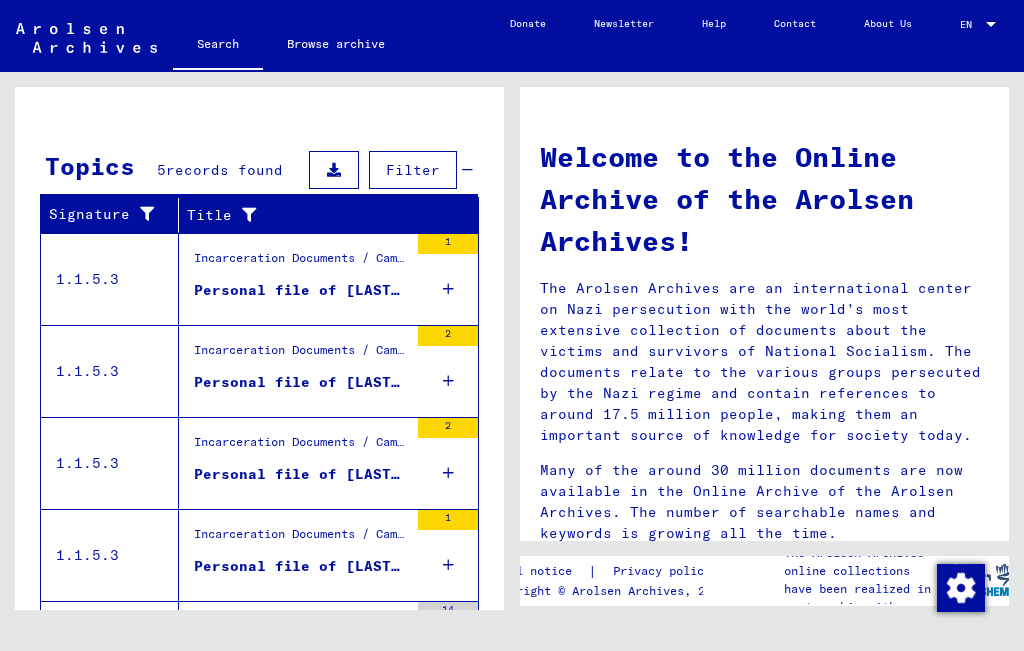 click on "Incarceration Documents / Camps and Ghettos / Buchenwald Concentration Camp / Individual Documents male Buchenwald / Money administration cards of prisoners of CC Buchenwald, 1937 - 1945: / Documents with names from ENGELBRECHT" at bounding box center (301, 263) 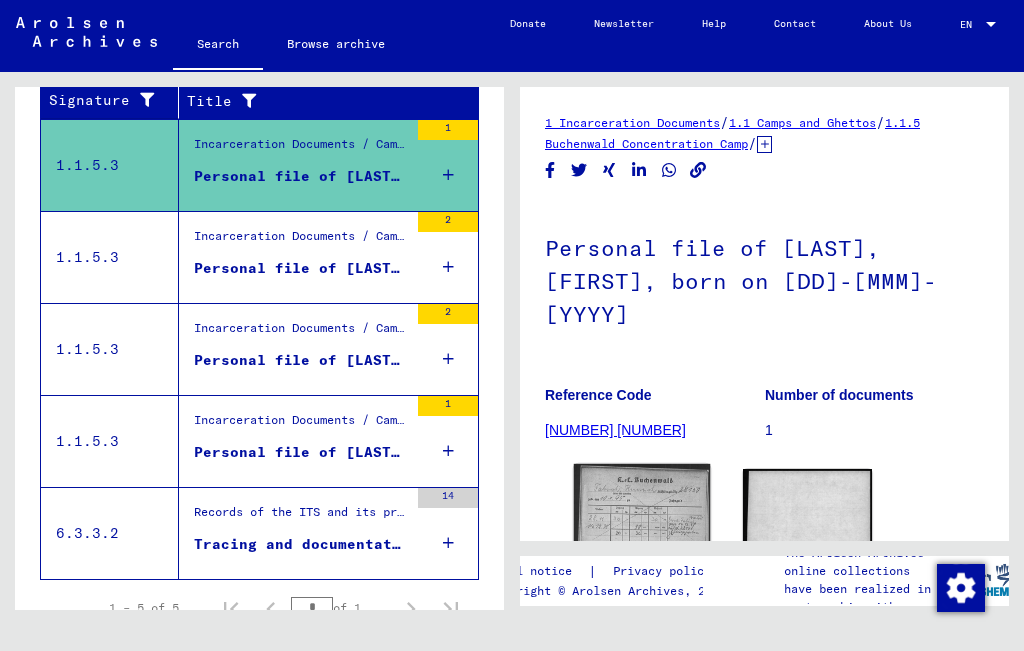 scroll, scrollTop: 0, scrollLeft: 0, axis: both 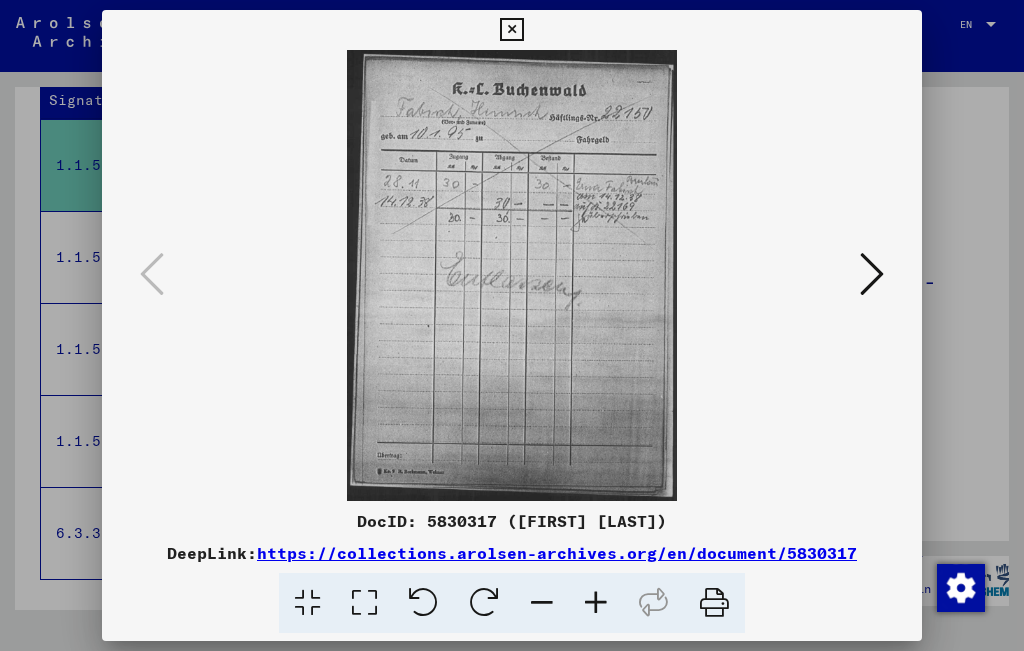 click at bounding box center (596, 603) 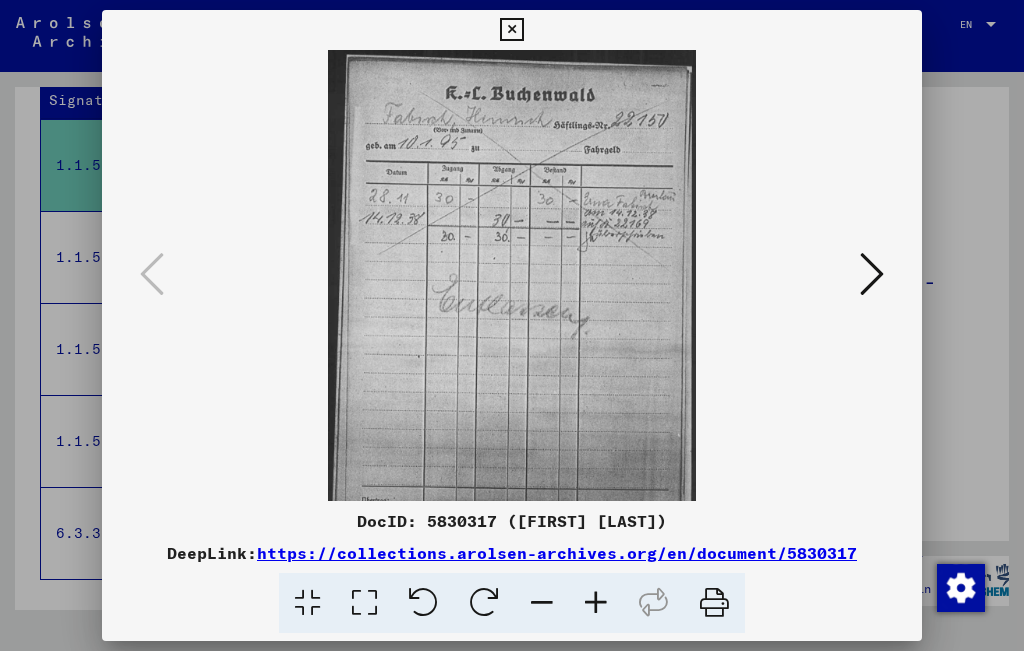 click at bounding box center [596, 603] 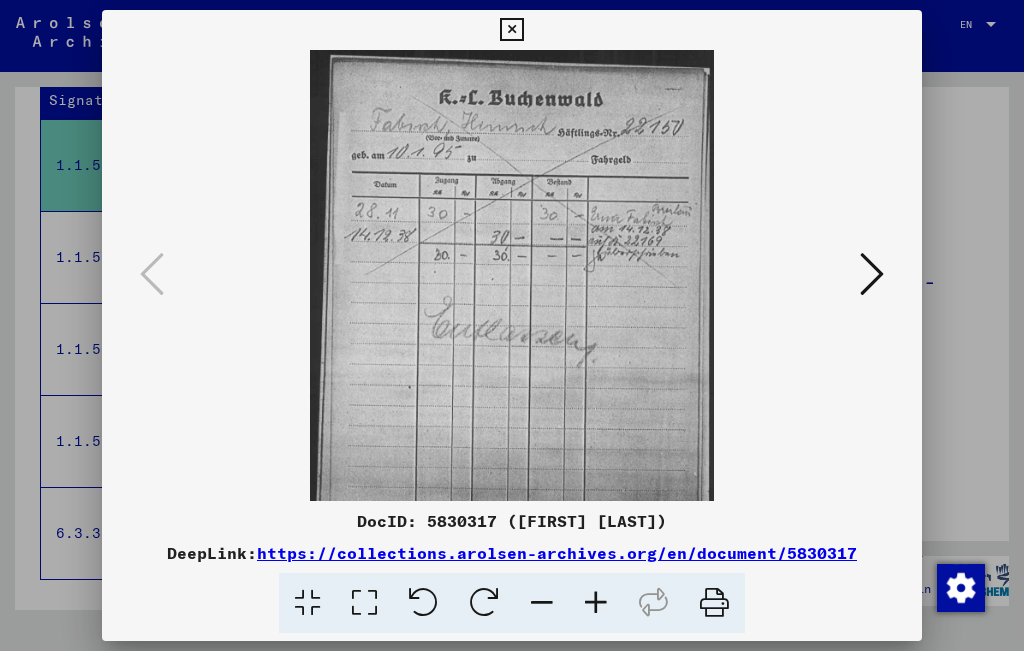 click at bounding box center [596, 603] 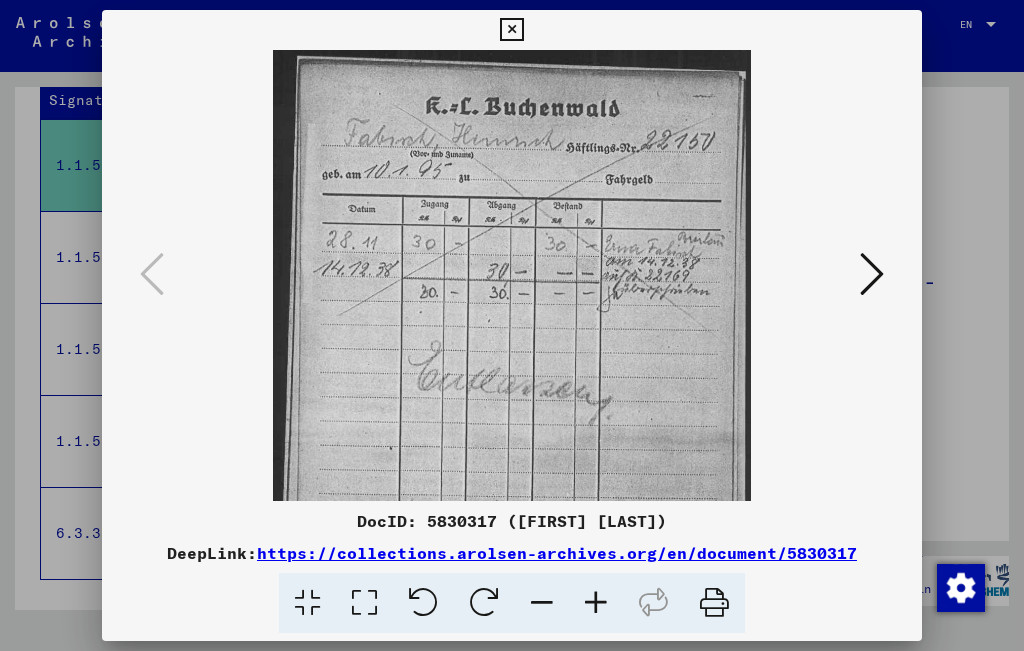 click at bounding box center [596, 603] 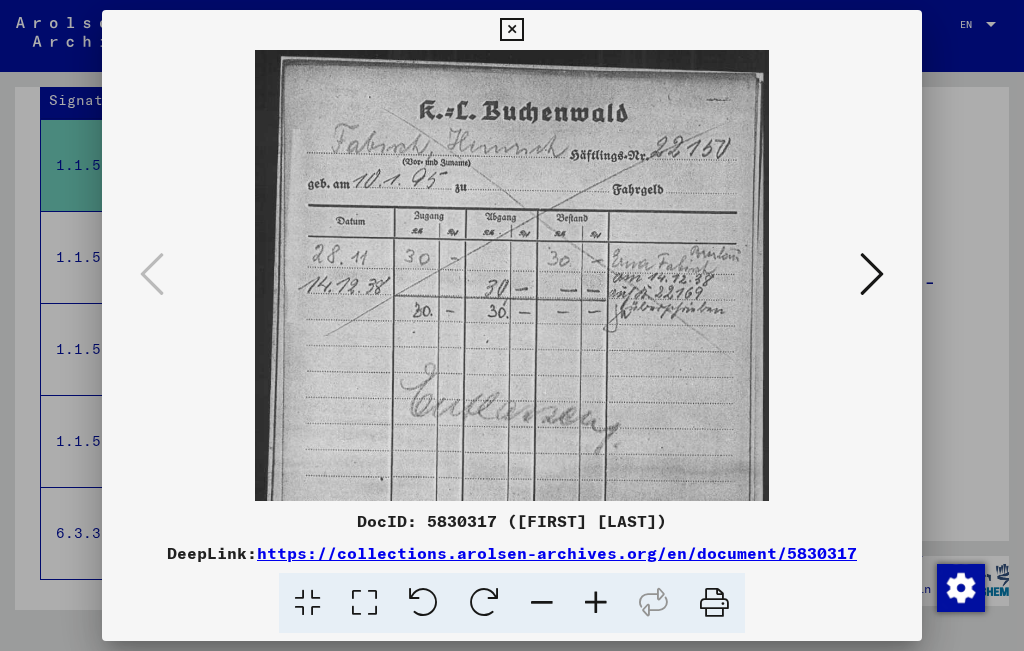 click at bounding box center [596, 603] 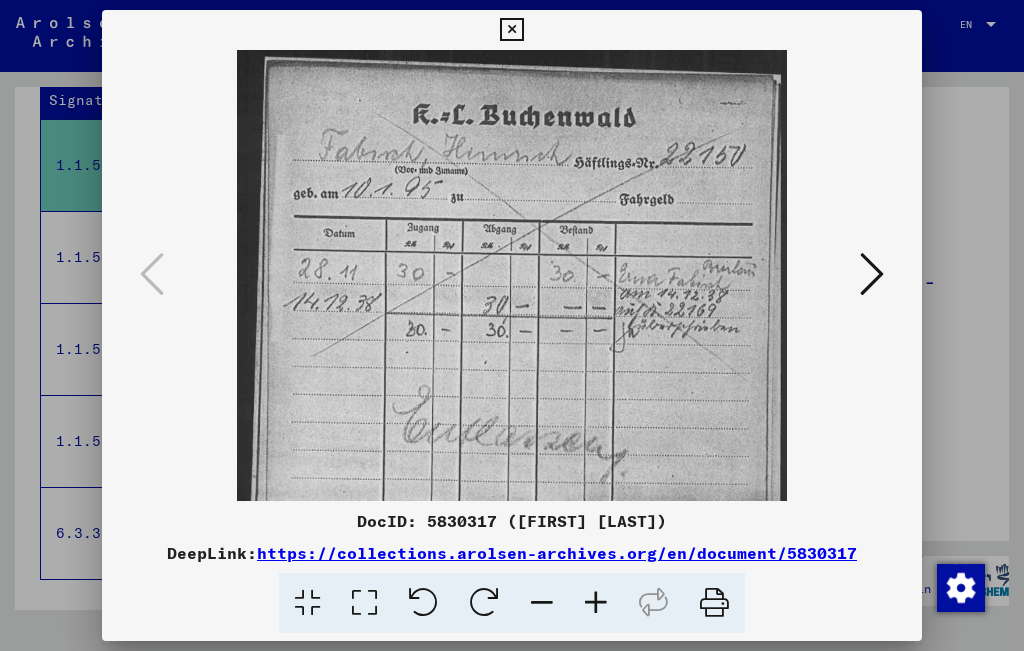 click at bounding box center [872, 275] 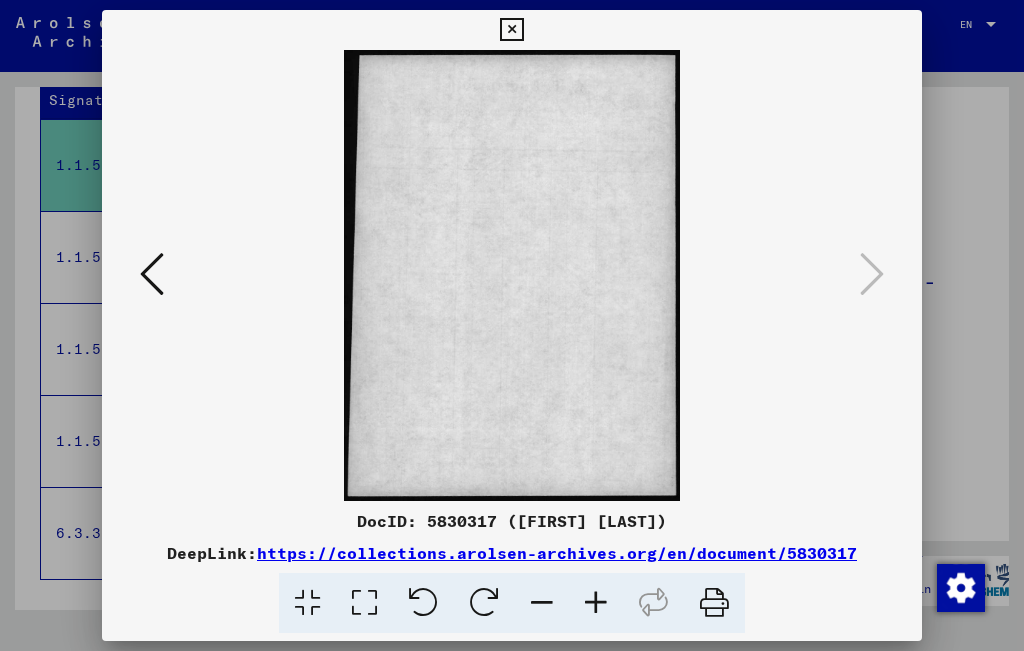 click at bounding box center (512, 325) 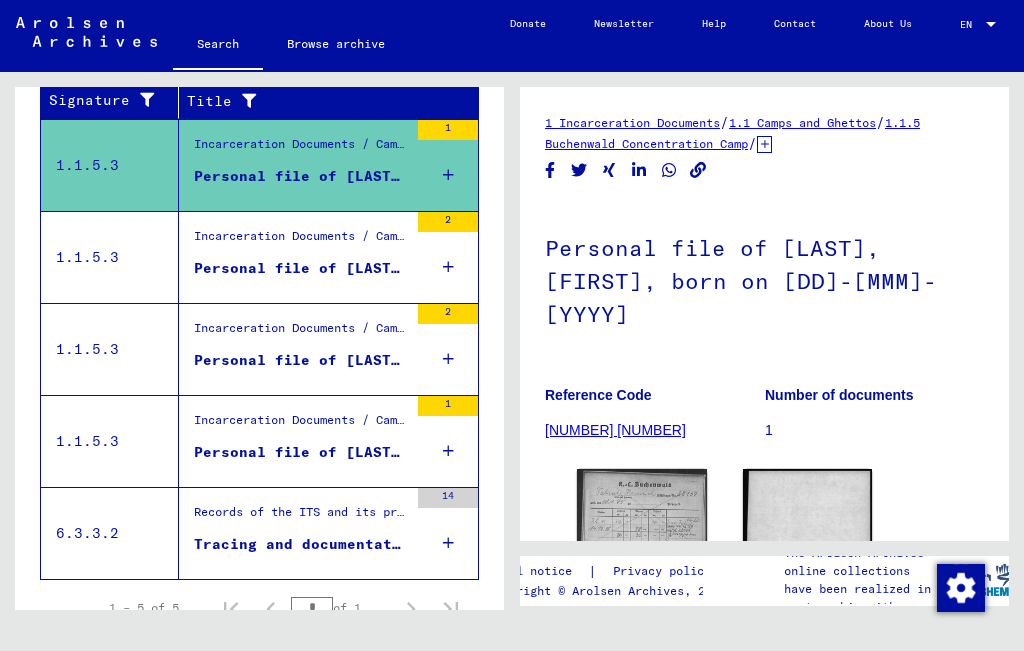 click on "Incarceration Documents / Camps and Ghettos / Buchenwald Concentration Camp / Individual Documents male Buchenwald / Individual Files (male) - Concentration Camp Buchenwald / Files with names from A to SYS and further sub-structure / Files with names from ESCHENAZI" at bounding box center (301, 241) 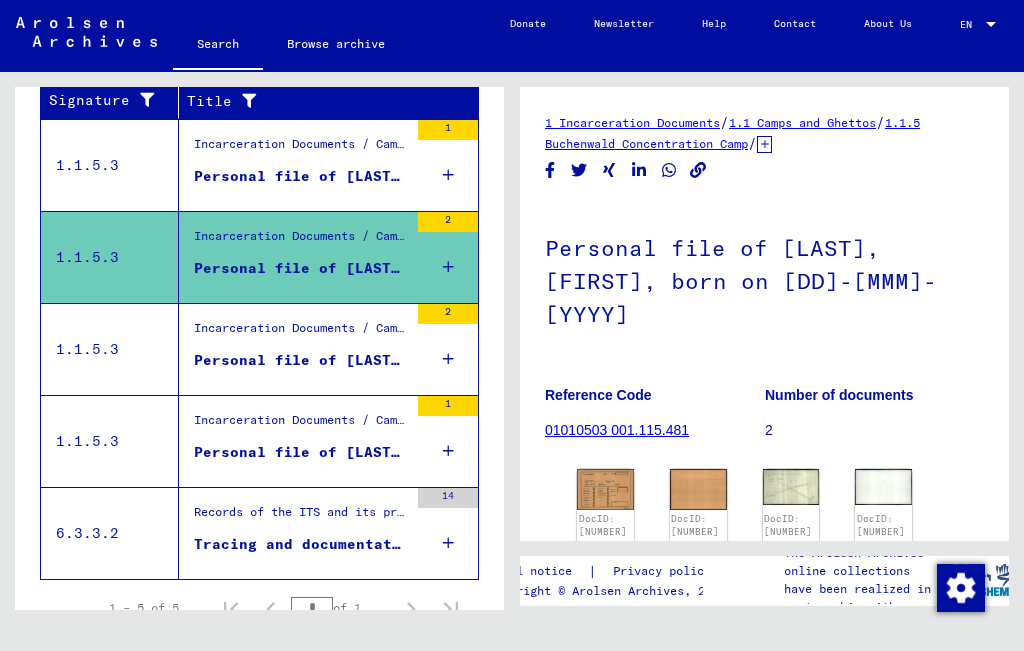 scroll, scrollTop: 0, scrollLeft: 0, axis: both 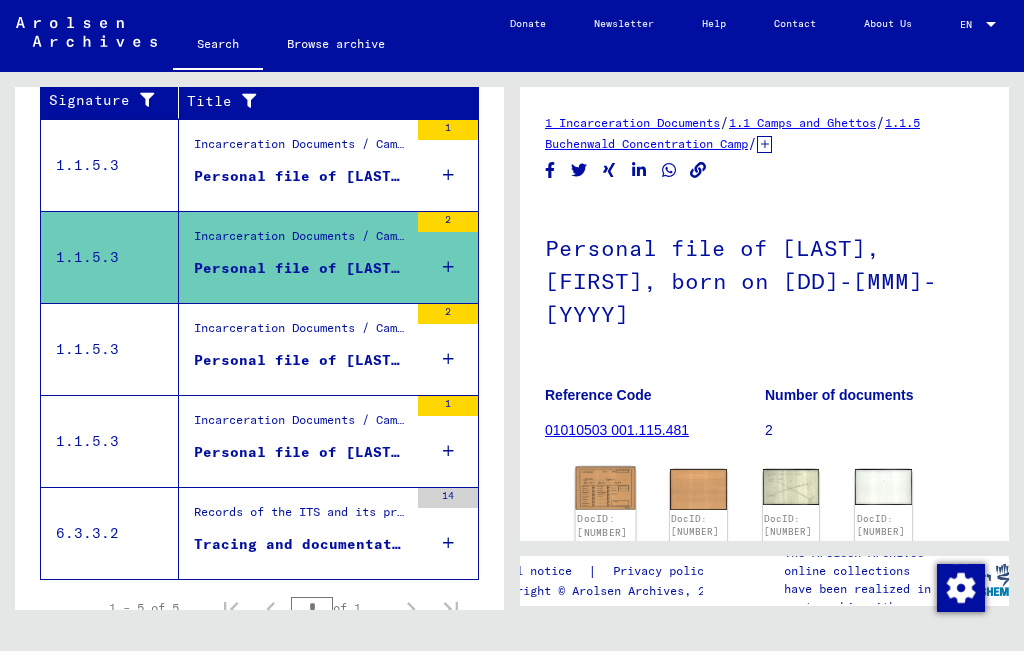 click 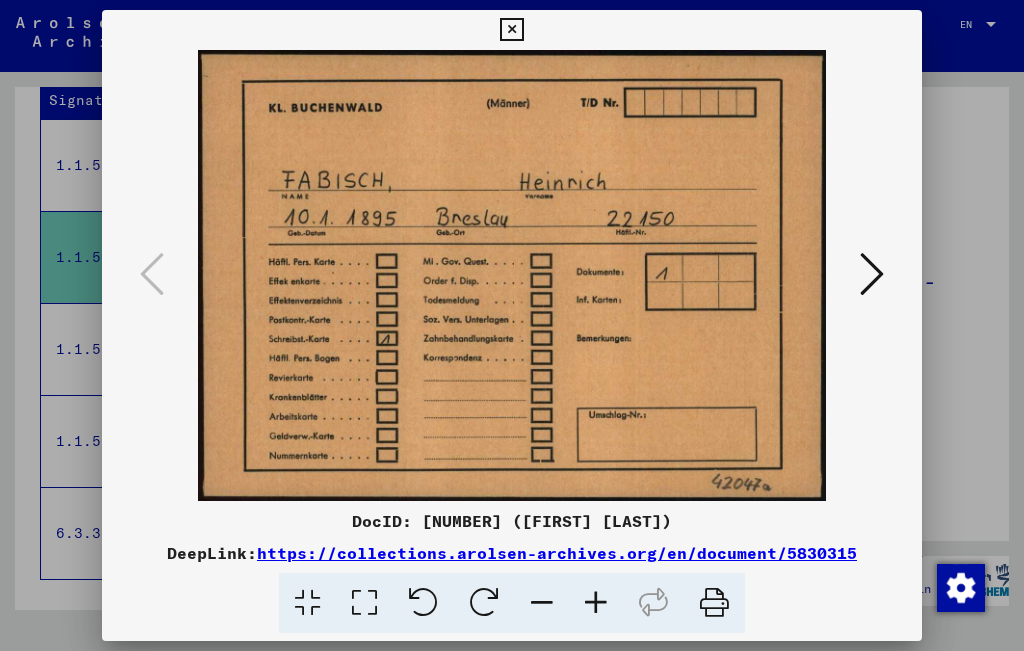click at bounding box center [511, 275] 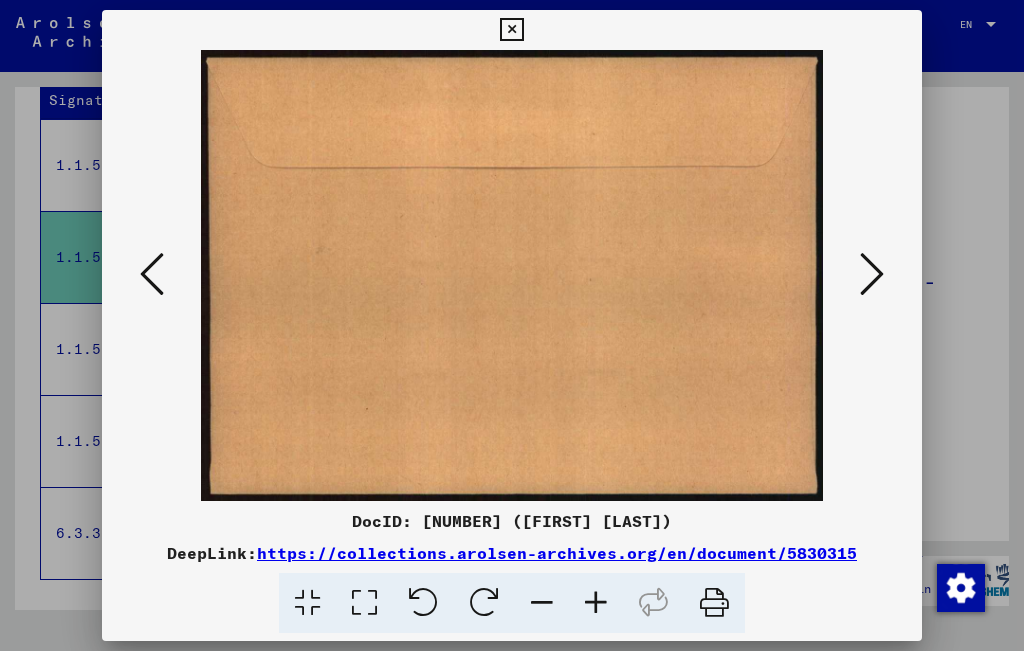 click at bounding box center (872, 275) 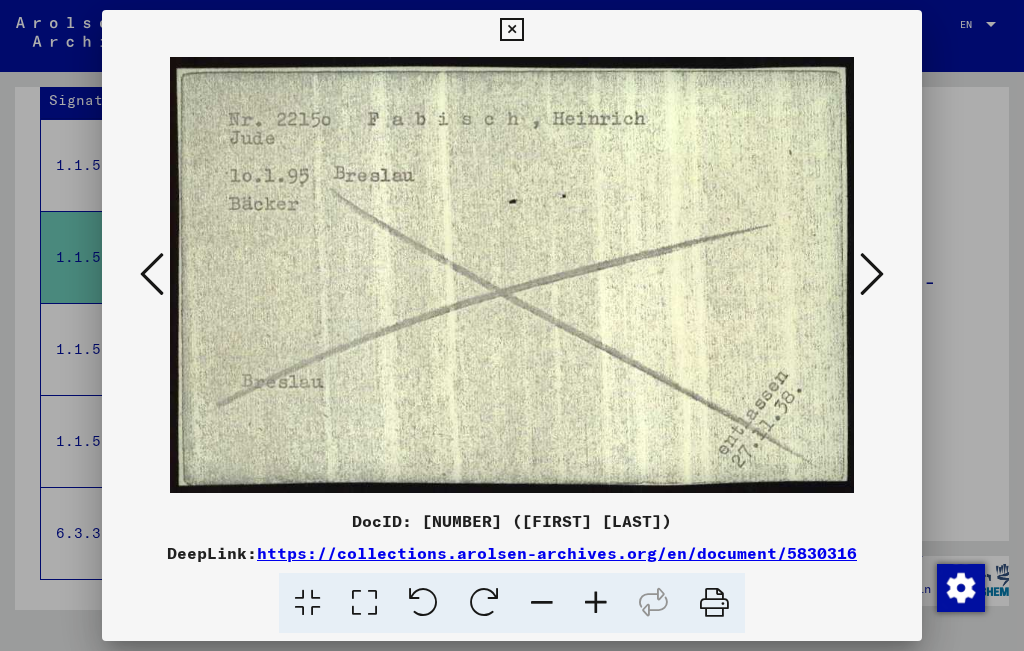 click at bounding box center (872, 275) 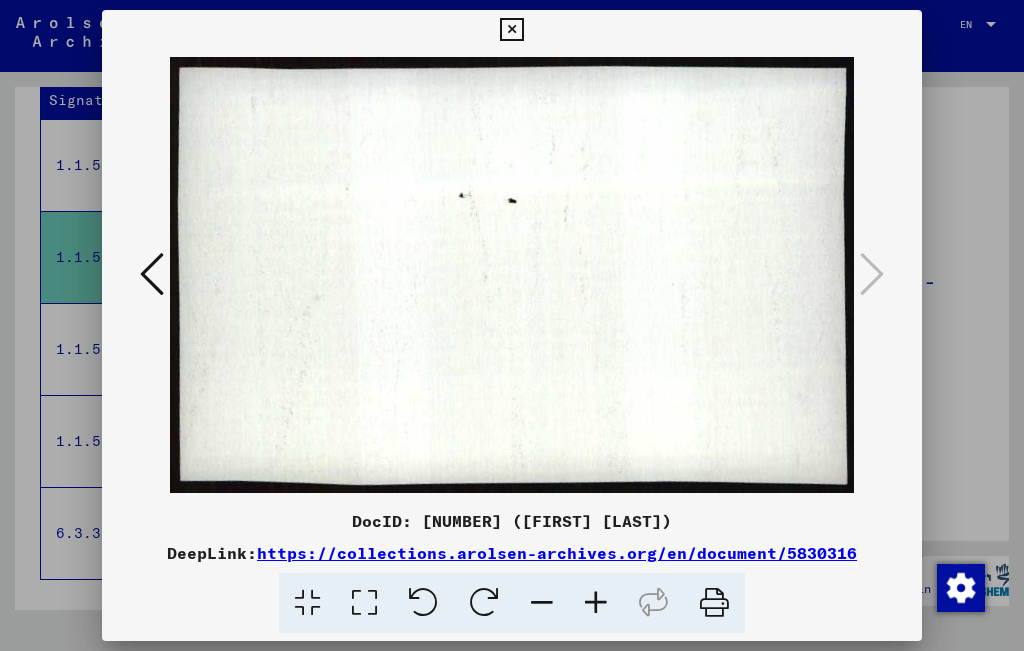 click at bounding box center (512, 325) 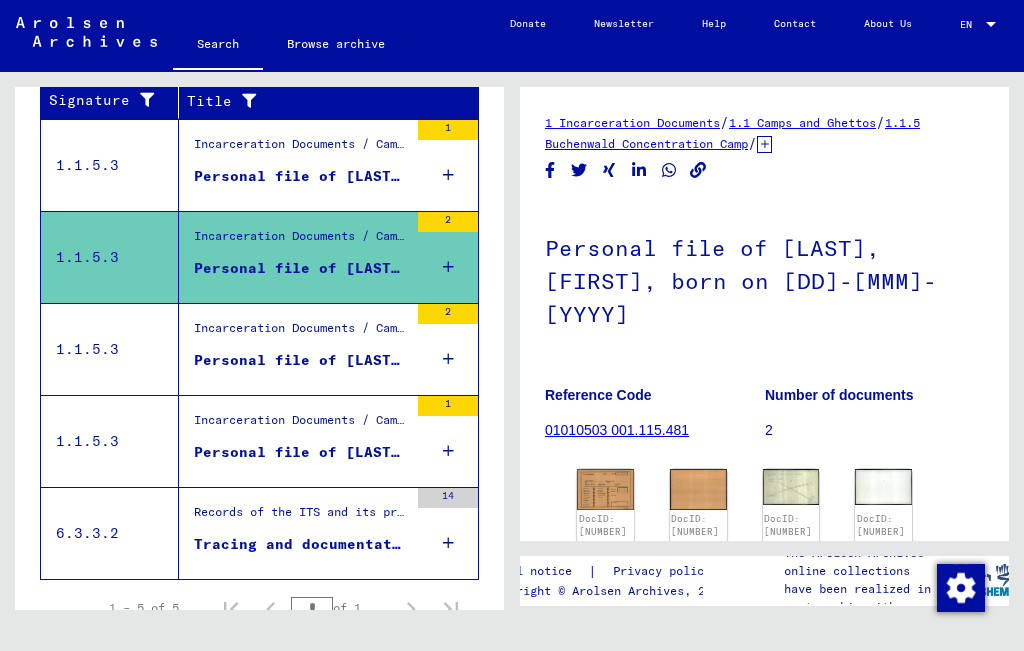 click on "Records of the ITS and its predecessors / Inquiry processing / ITS case files as of 1947 / Repository of T/D cases / Tracing and documentation cases with (T/D) numbers between 1 bis 249.999 / Tracing and documentation cases with (T/D) numbers between 248.500 and 248.999" at bounding box center [301, 517] 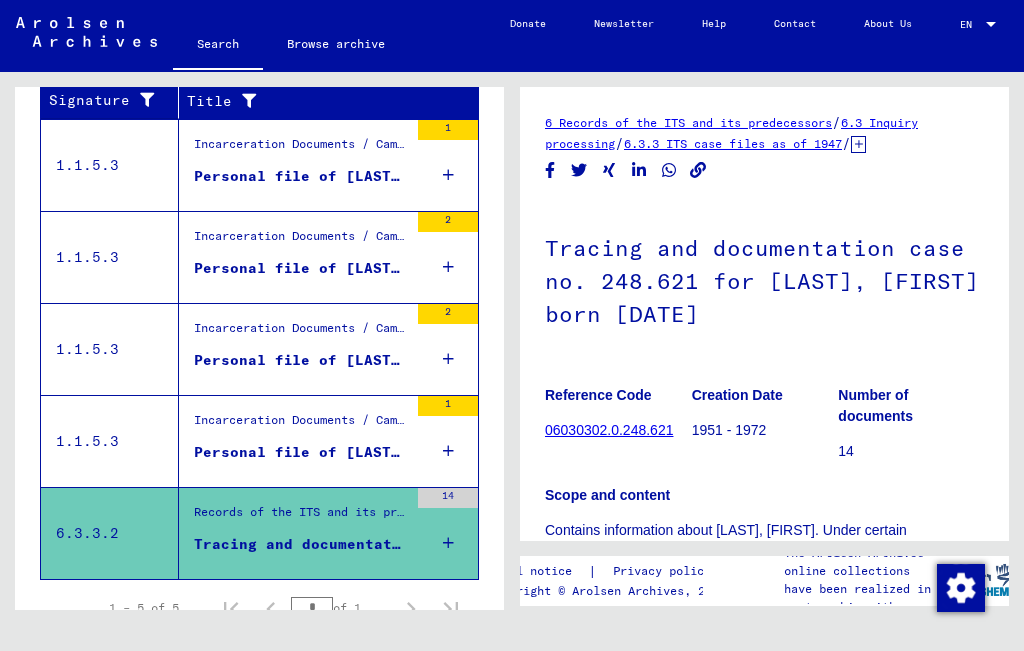 scroll, scrollTop: 0, scrollLeft: 0, axis: both 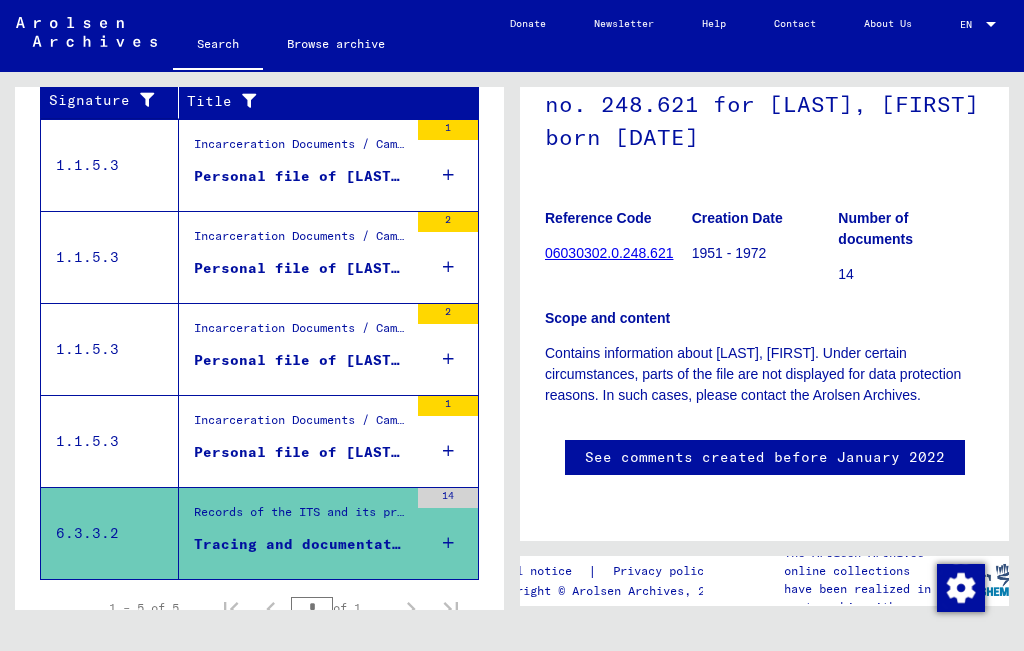 click on "06030302.0.248.621" 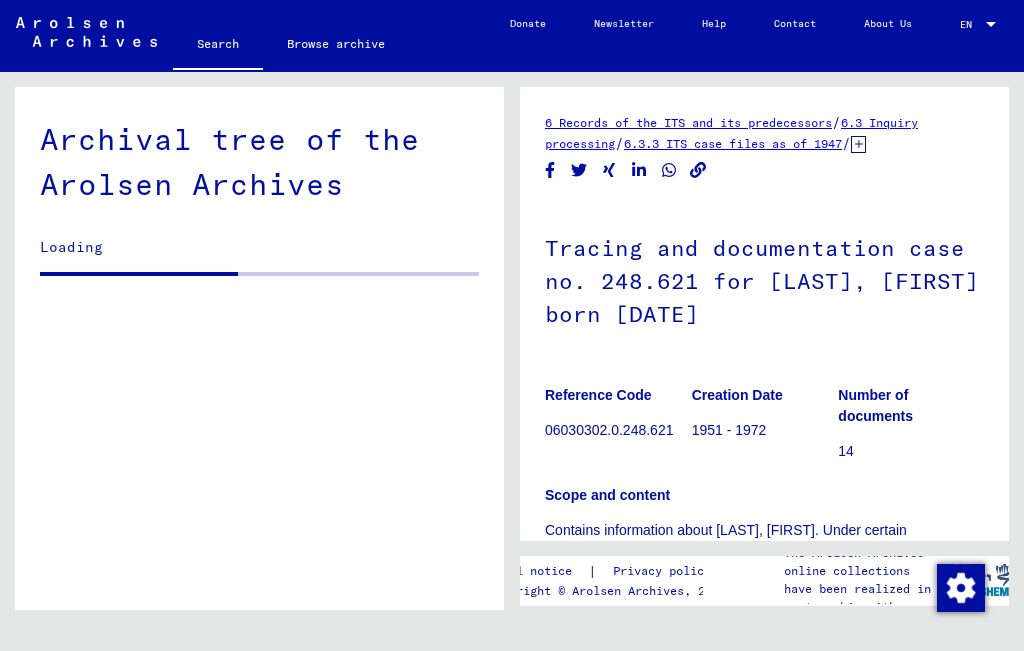 scroll, scrollTop: 0, scrollLeft: 0, axis: both 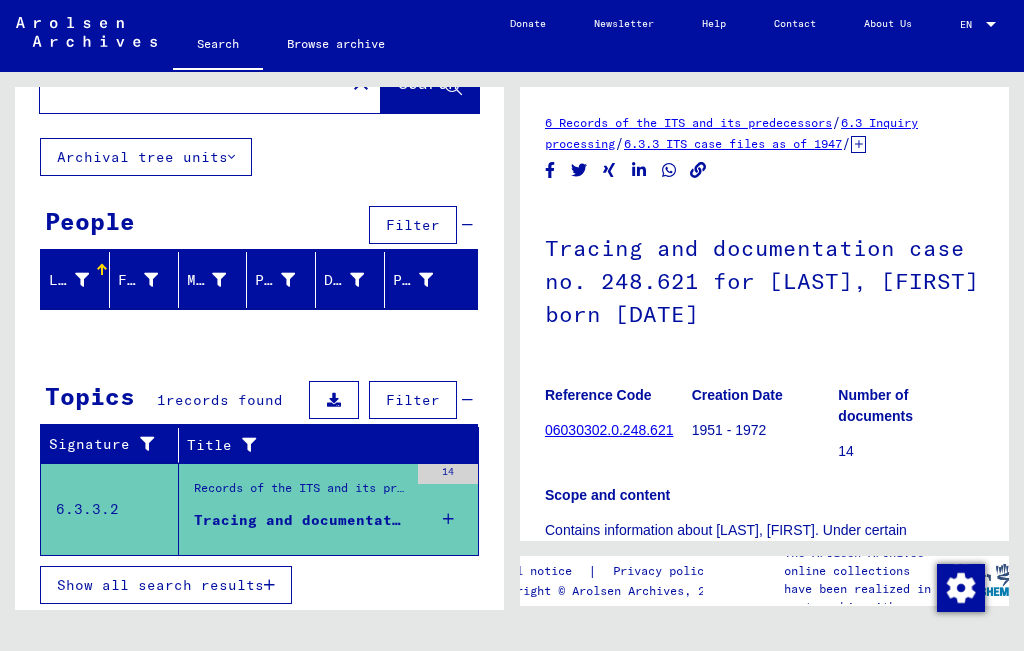 click on "Show all search results" at bounding box center (166, 585) 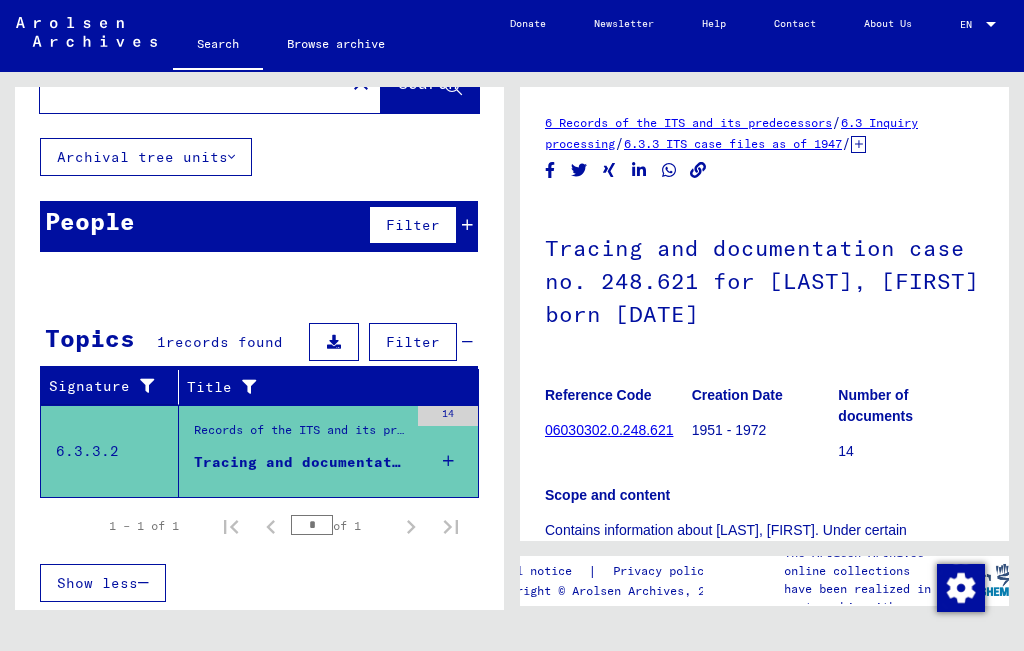 scroll, scrollTop: 70, scrollLeft: 0, axis: vertical 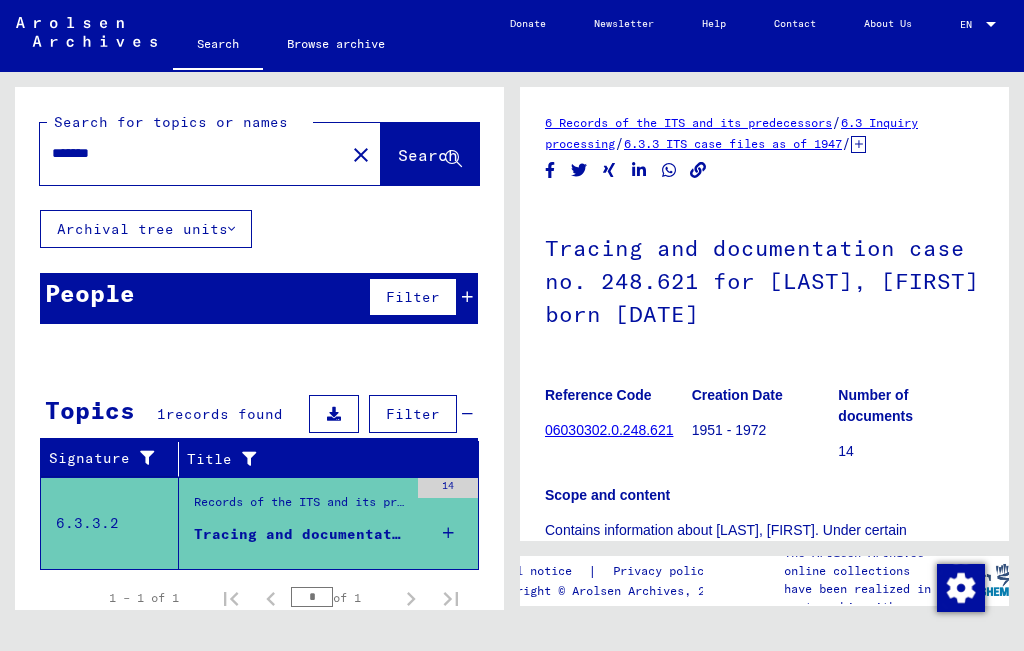 click on "*******" at bounding box center [192, 153] 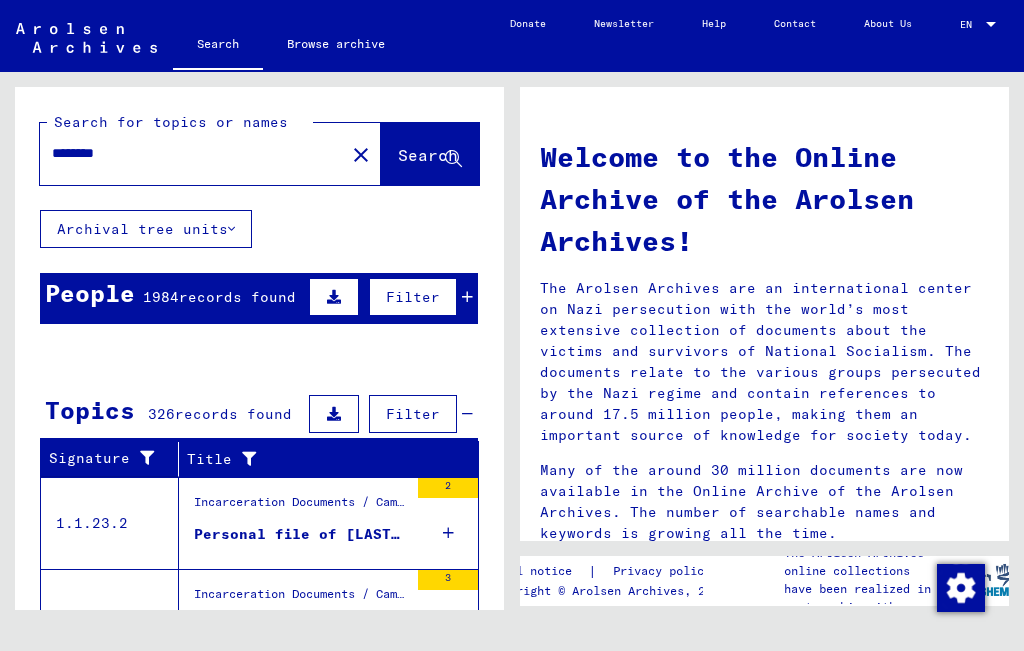 click on "Personal file of [LAST], [FIRST], born on [DATE], born in [CITY]" at bounding box center (301, 534) 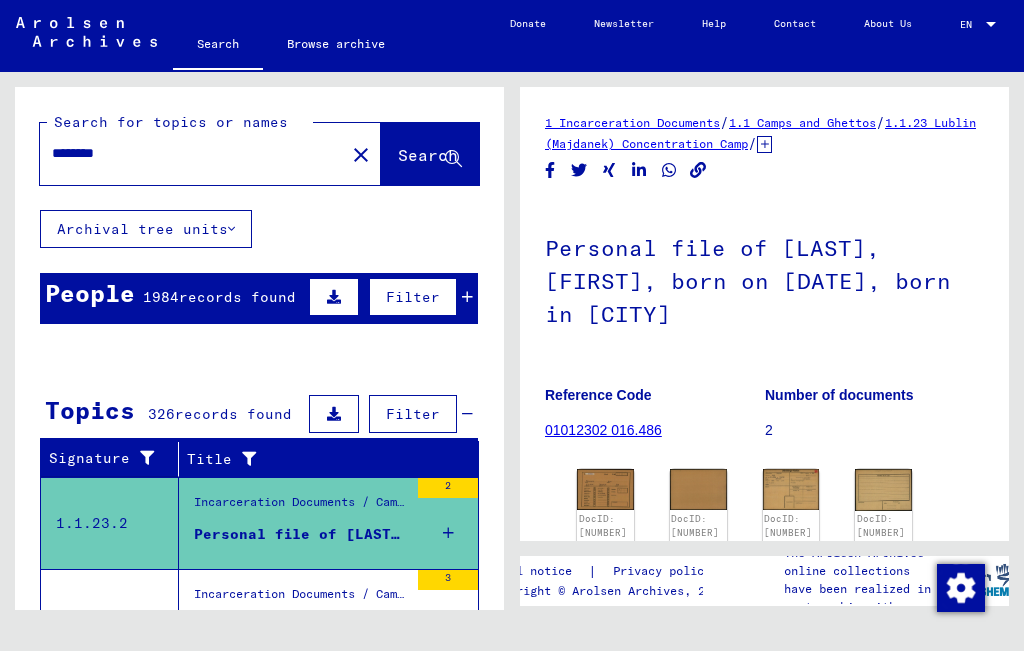 scroll, scrollTop: 0, scrollLeft: 0, axis: both 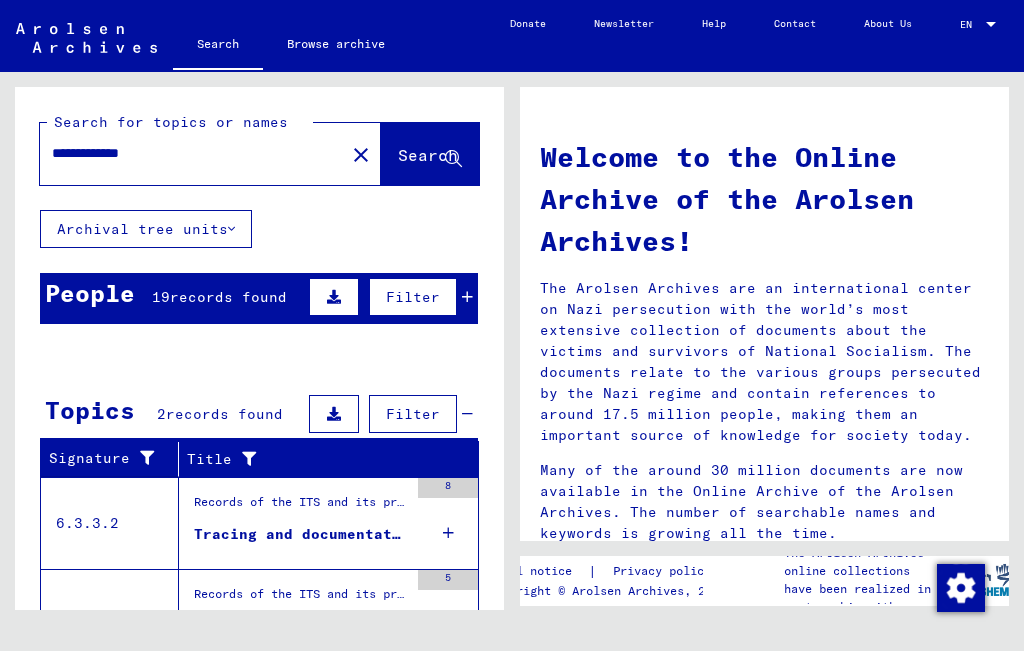 click on "records found" at bounding box center [228, 297] 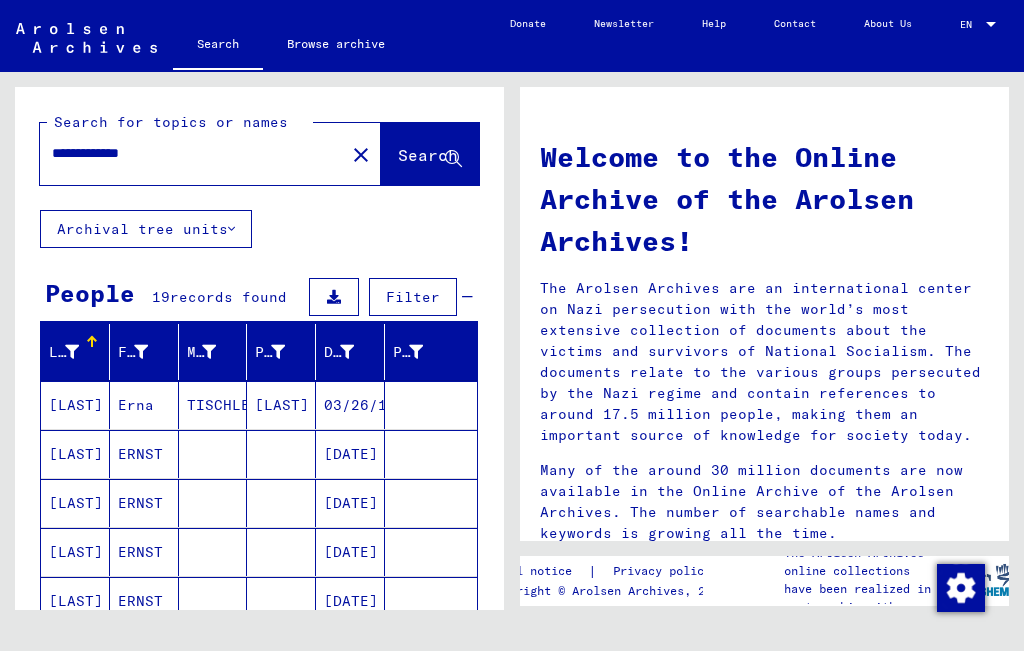 click on "Erna" at bounding box center [144, 454] 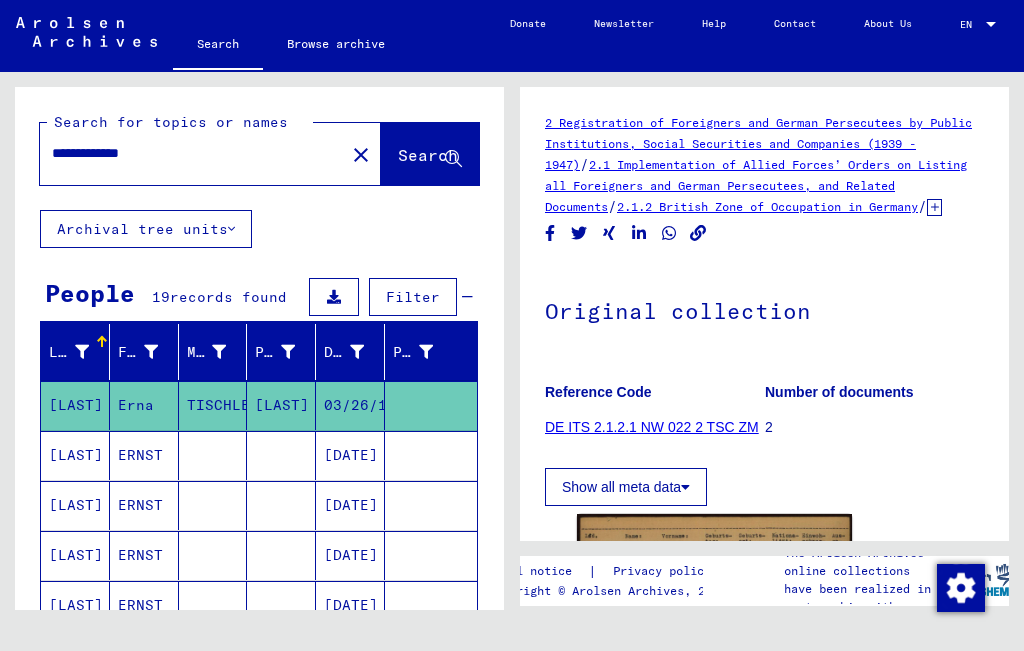 scroll, scrollTop: 0, scrollLeft: 0, axis: both 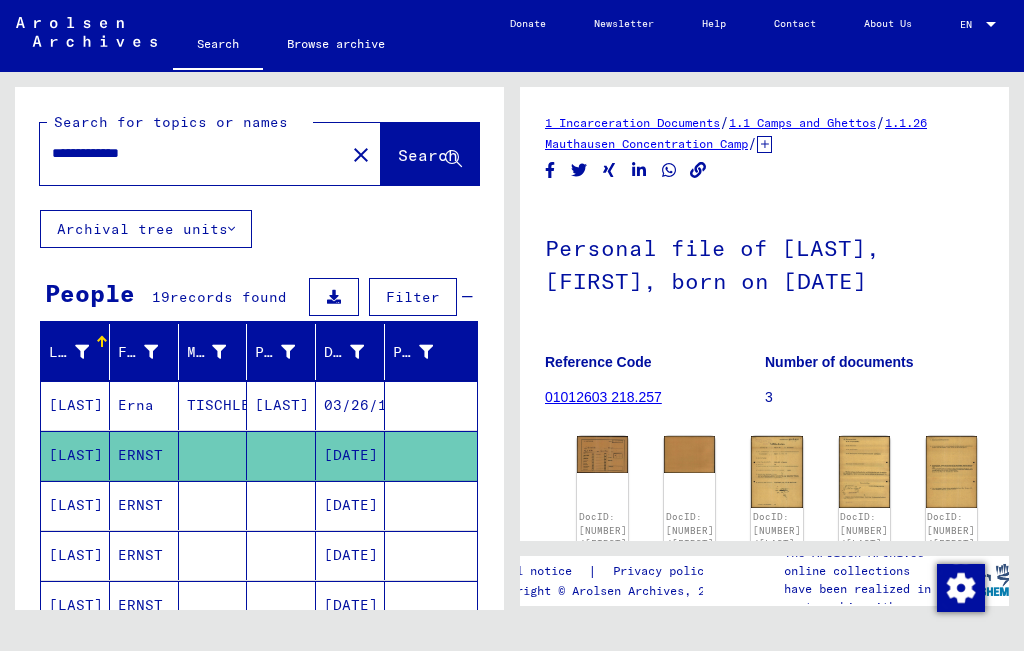 click at bounding box center (213, 555) 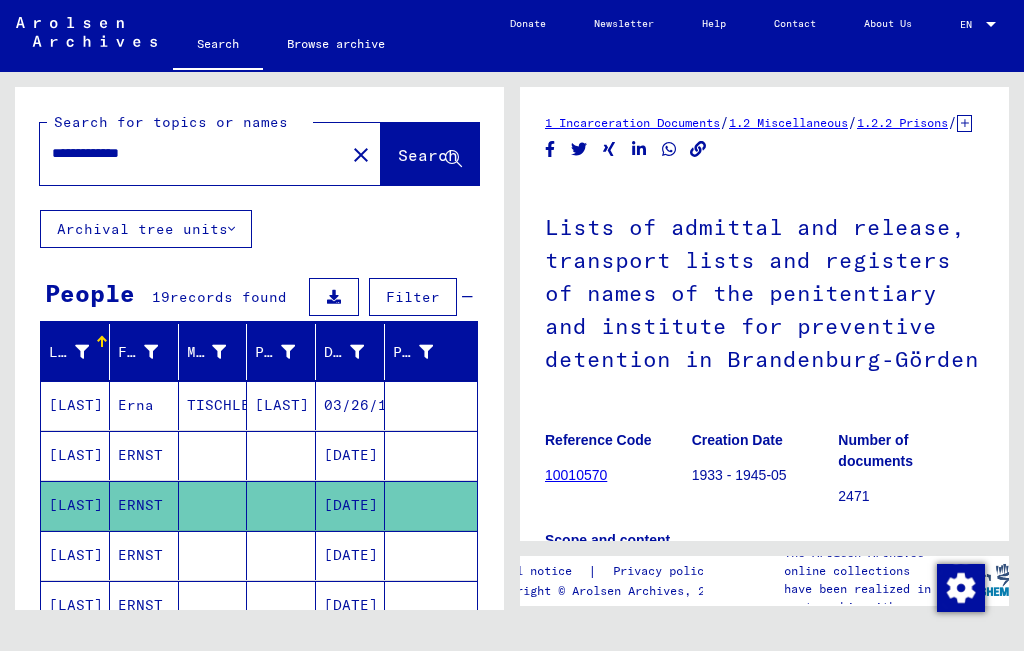 scroll, scrollTop: 0, scrollLeft: 0, axis: both 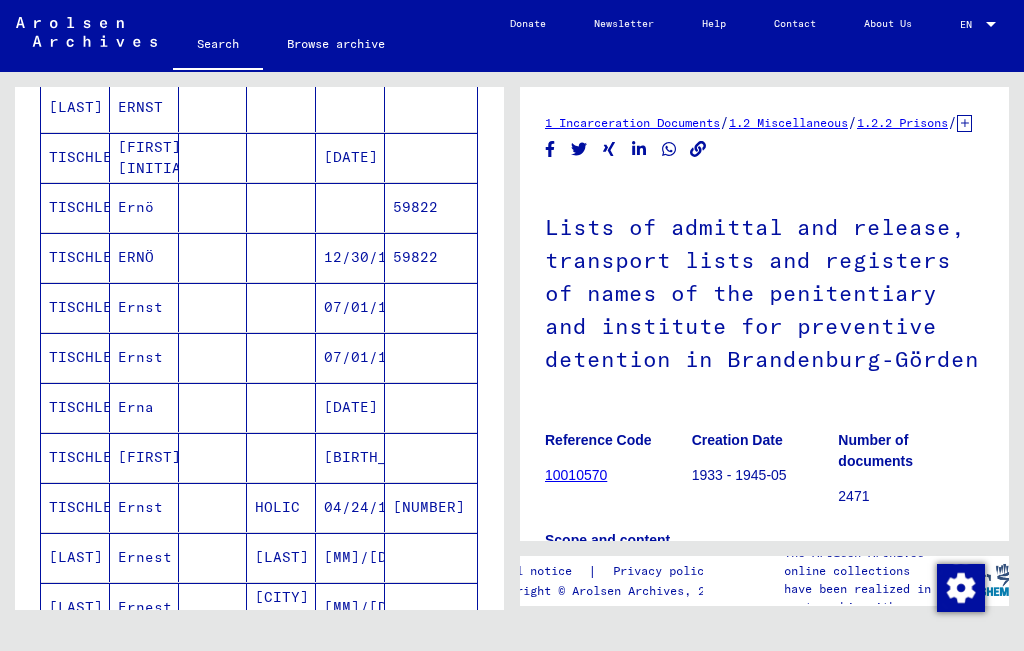 click on "[DATE]" at bounding box center (350, 457) 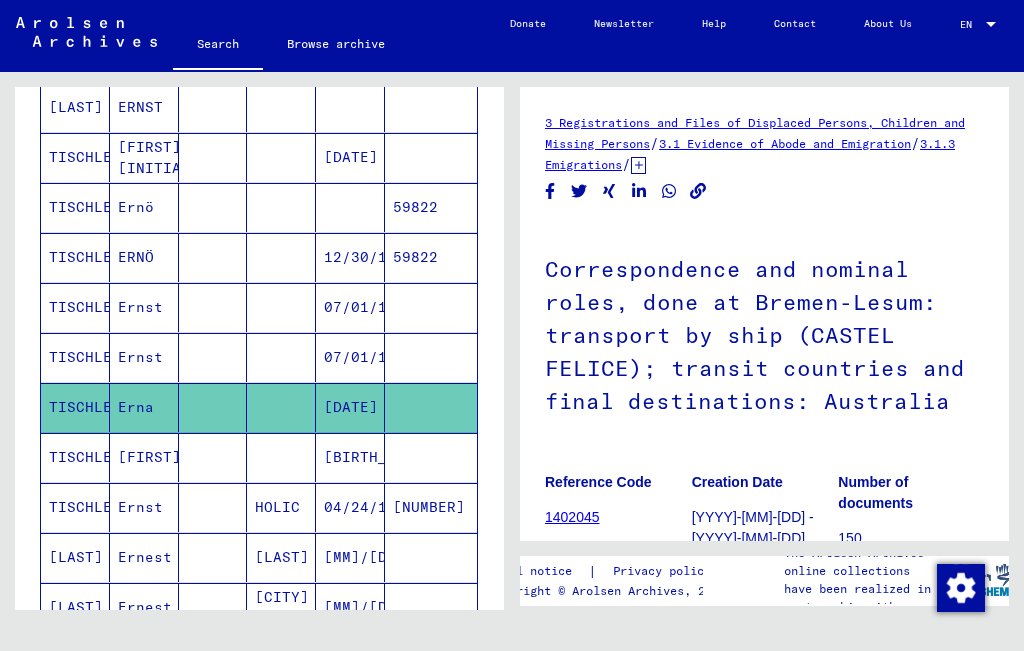 scroll, scrollTop: 0, scrollLeft: 0, axis: both 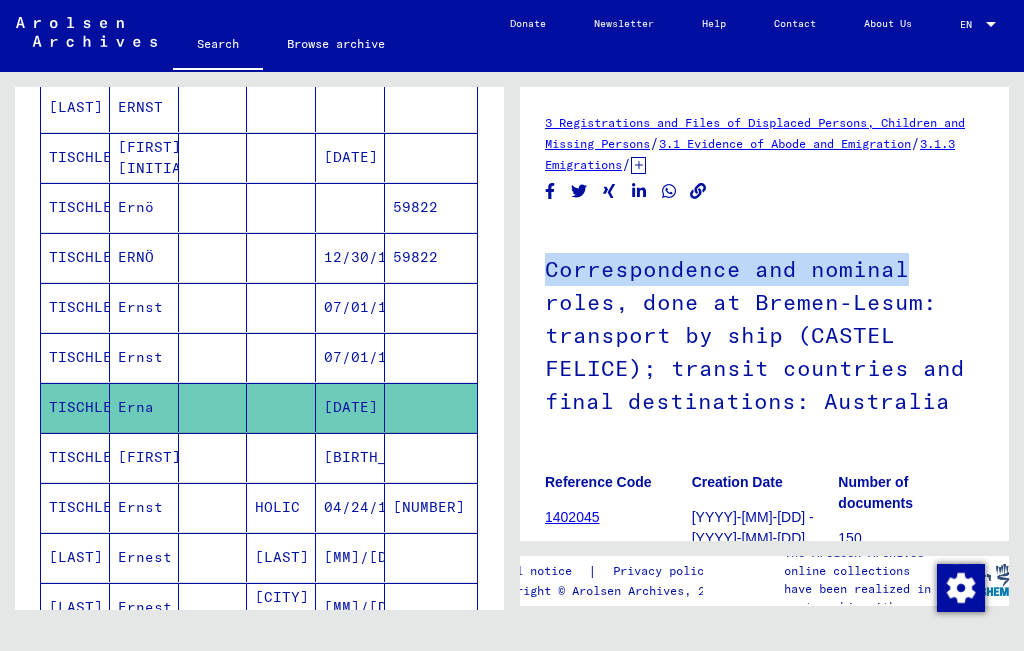 drag, startPoint x: 991, startPoint y: 166, endPoint x: 994, endPoint y: 249, distance: 83.0542 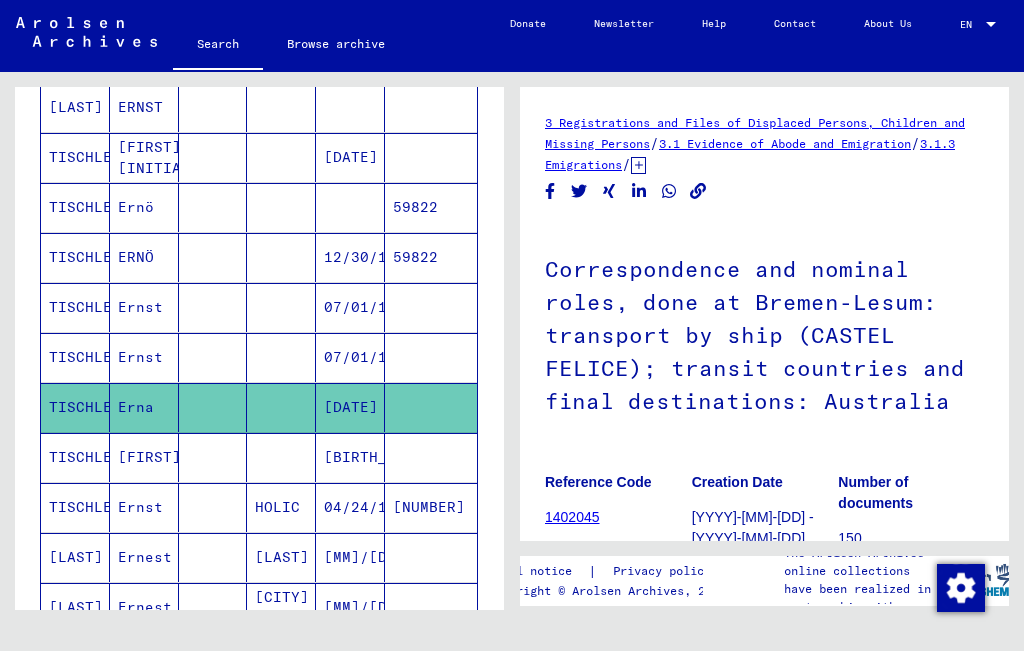 click on "Correspondence and nominal roles, done at Bremen-Lesum: transport by ship (CASTEL FELICE); transit countries and final destinations: Australia" 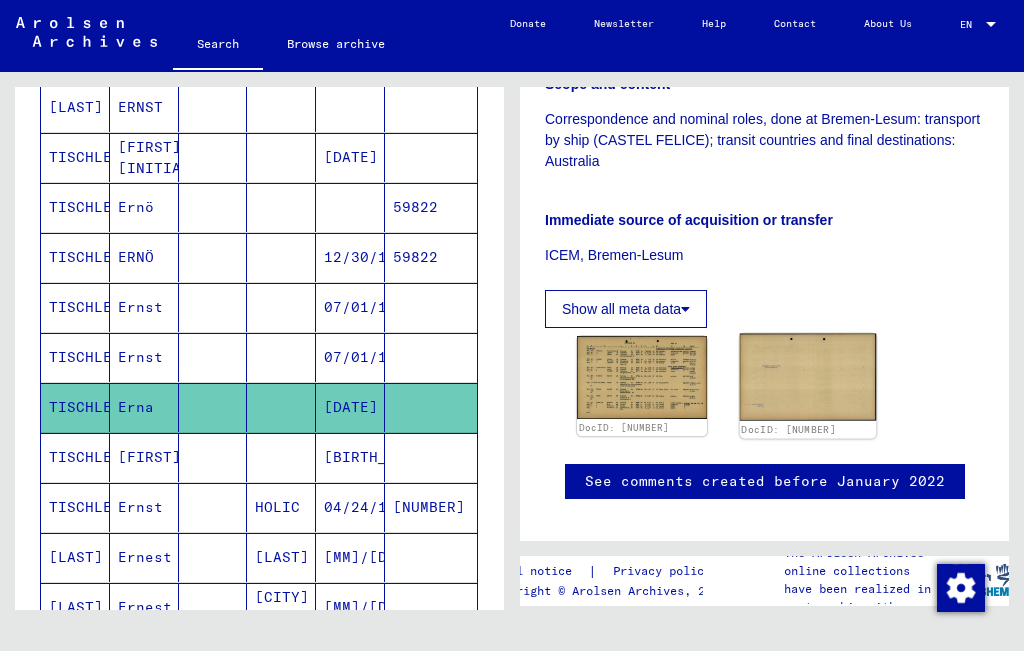 scroll, scrollTop: 504, scrollLeft: 0, axis: vertical 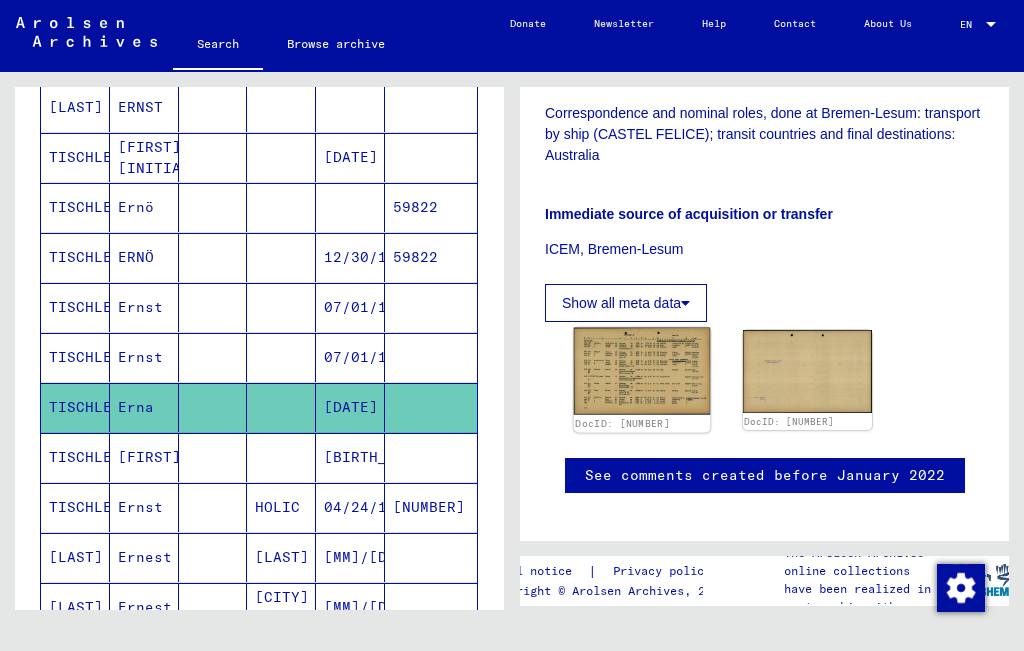 click 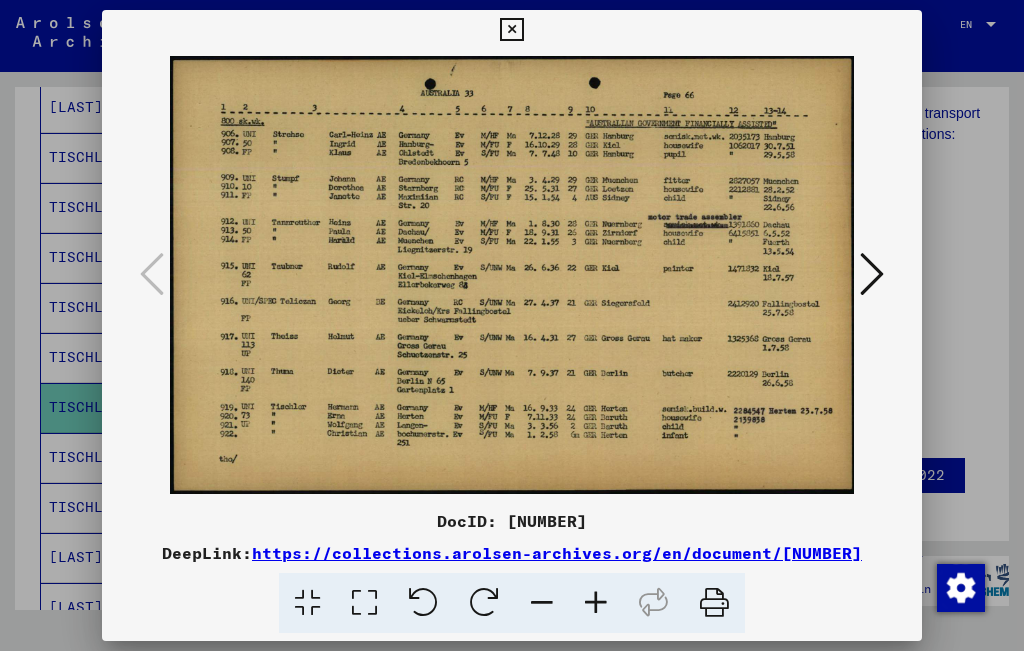 click at bounding box center (596, 603) 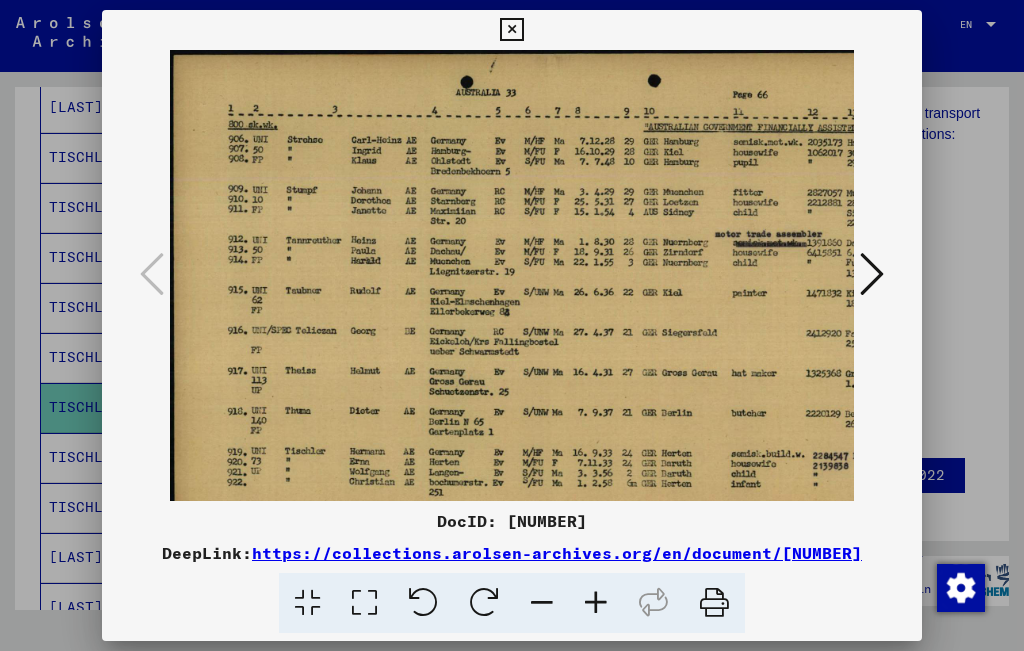 click at bounding box center [596, 603] 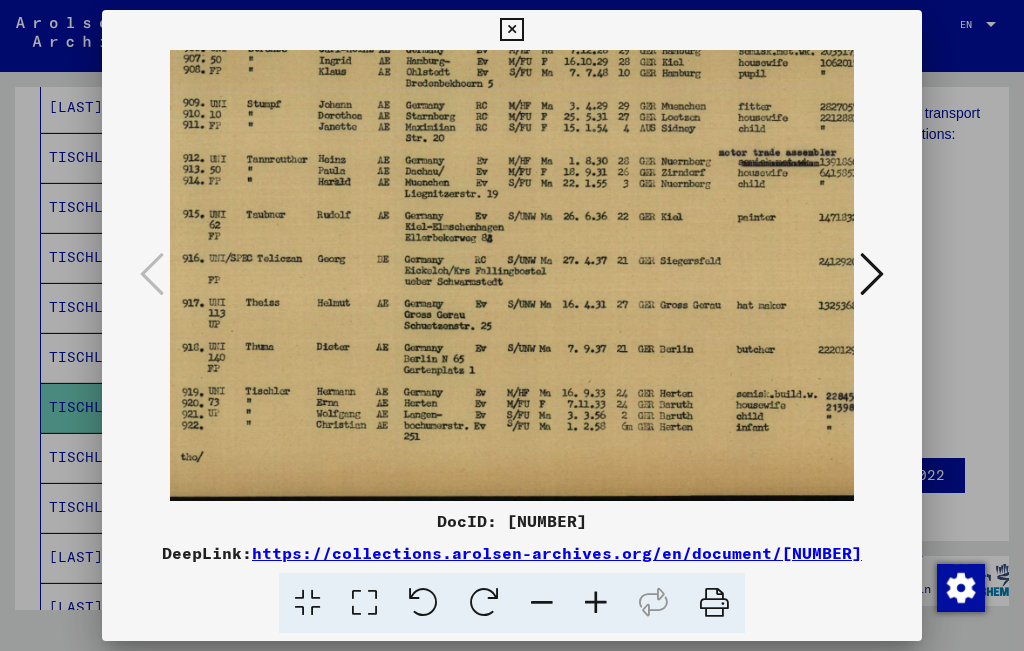 drag, startPoint x: 457, startPoint y: 438, endPoint x: 404, endPoint y: 219, distance: 225.32199 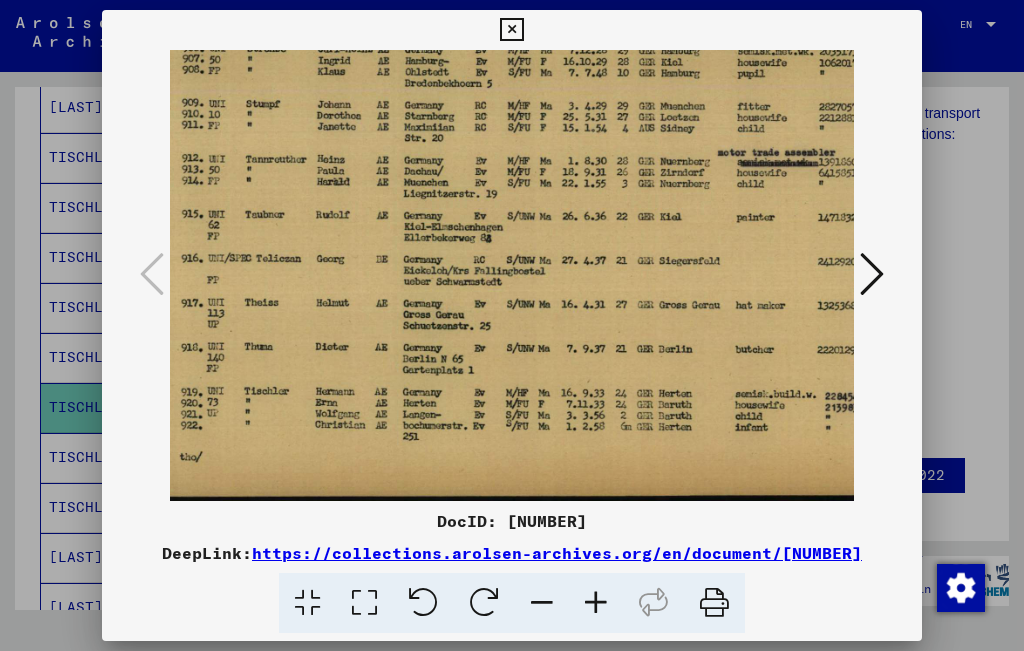 click at bounding box center (512, 325) 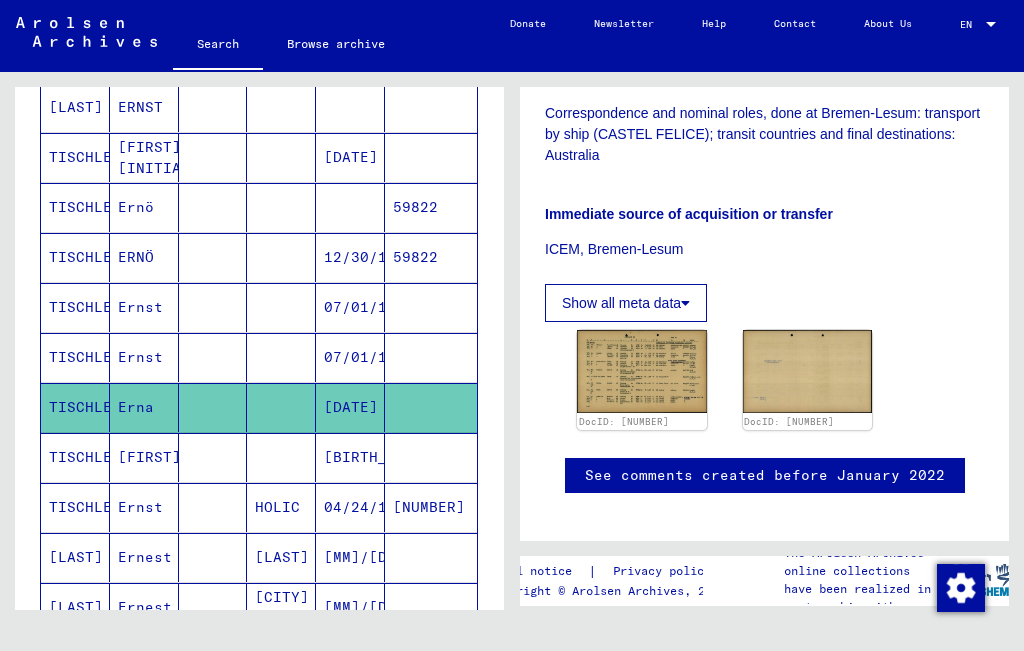 scroll, scrollTop: 78, scrollLeft: 0, axis: vertical 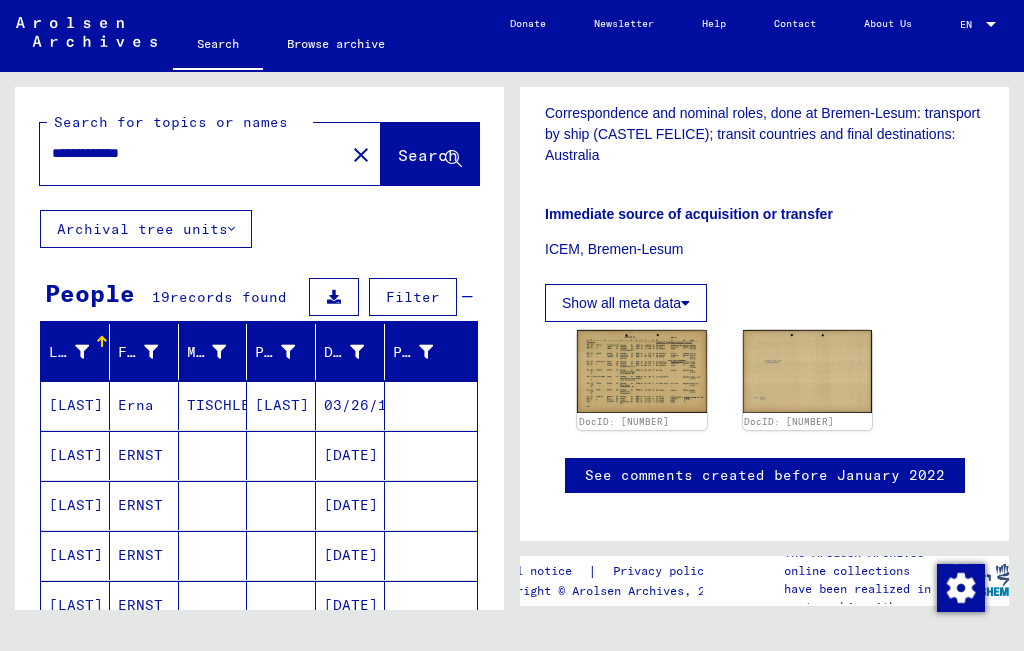 click on "**********" at bounding box center [192, 153] 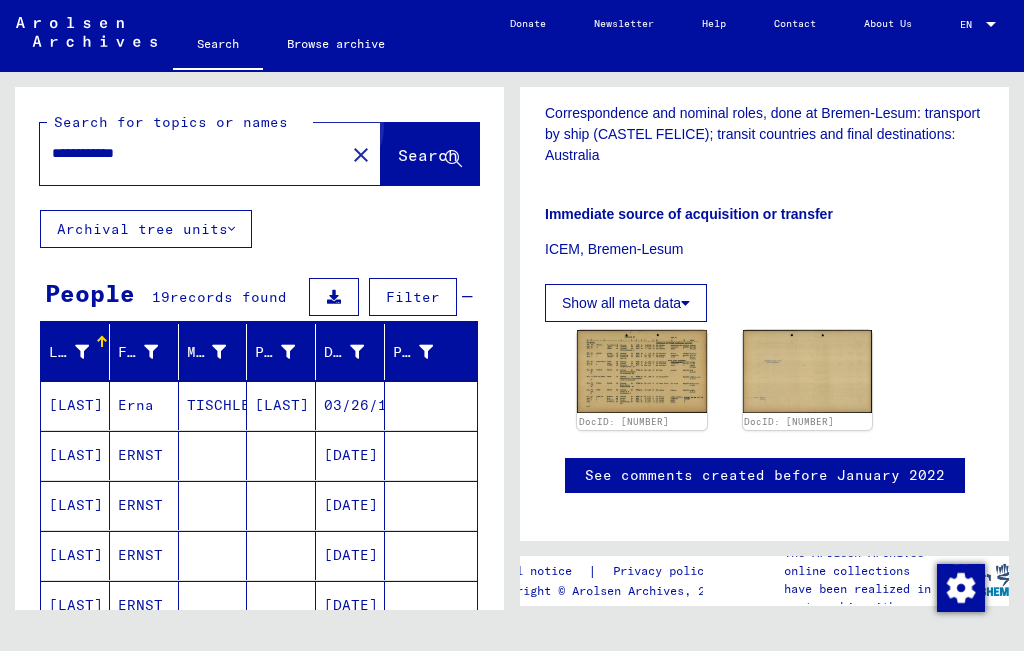 click on "Search" 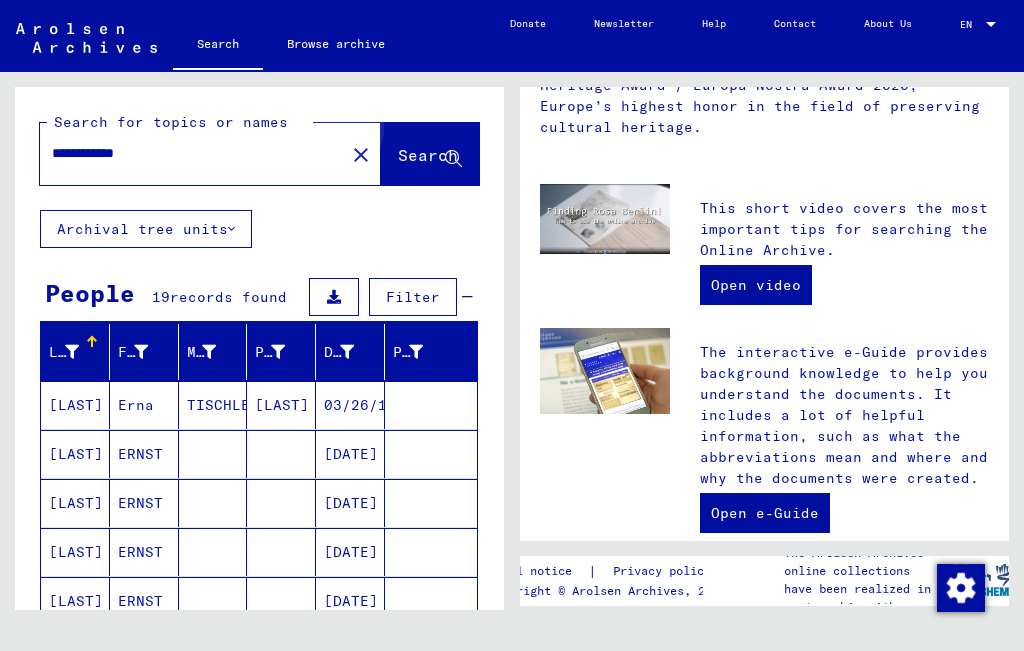 scroll, scrollTop: 0, scrollLeft: 0, axis: both 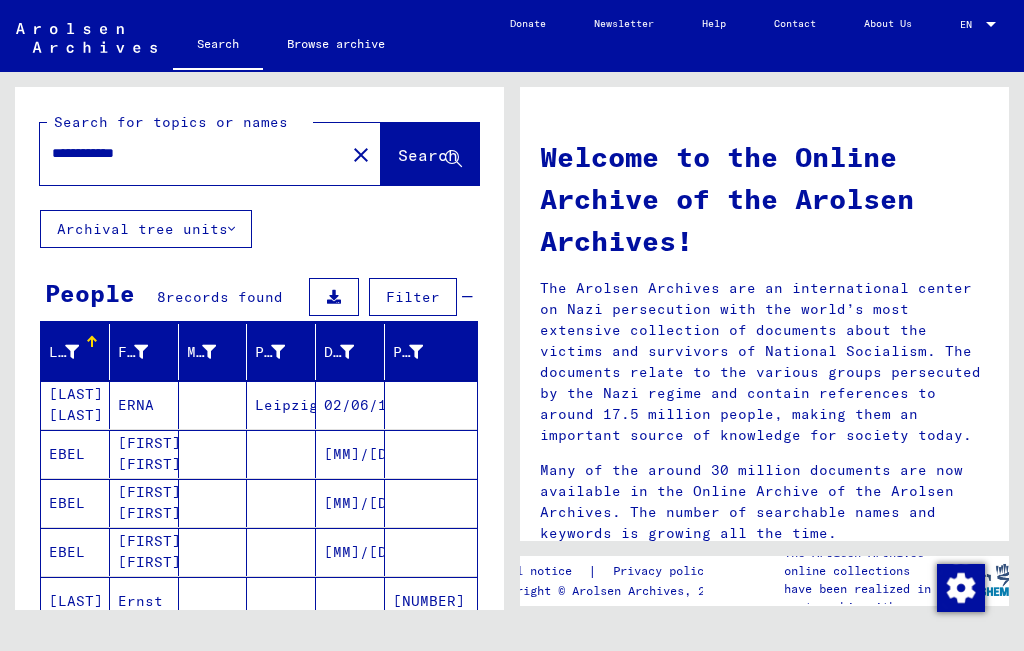 click on "ERNA" at bounding box center [144, 454] 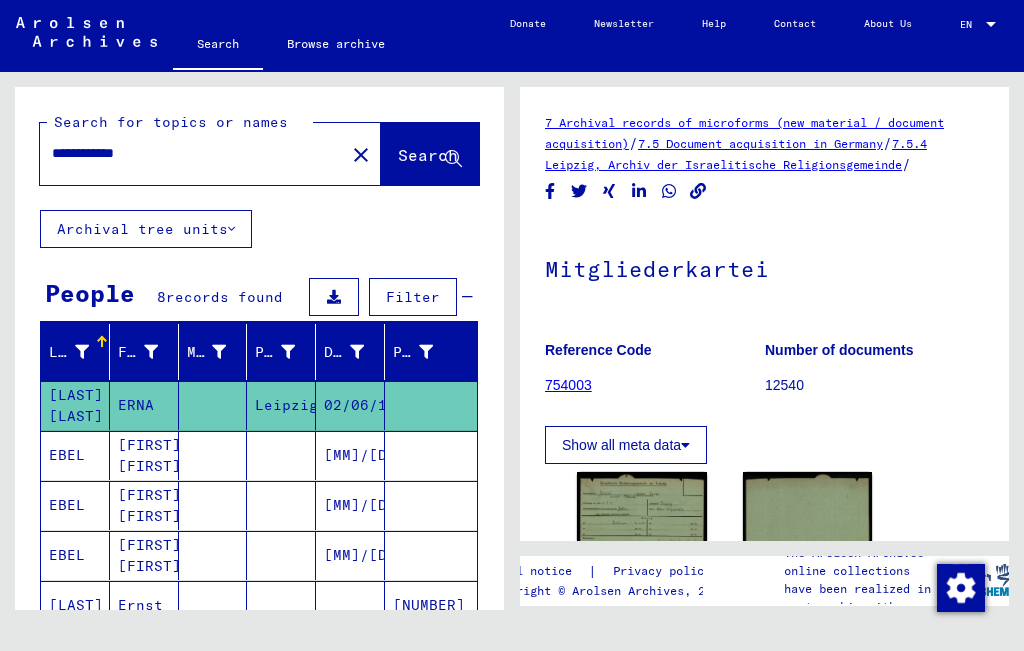 scroll, scrollTop: 0, scrollLeft: 0, axis: both 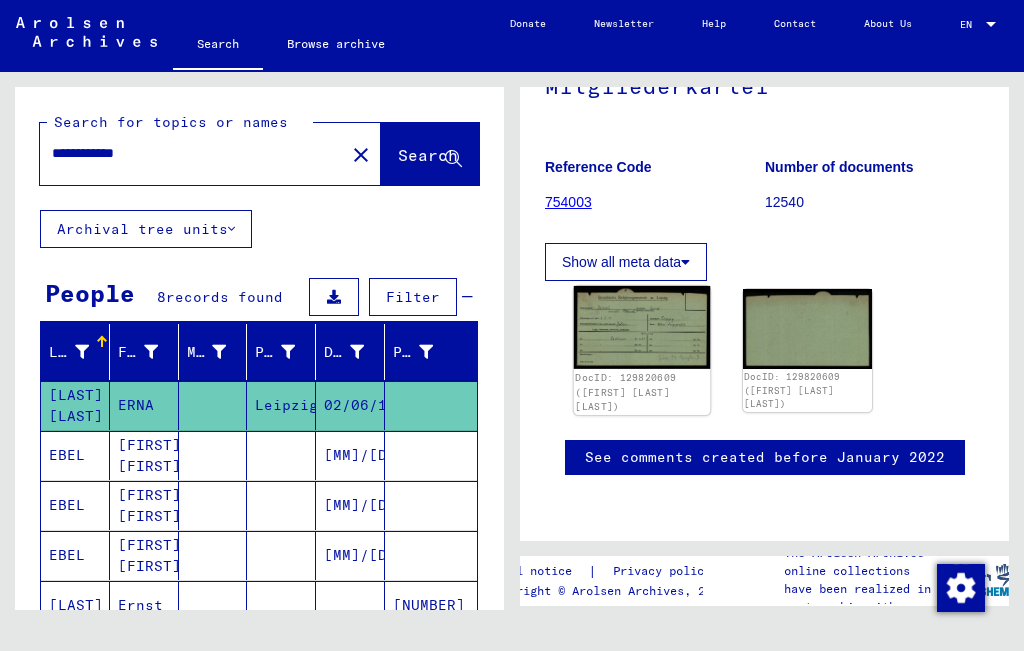 click 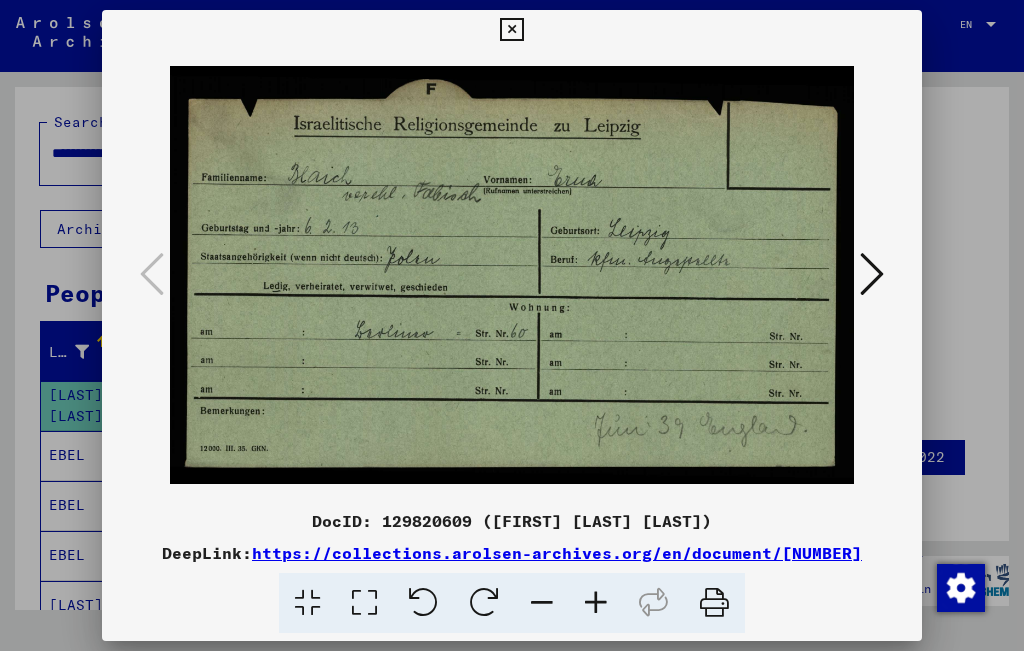 click at bounding box center [872, 274] 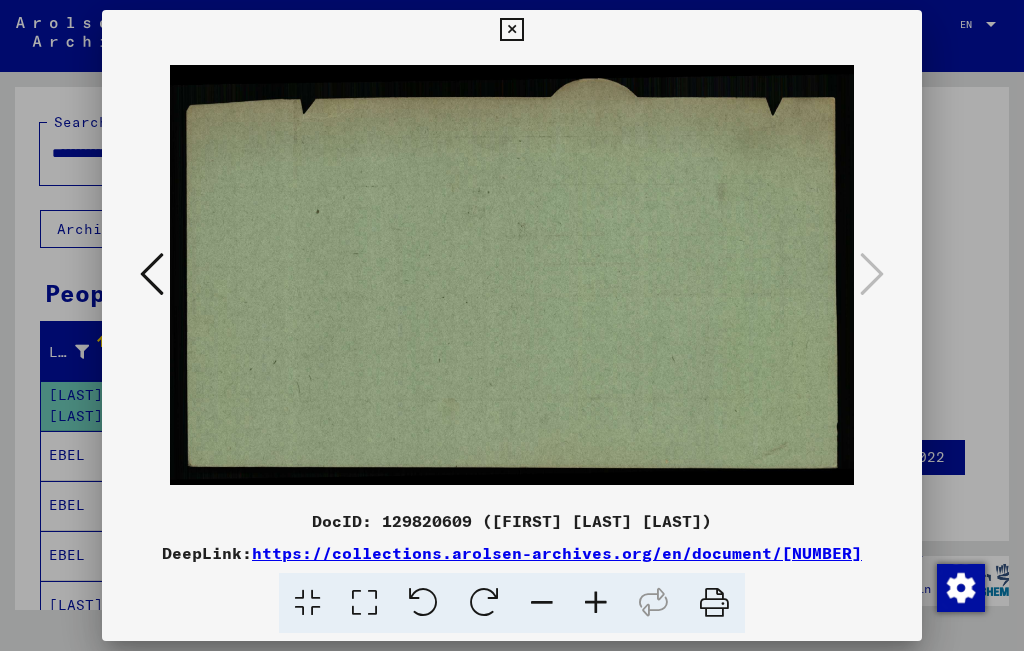 click at bounding box center [152, 275] 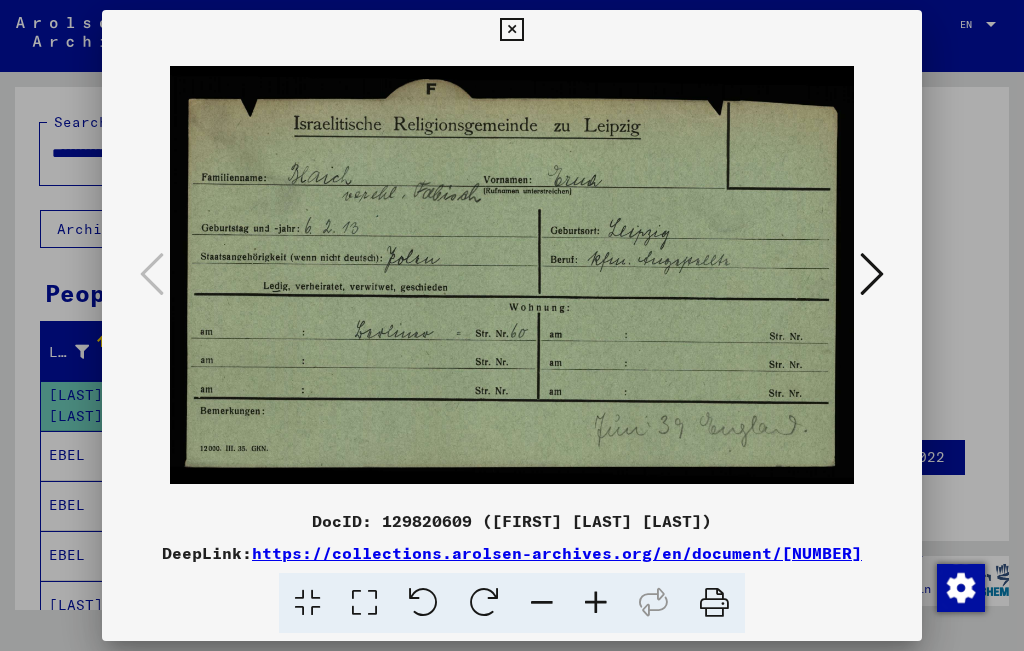 click at bounding box center (511, 275) 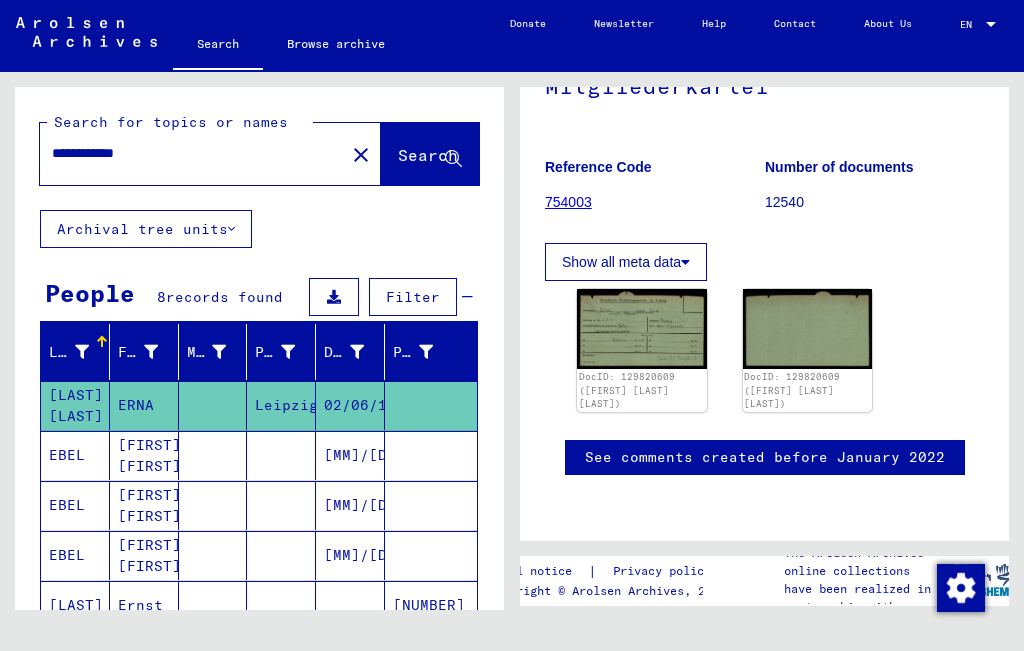 scroll, scrollTop: 356, scrollLeft: 0, axis: vertical 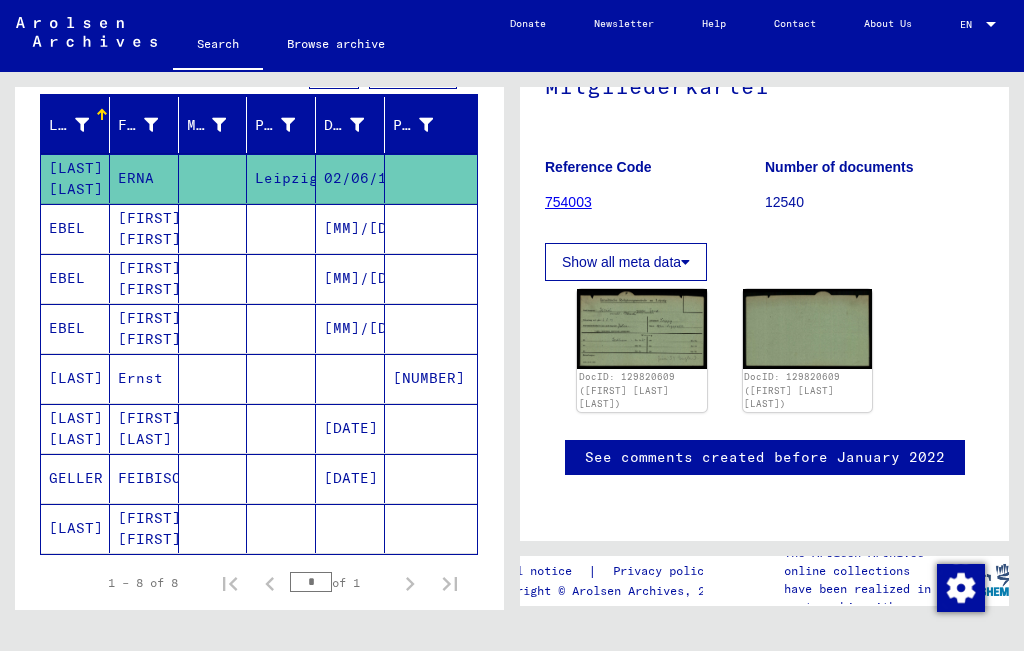 click on "[LAST]" at bounding box center [75, 428] 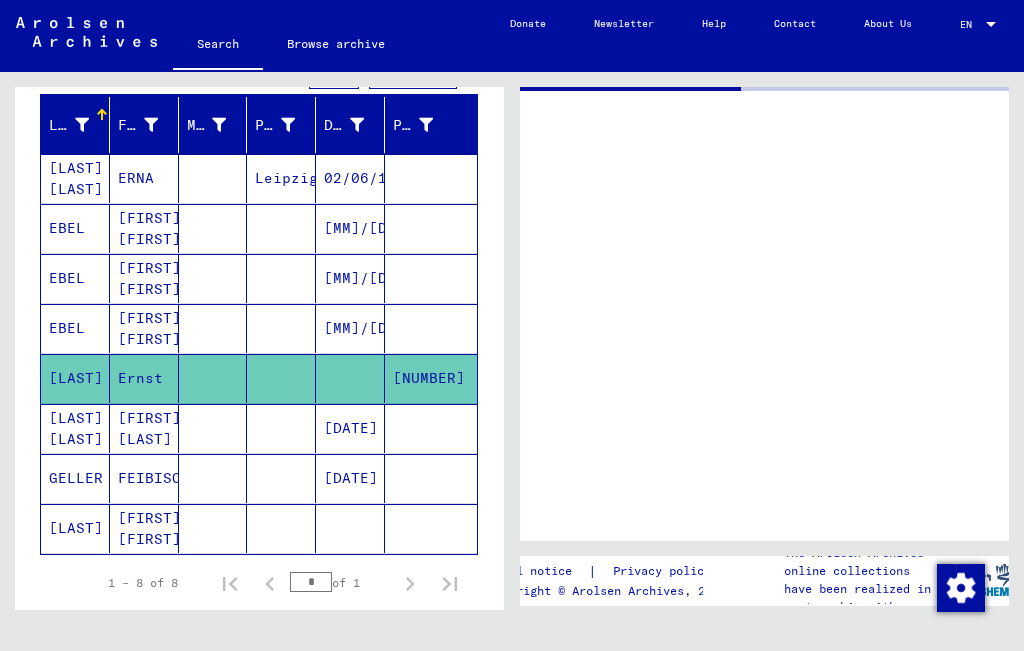 scroll, scrollTop: 0, scrollLeft: 0, axis: both 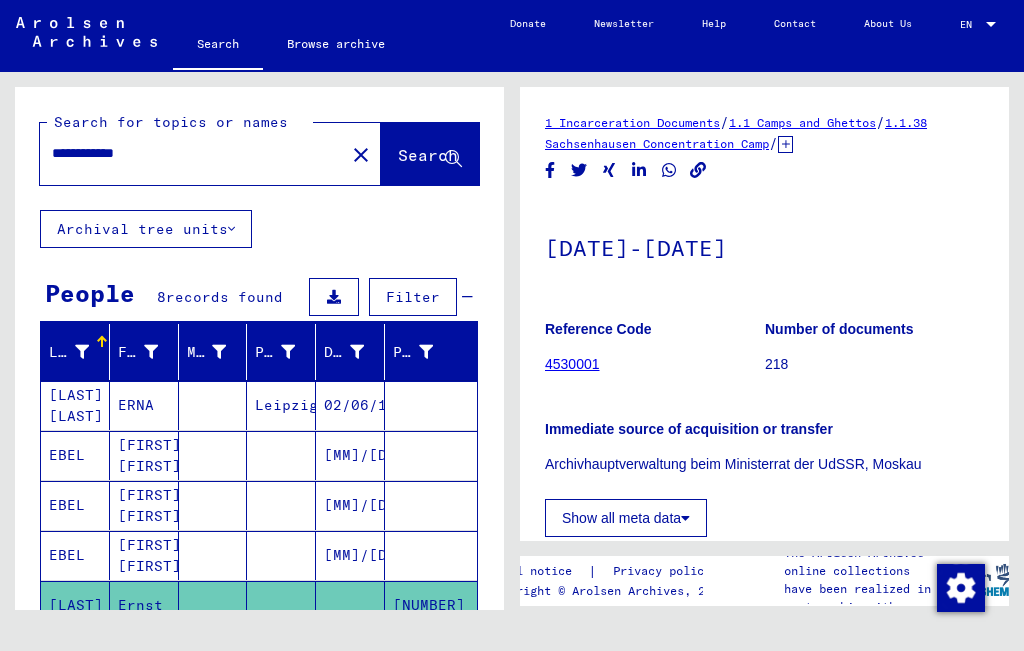 click on "**********" at bounding box center [192, 153] 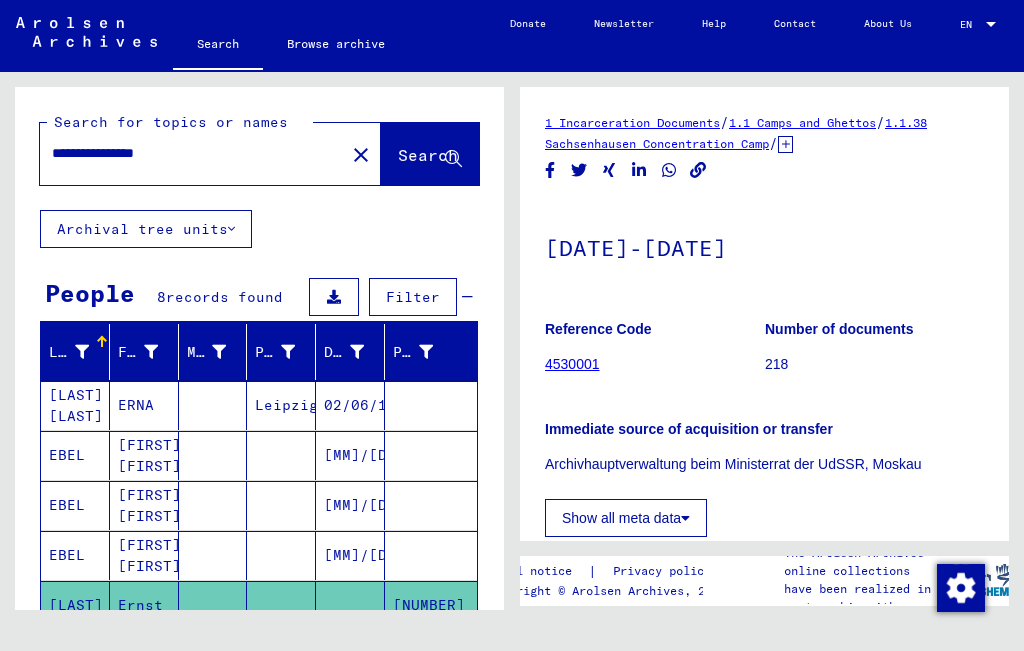 type on "**********" 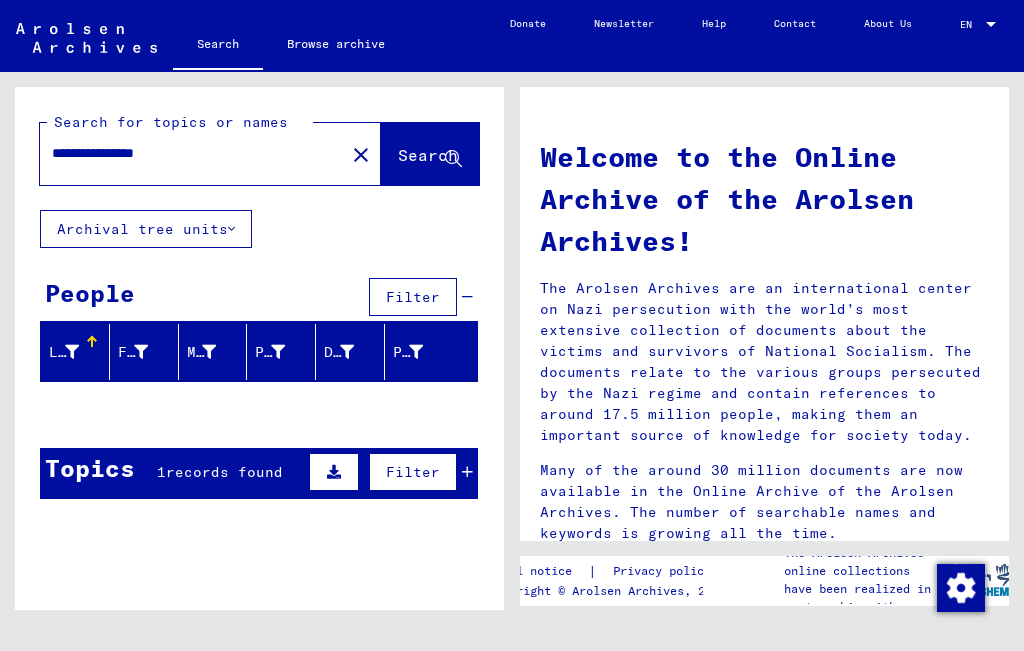 scroll, scrollTop: 56, scrollLeft: 0, axis: vertical 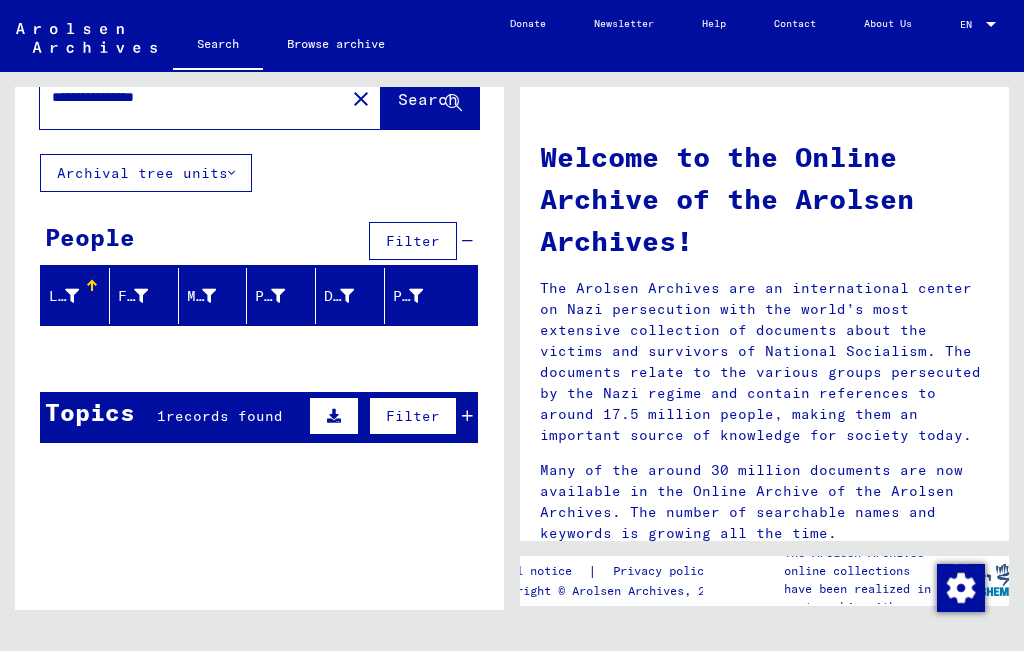 click on "Topics" at bounding box center [90, 412] 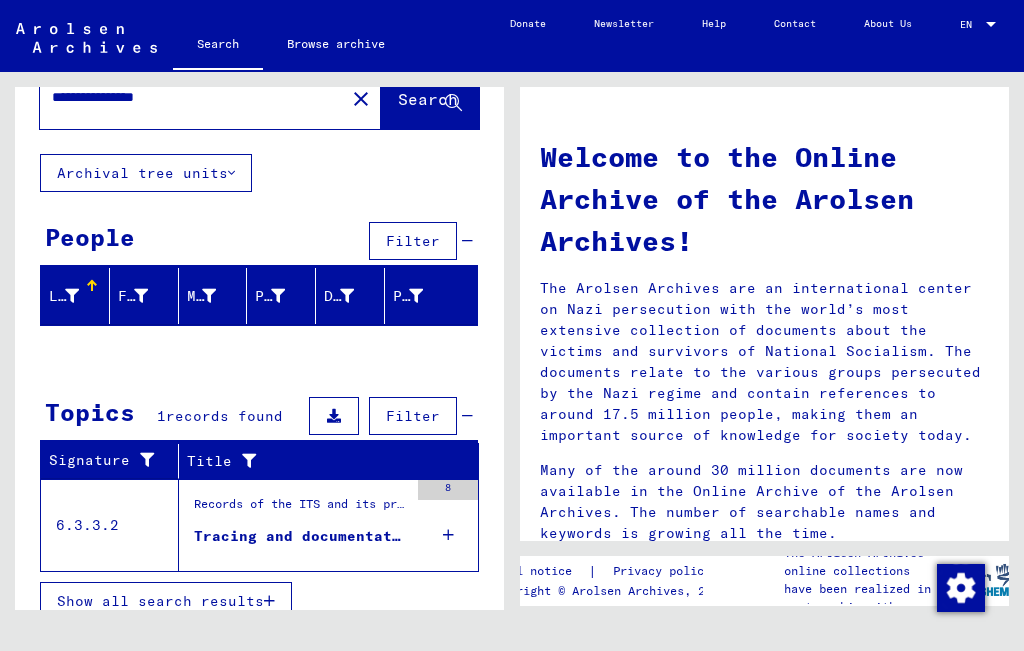 click on "Tracing and documentation case no. 535.739 for [LAST], [FIRST] born [DATE]" at bounding box center [301, 536] 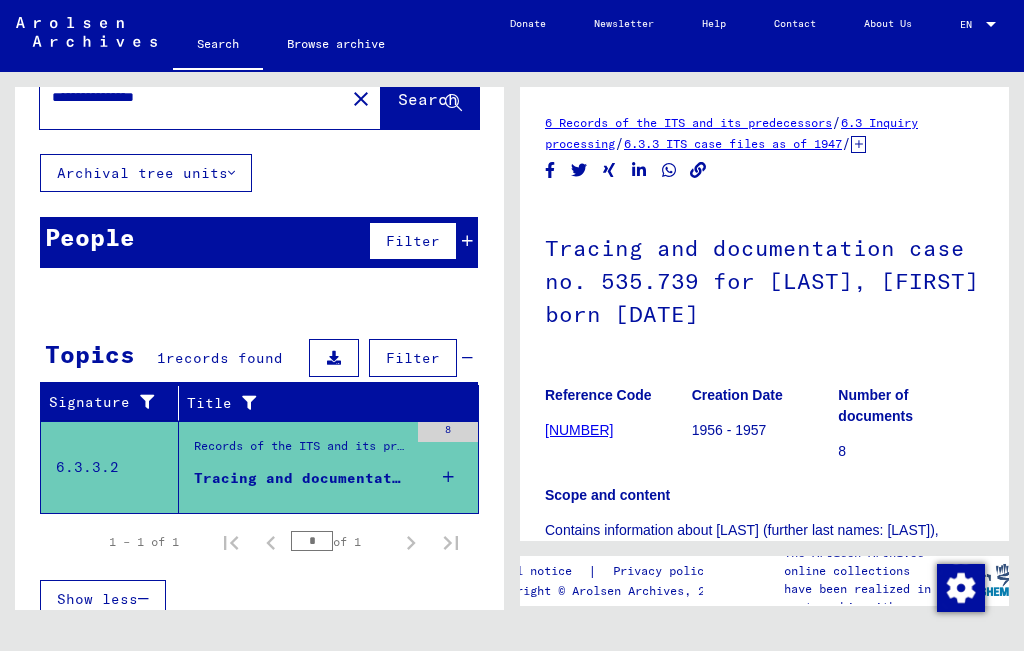 scroll, scrollTop: 0, scrollLeft: 0, axis: both 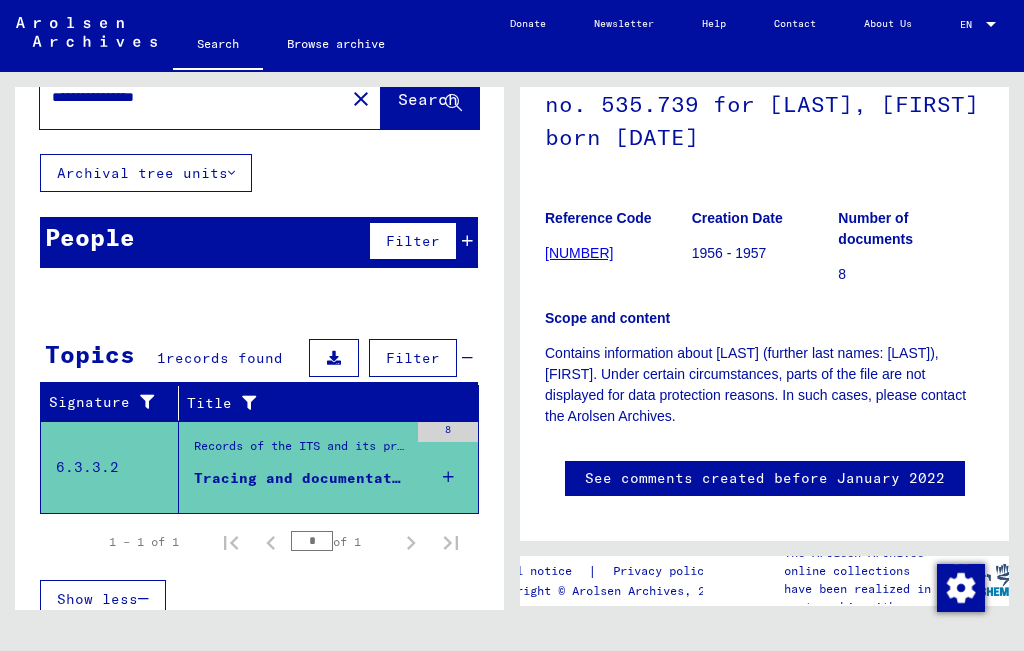 click on "[NUMBER]" 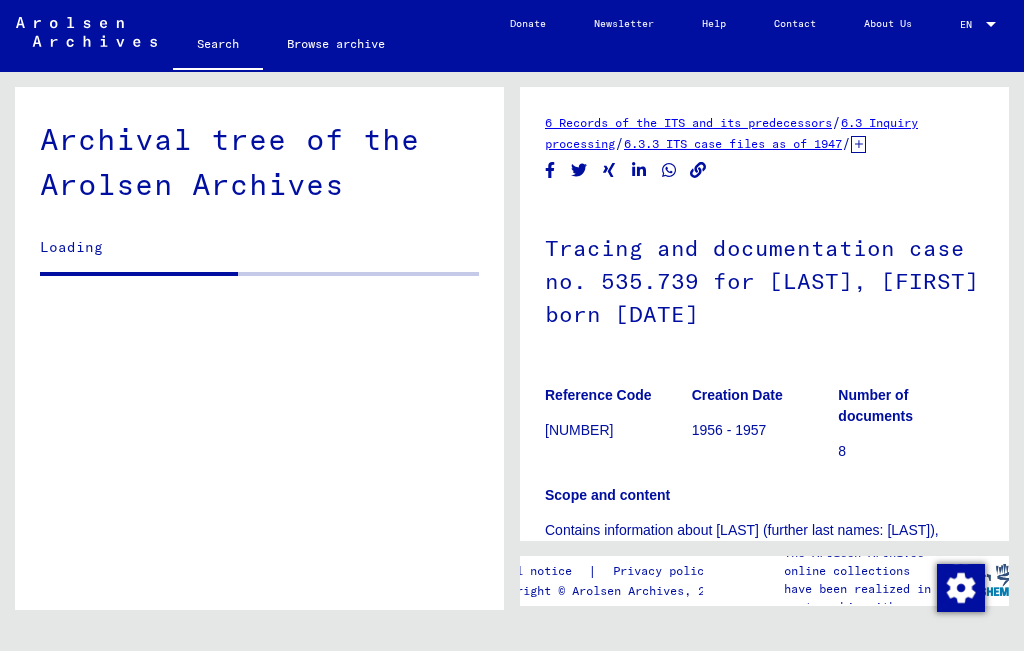scroll, scrollTop: 0, scrollLeft: 0, axis: both 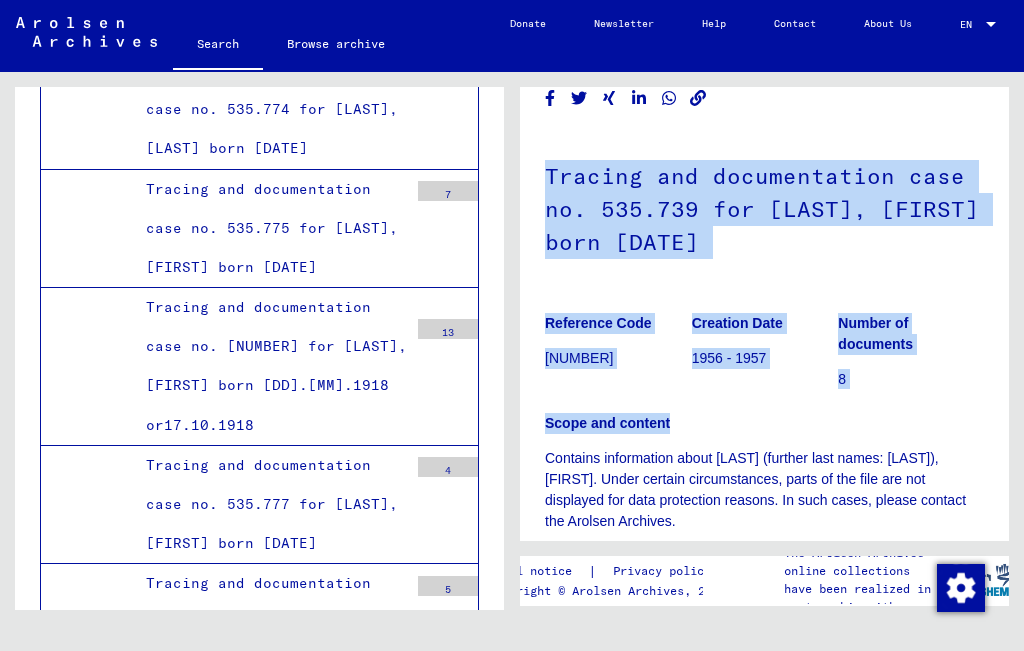 drag, startPoint x: 538, startPoint y: 171, endPoint x: 859, endPoint y: 423, distance: 408.09924 